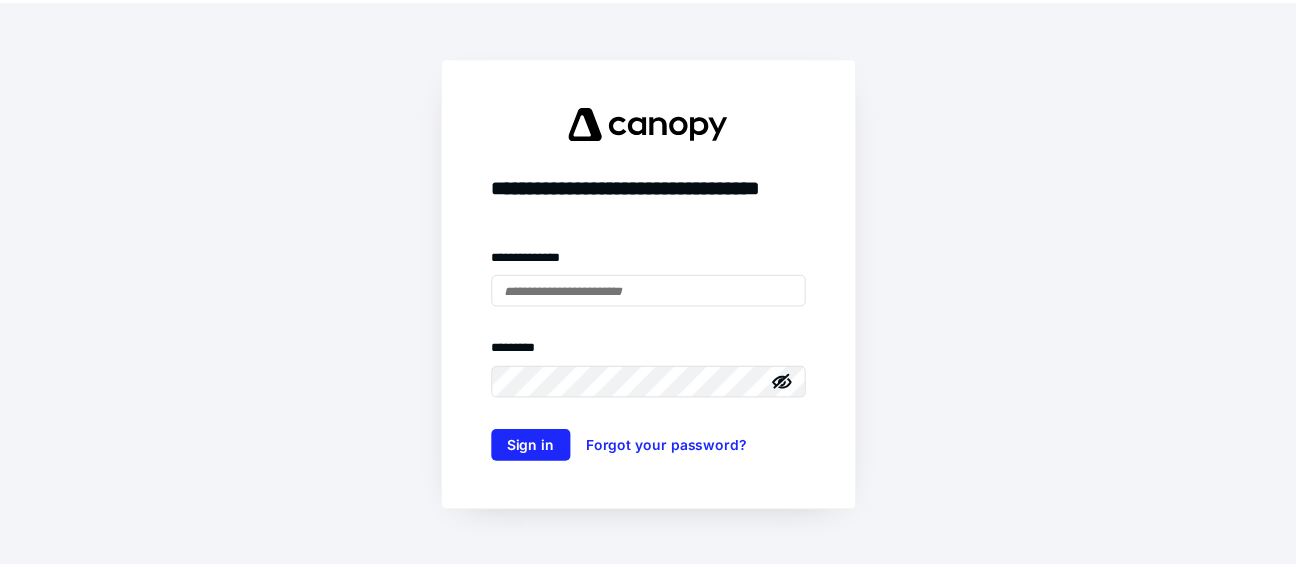 scroll, scrollTop: 0, scrollLeft: 0, axis: both 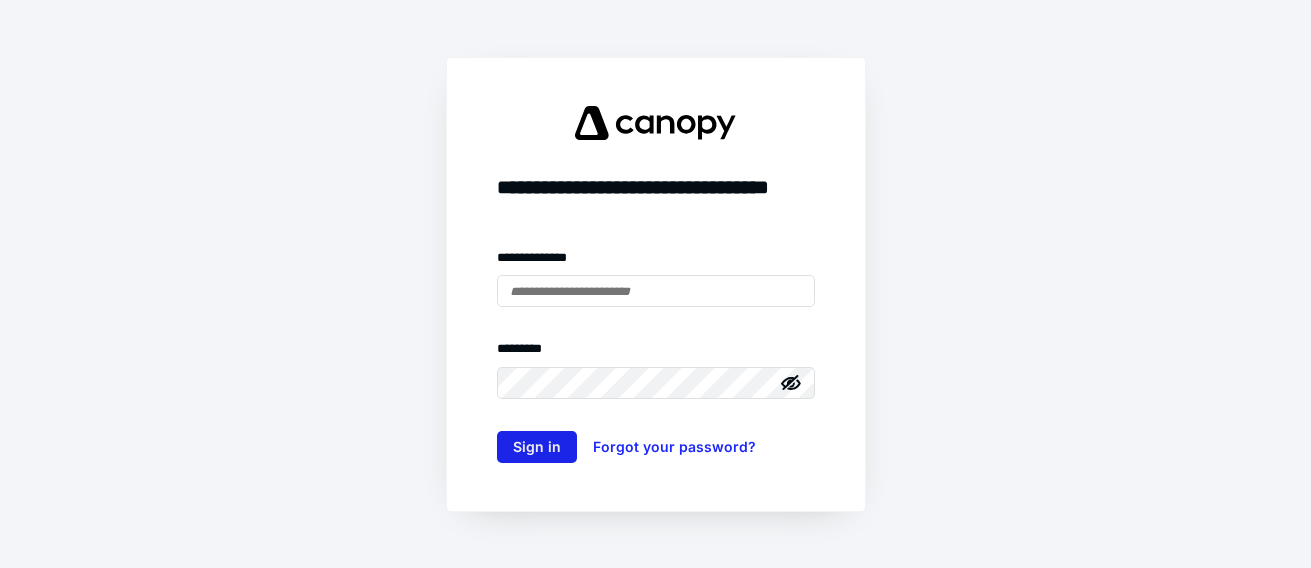 type on "**********" 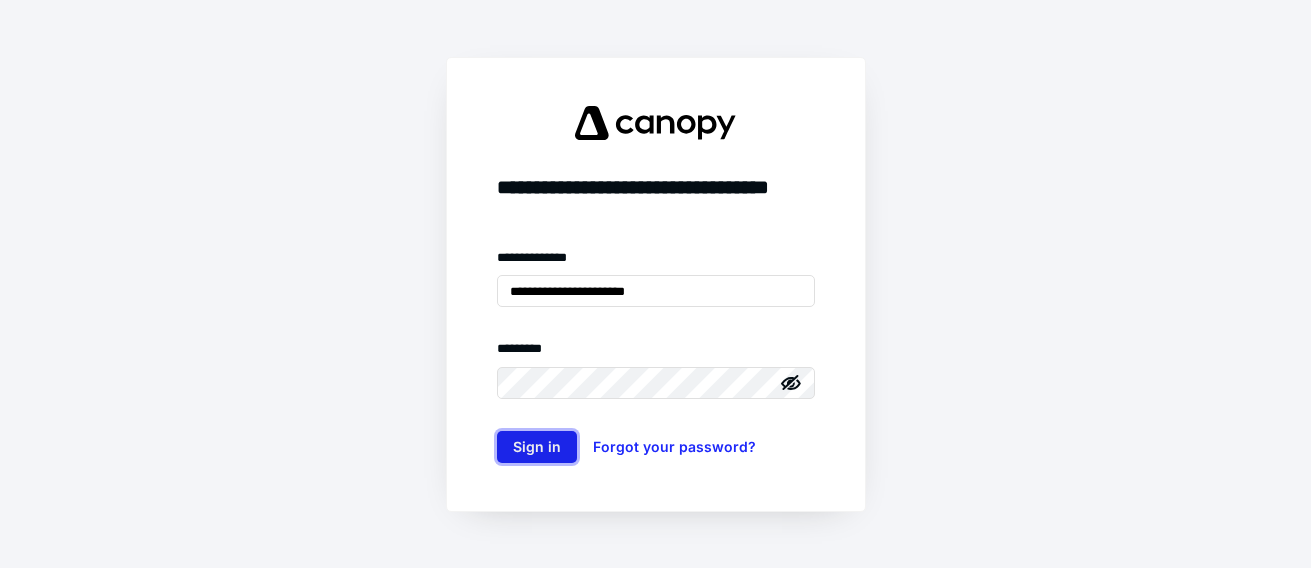 click on "Sign in" at bounding box center [537, 447] 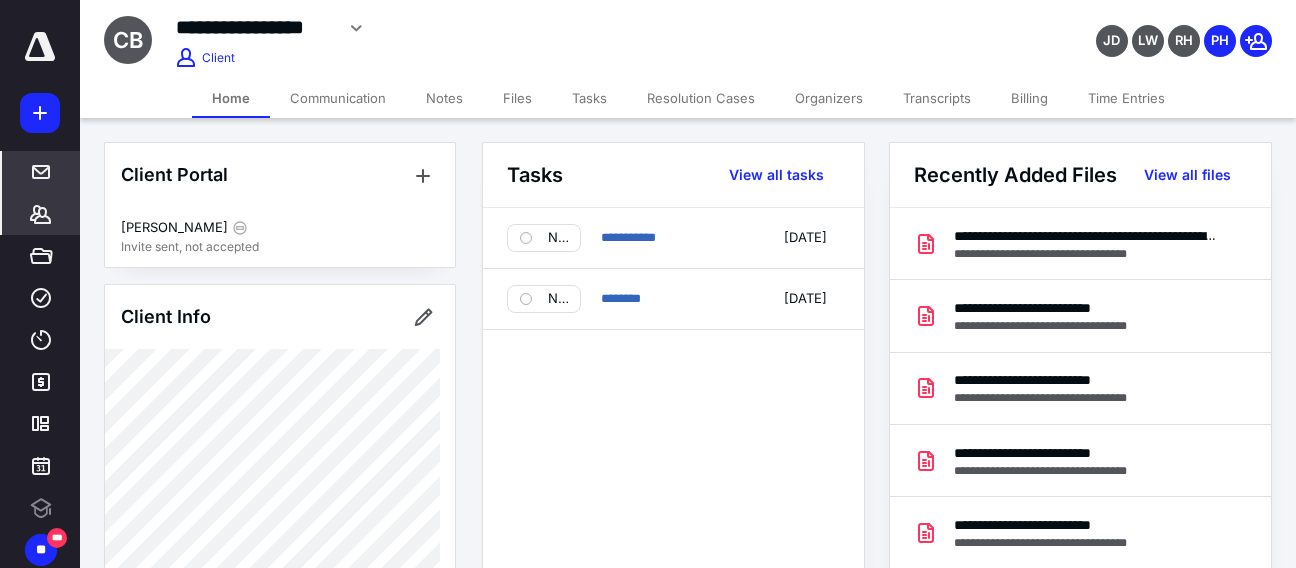 scroll, scrollTop: 0, scrollLeft: 0, axis: both 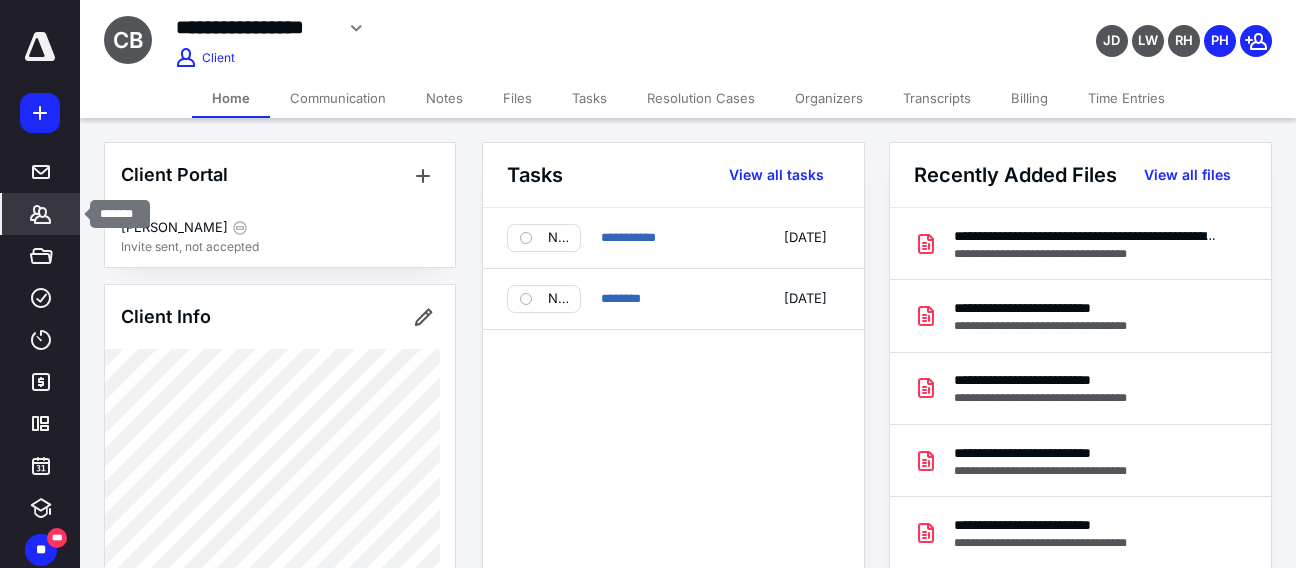 click 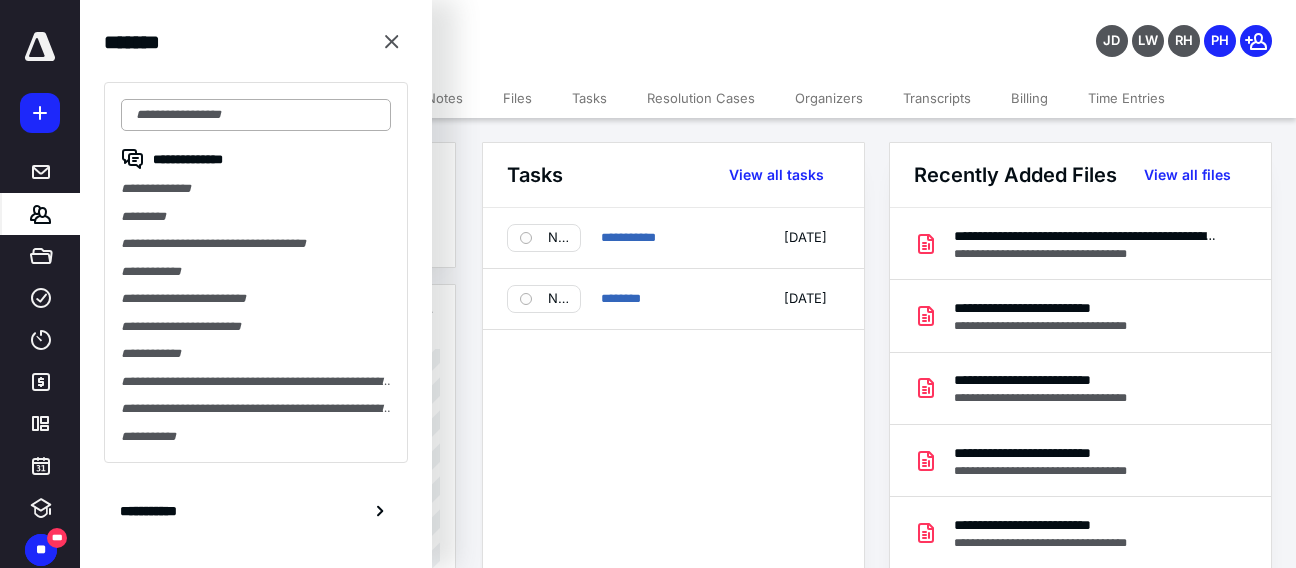 click at bounding box center [256, 115] 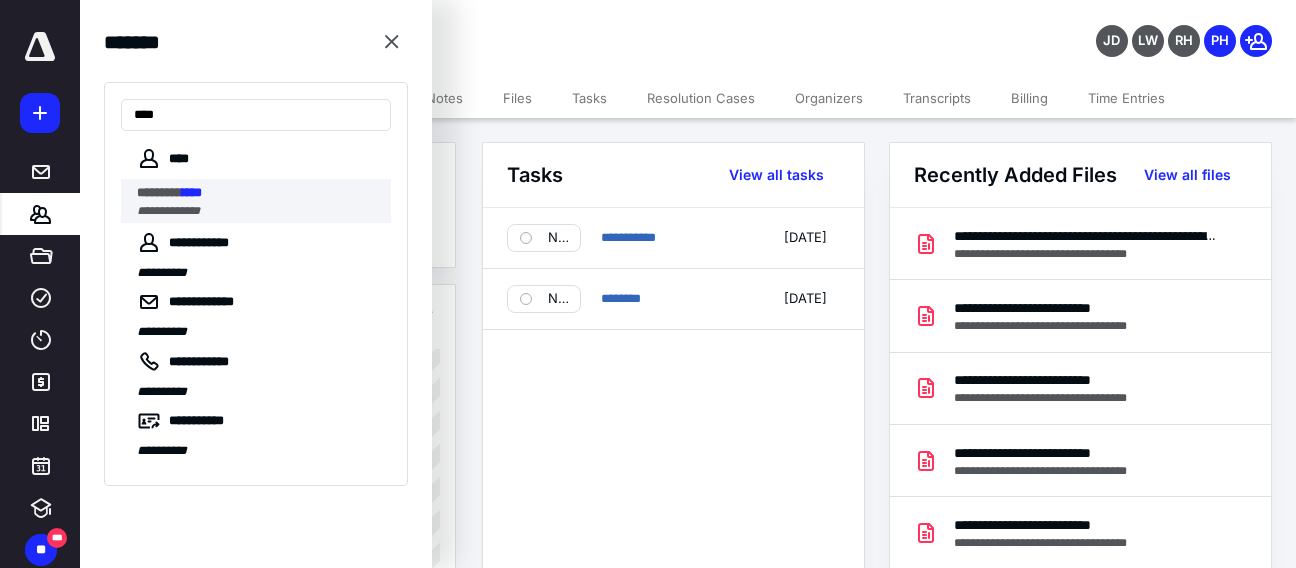 type on "****" 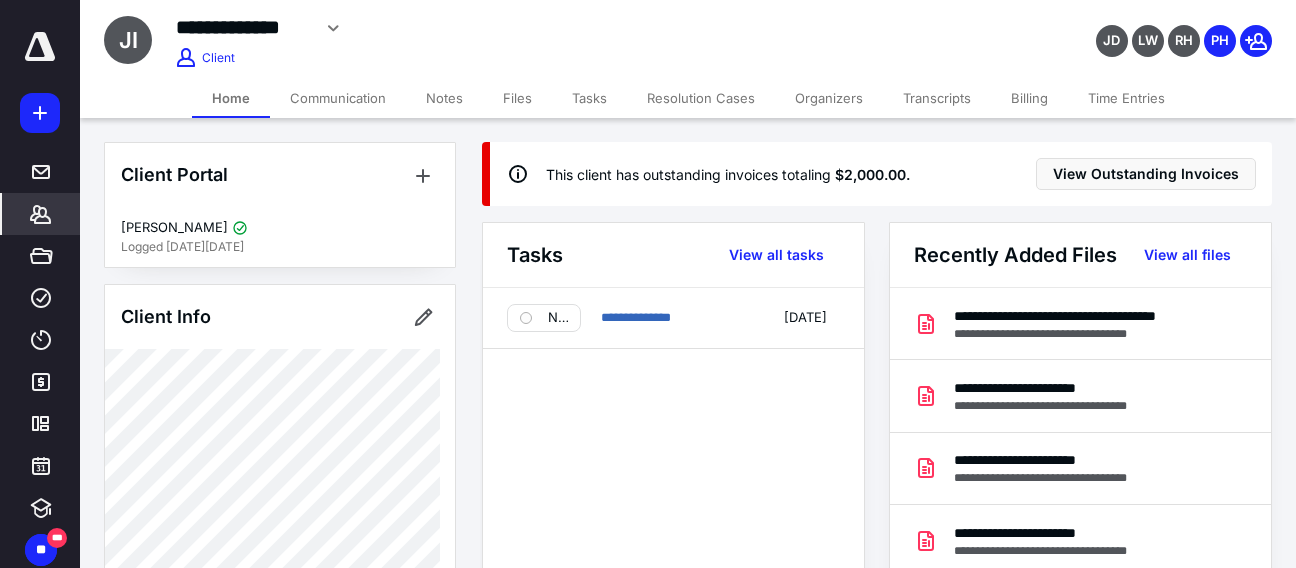 click on "**********" at bounding box center [526, 28] 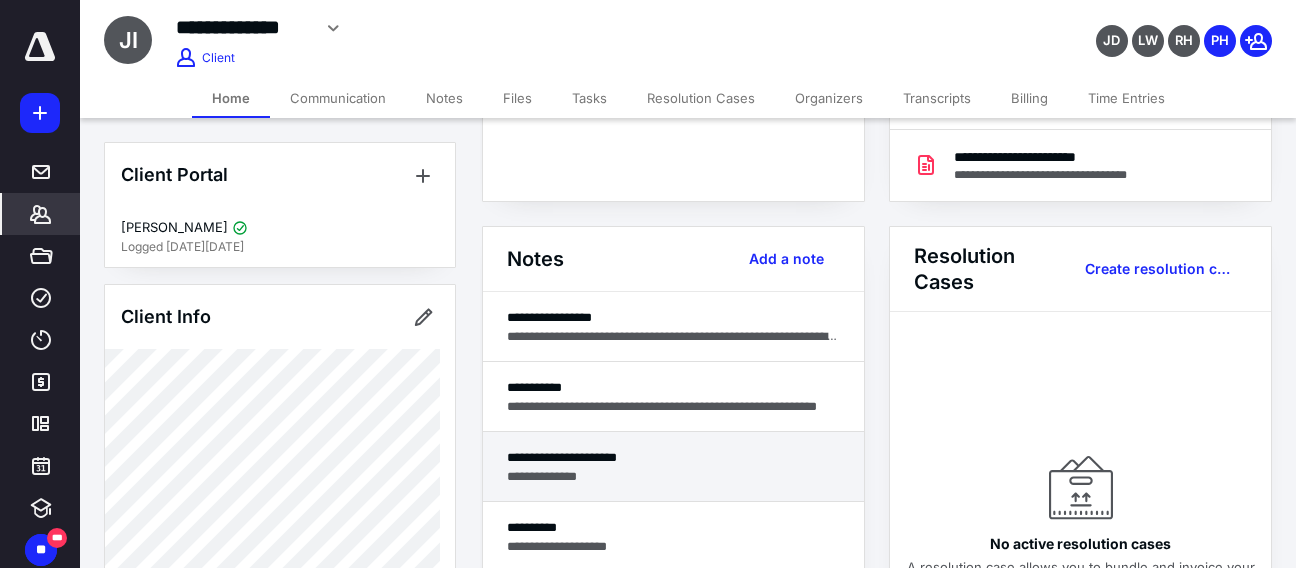 scroll, scrollTop: 600, scrollLeft: 0, axis: vertical 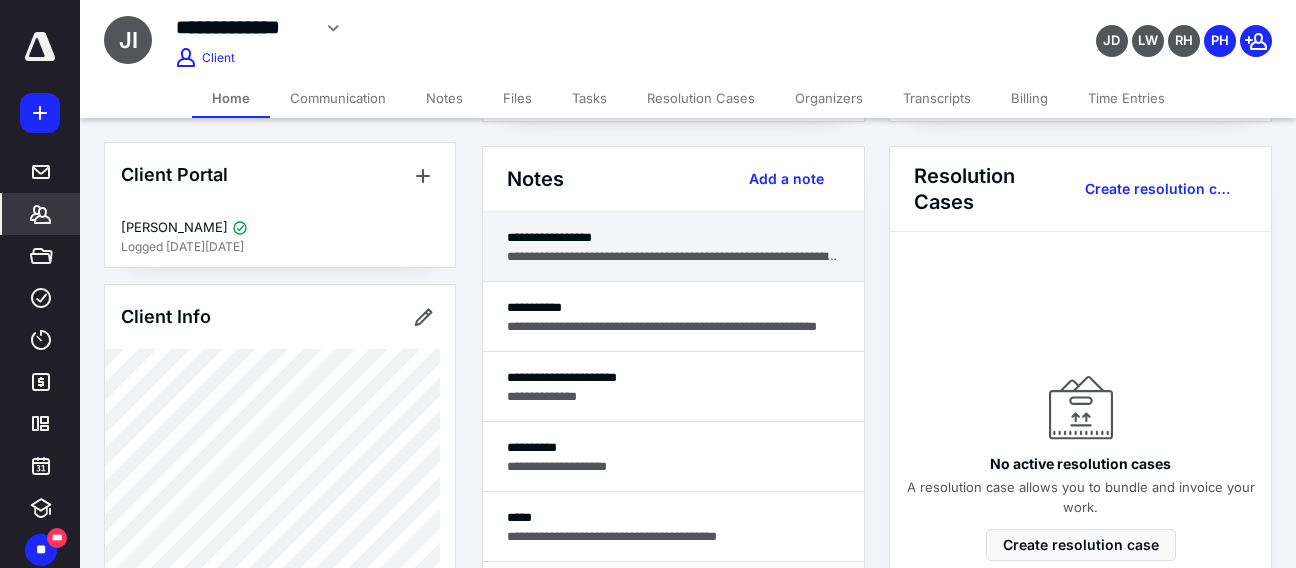 click on "**********" at bounding box center (673, 256) 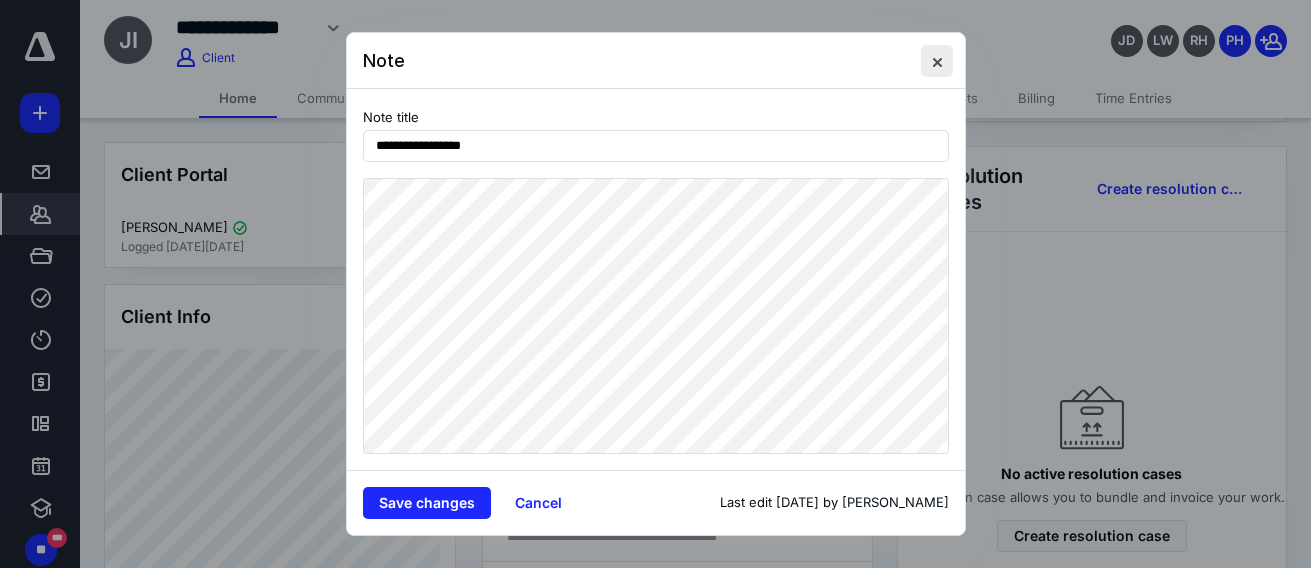 click at bounding box center [937, 61] 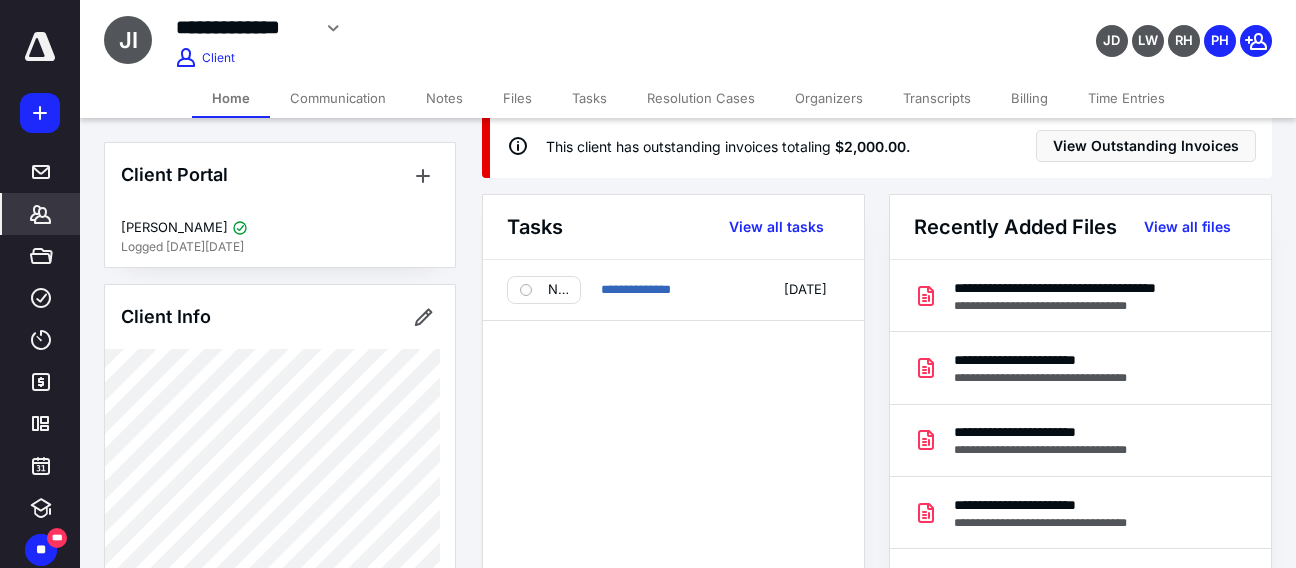 scroll, scrollTop: 0, scrollLeft: 0, axis: both 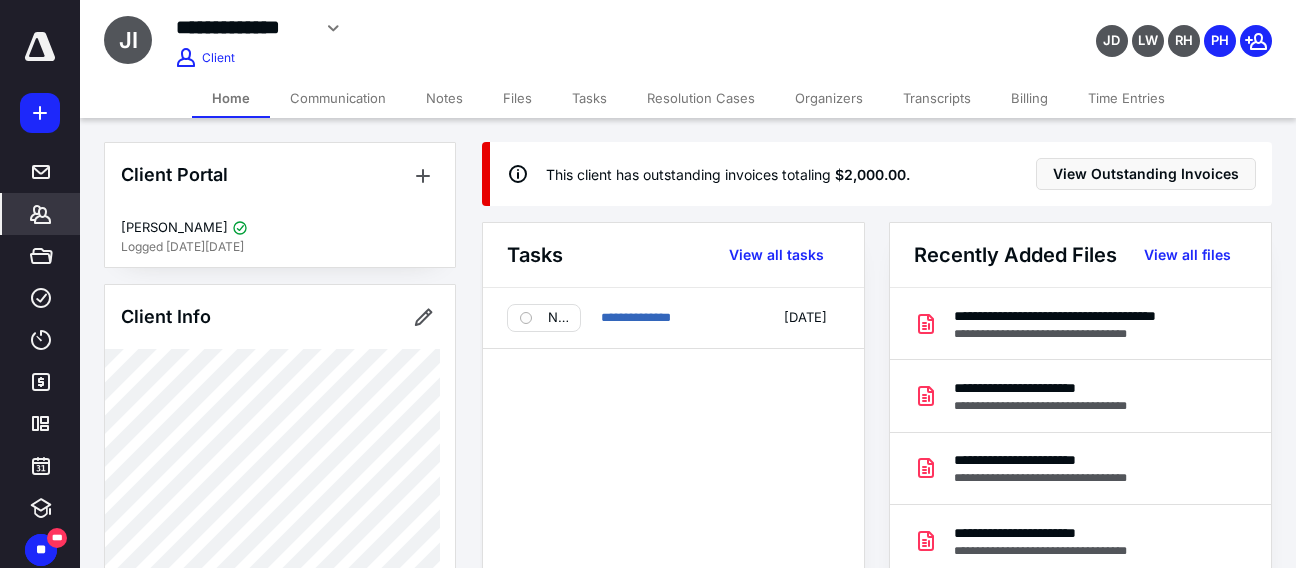 click on "Billing" at bounding box center (1029, 98) 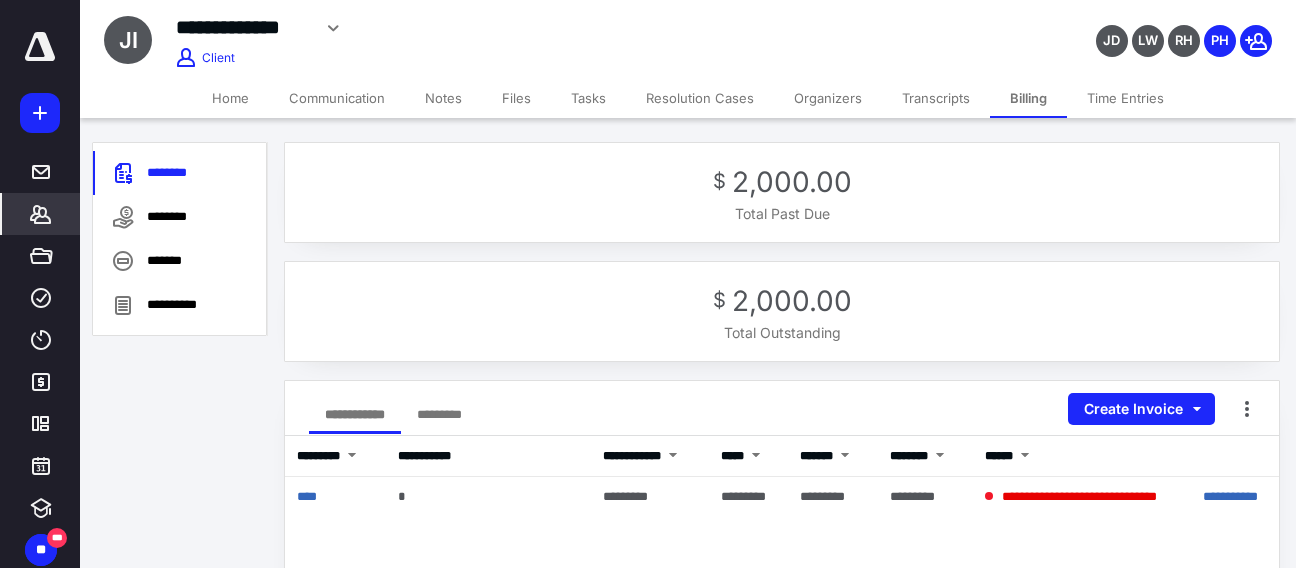 click on "Home" at bounding box center (230, 98) 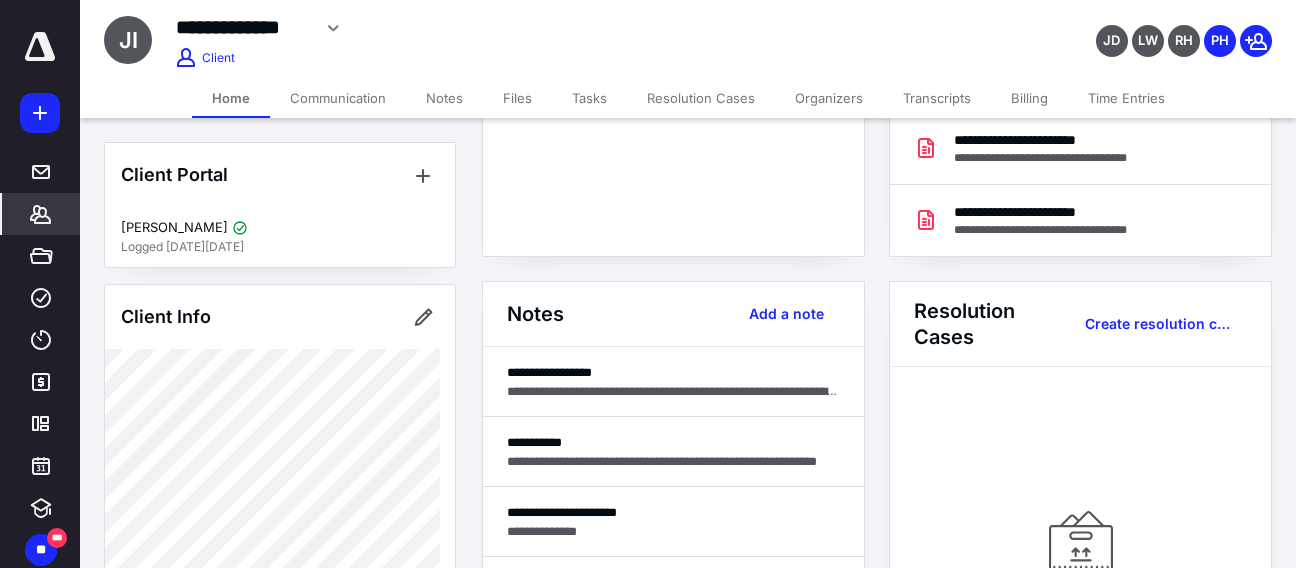 scroll, scrollTop: 500, scrollLeft: 0, axis: vertical 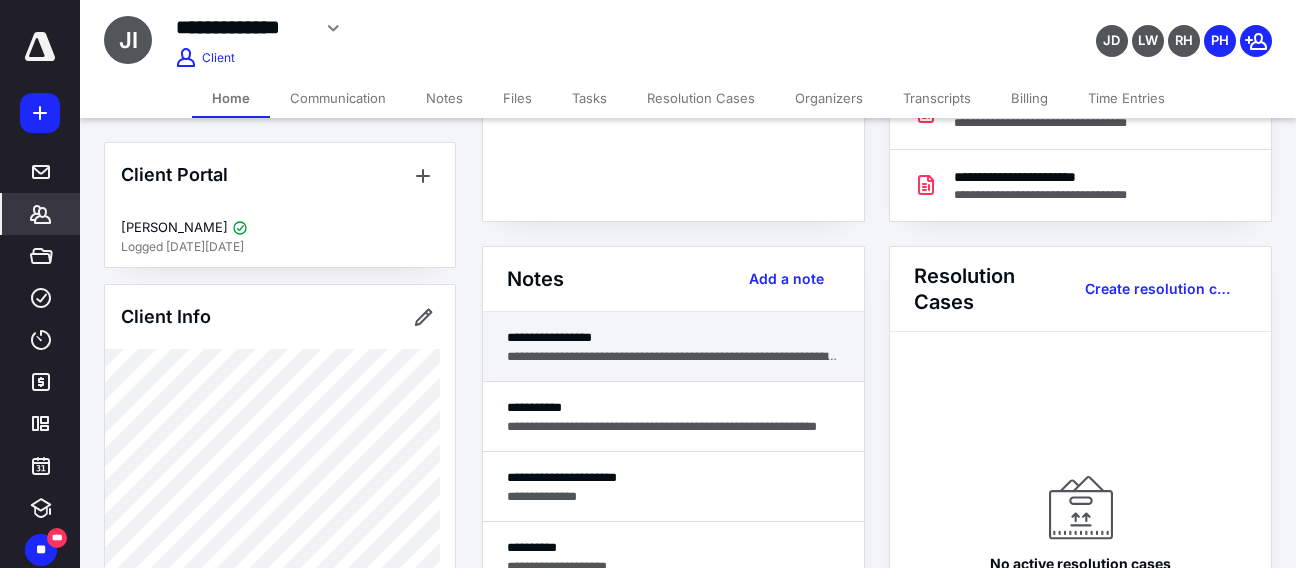 click on "**********" at bounding box center (673, 337) 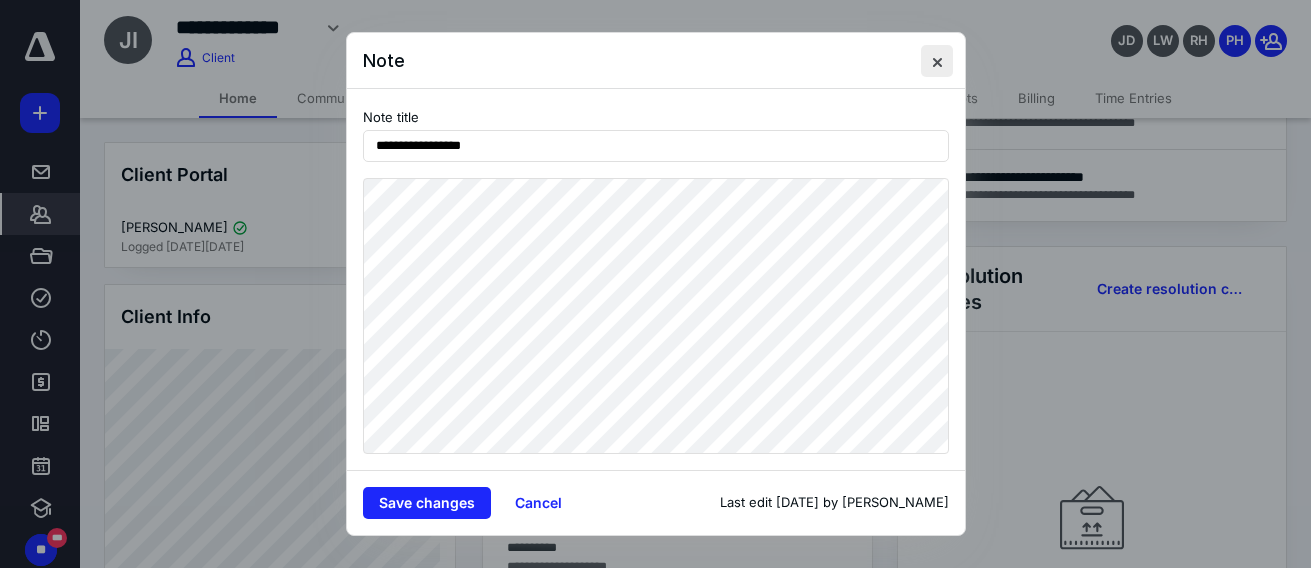 click at bounding box center (937, 61) 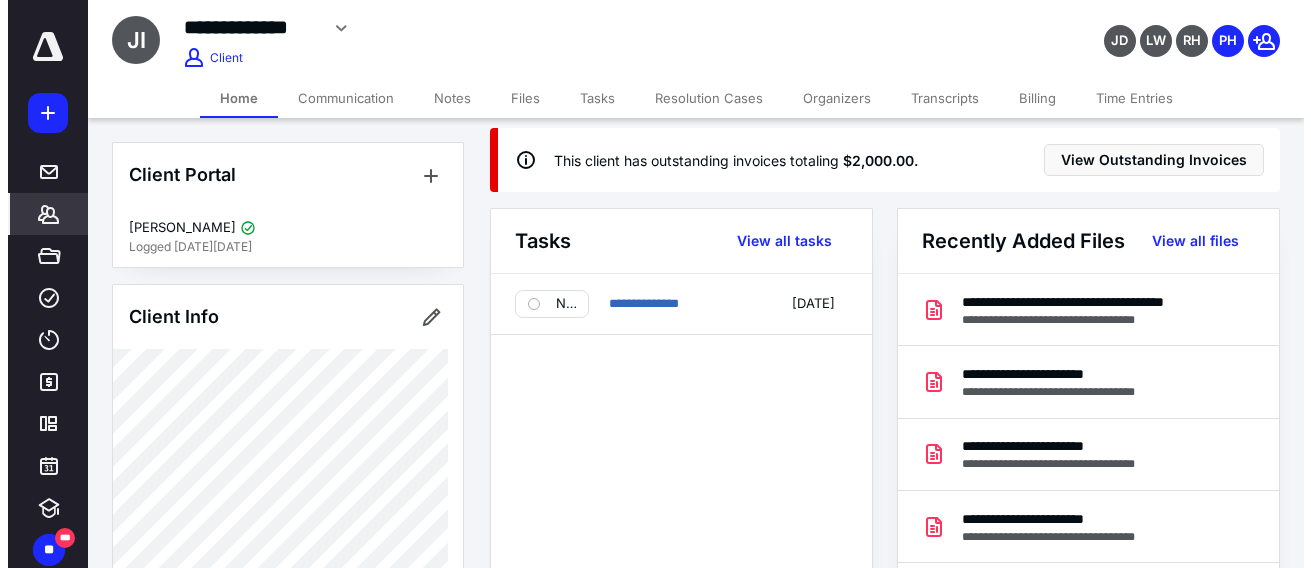 scroll, scrollTop: 0, scrollLeft: 0, axis: both 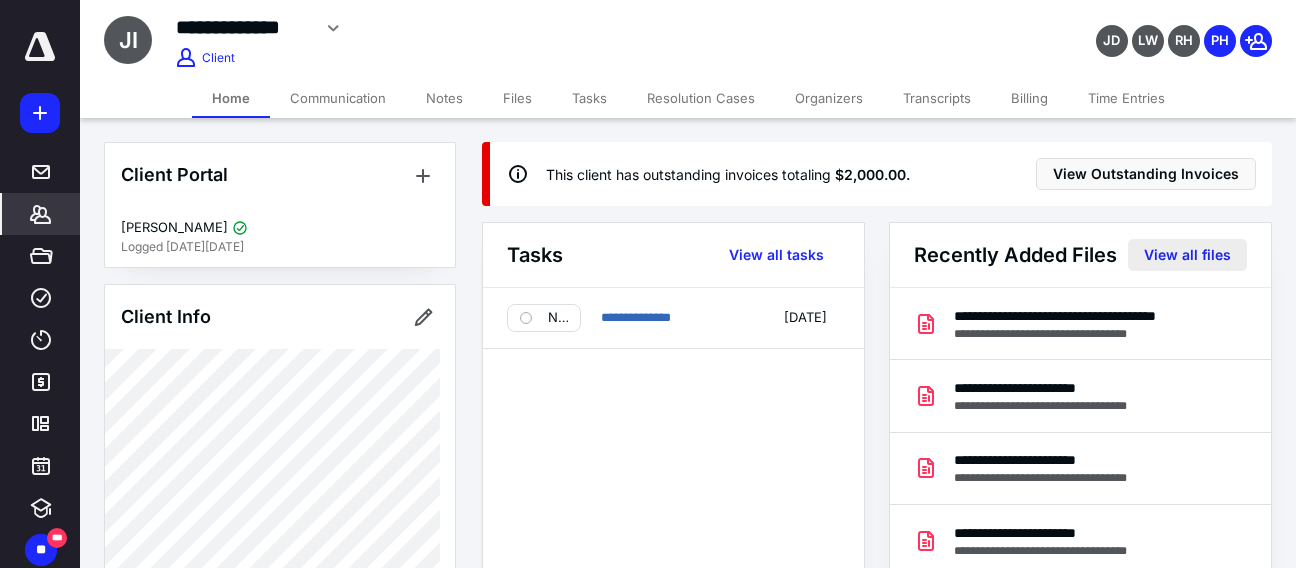 click on "View all files" at bounding box center [1187, 255] 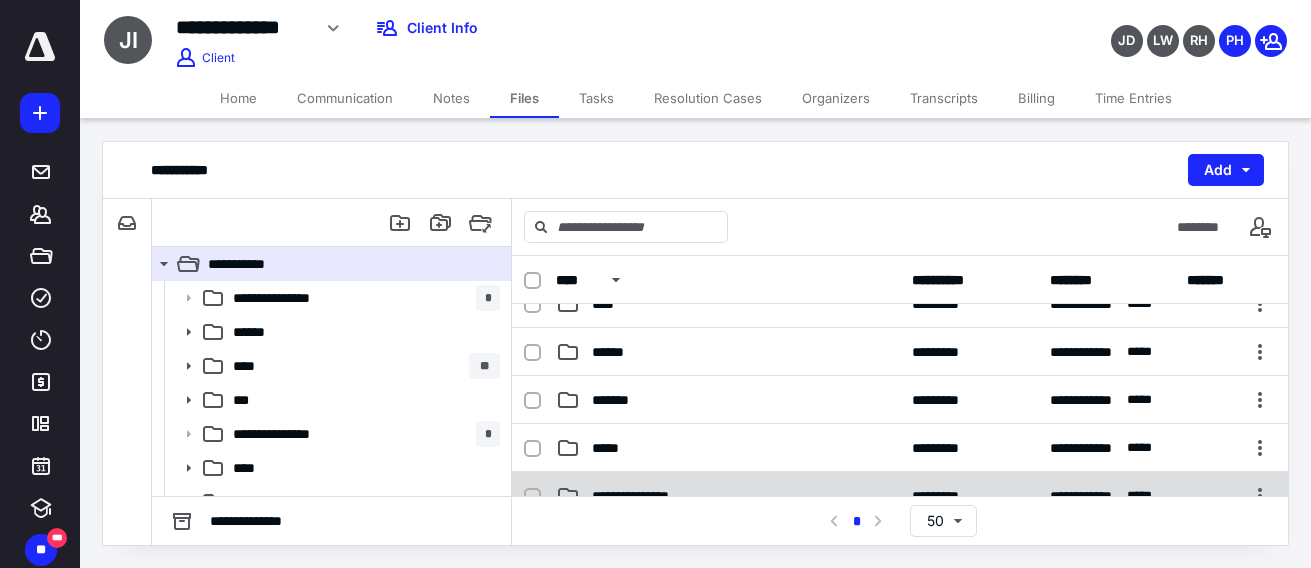 scroll, scrollTop: 300, scrollLeft: 0, axis: vertical 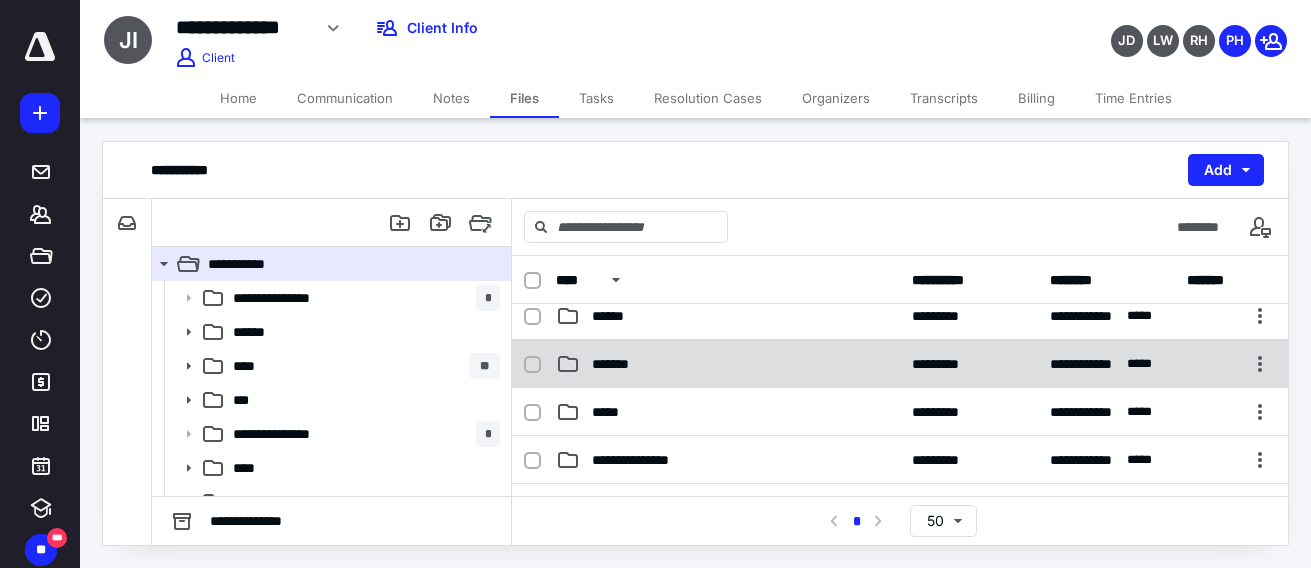 click on "**********" at bounding box center (900, 364) 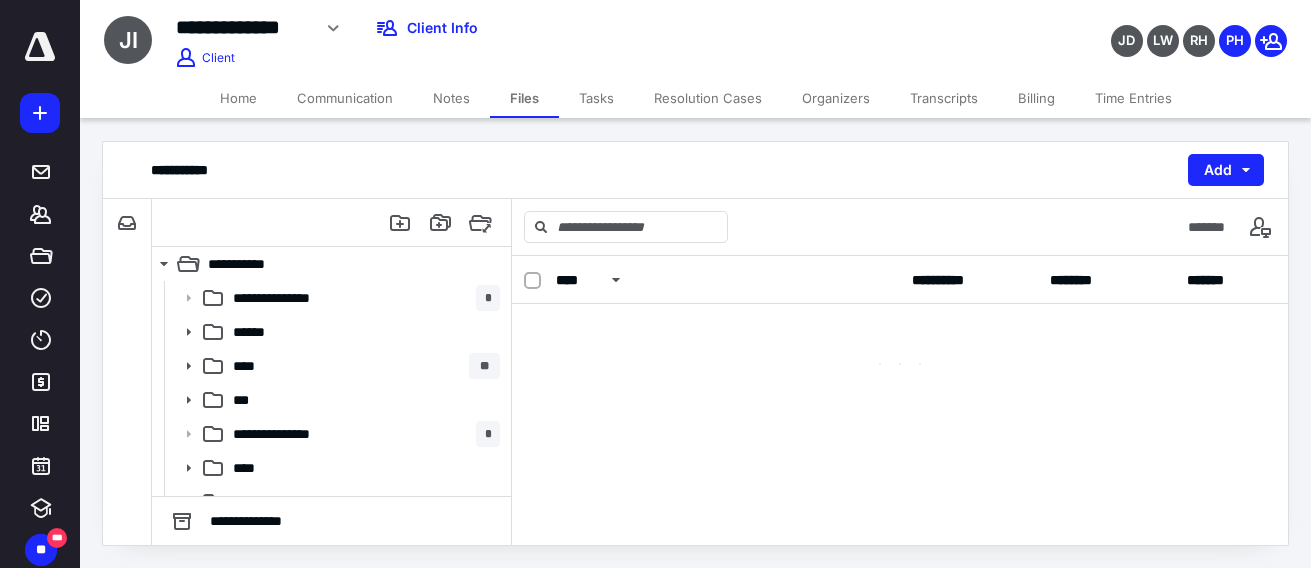 scroll, scrollTop: 0, scrollLeft: 0, axis: both 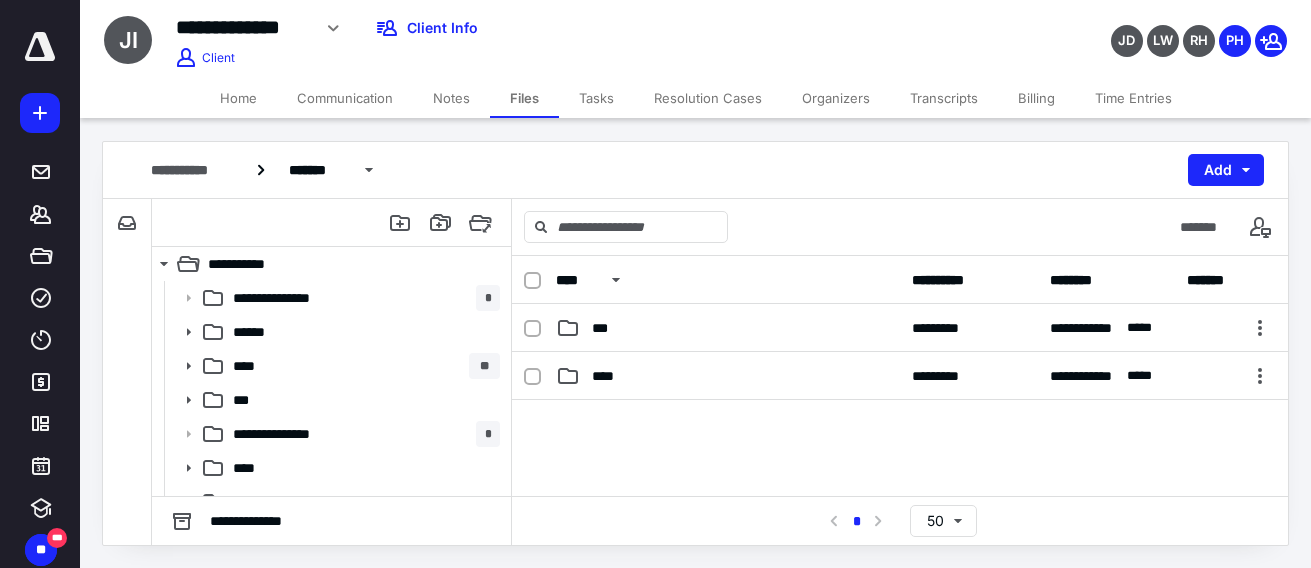 click on "****" at bounding box center [728, 376] 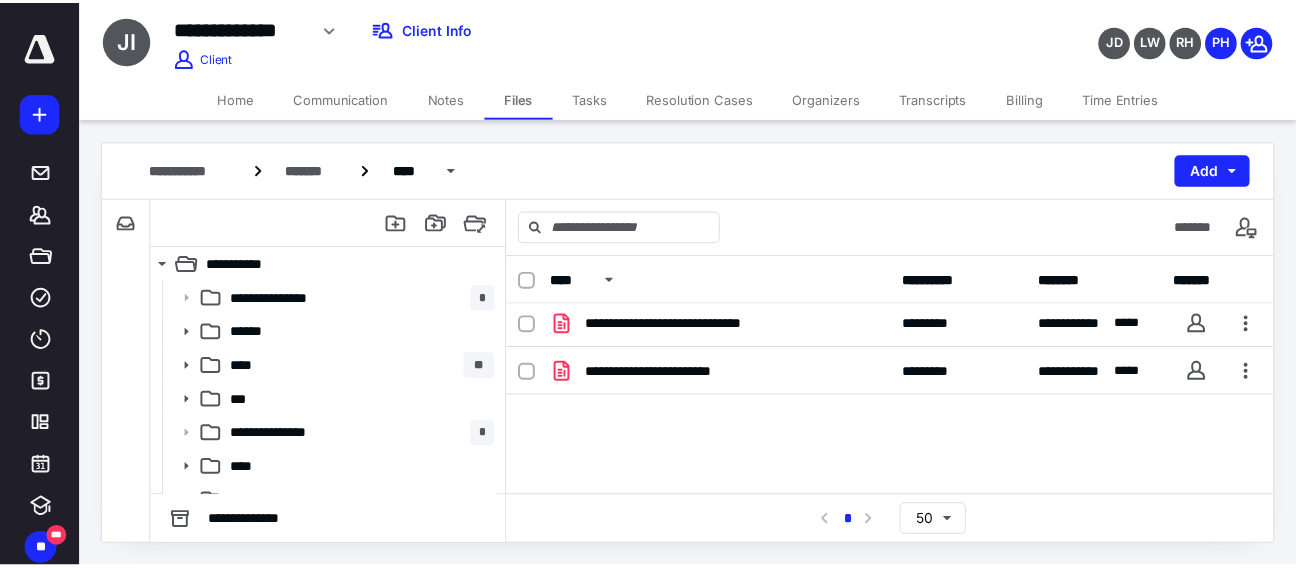 scroll, scrollTop: 0, scrollLeft: 0, axis: both 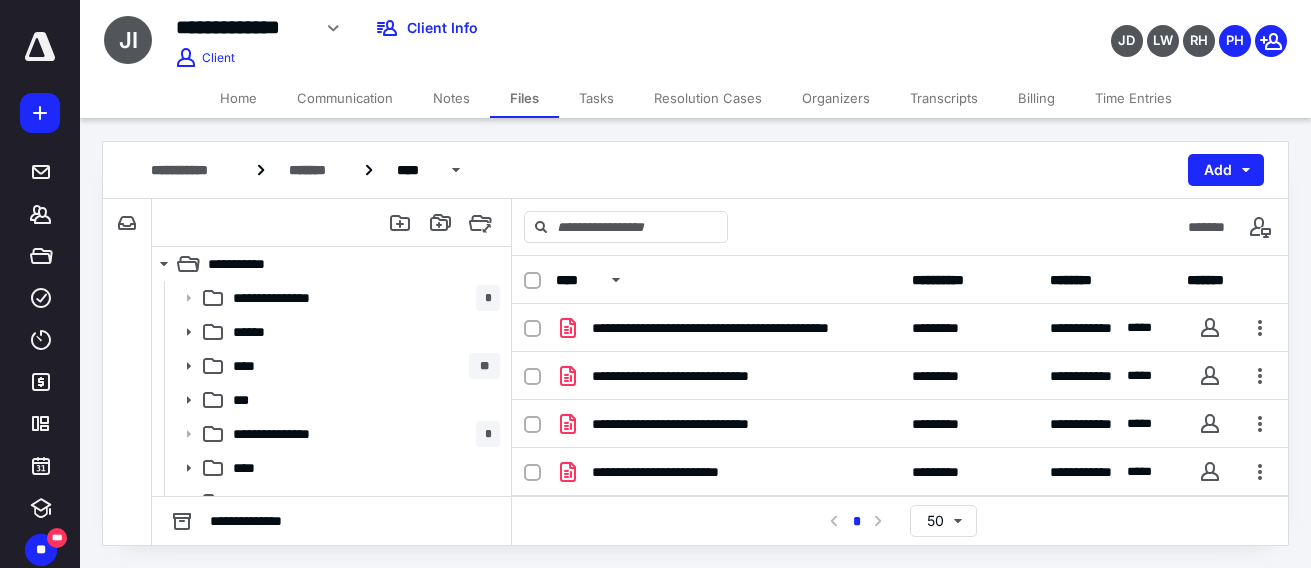 click on "Home" at bounding box center (238, 98) 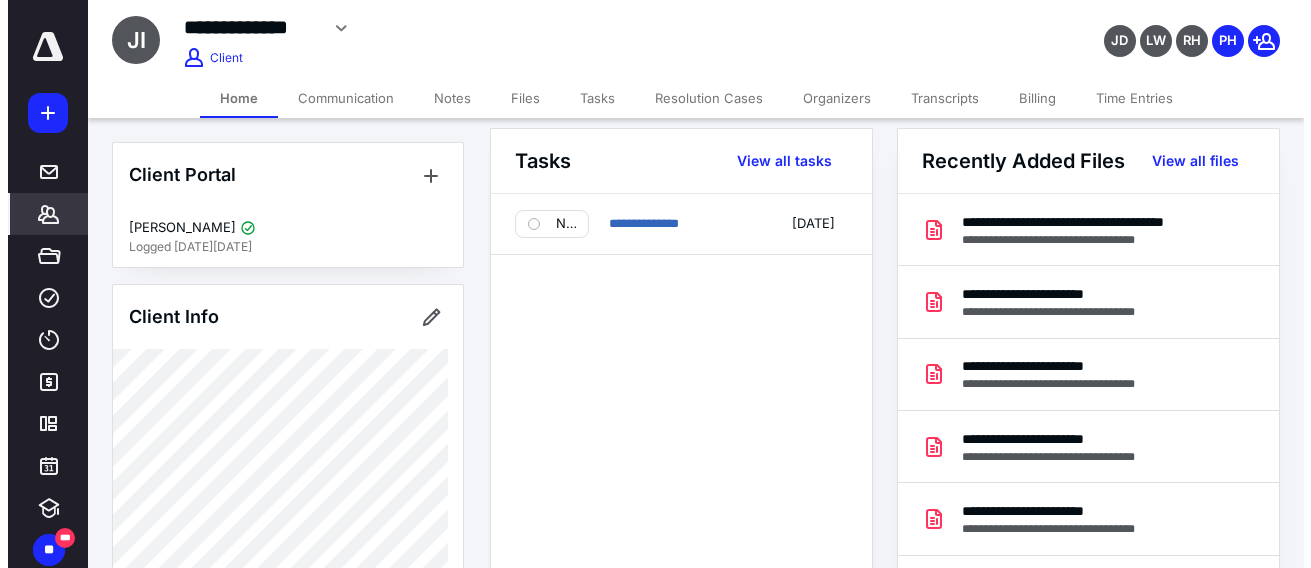 scroll, scrollTop: 0, scrollLeft: 0, axis: both 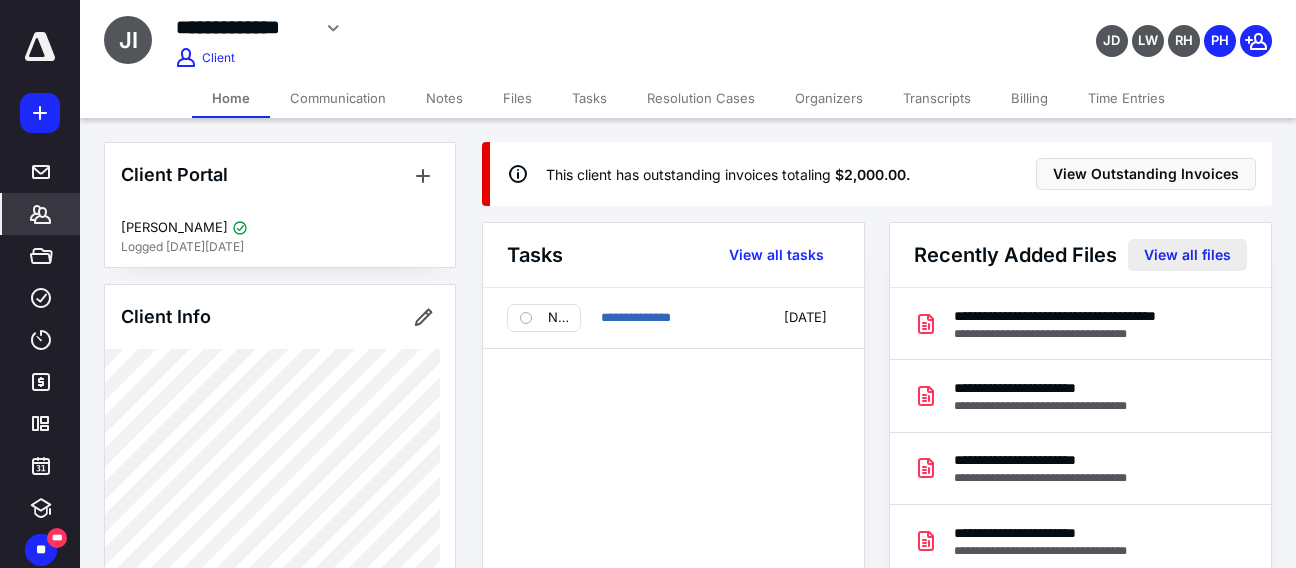 click on "View all files" at bounding box center (1187, 255) 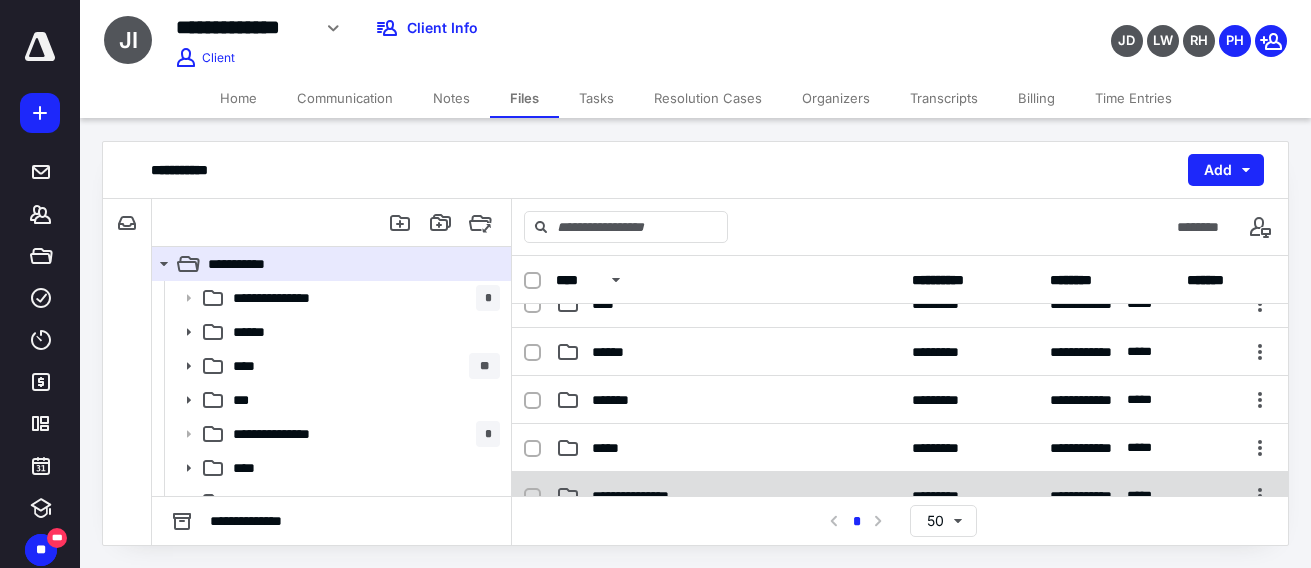 scroll, scrollTop: 300, scrollLeft: 0, axis: vertical 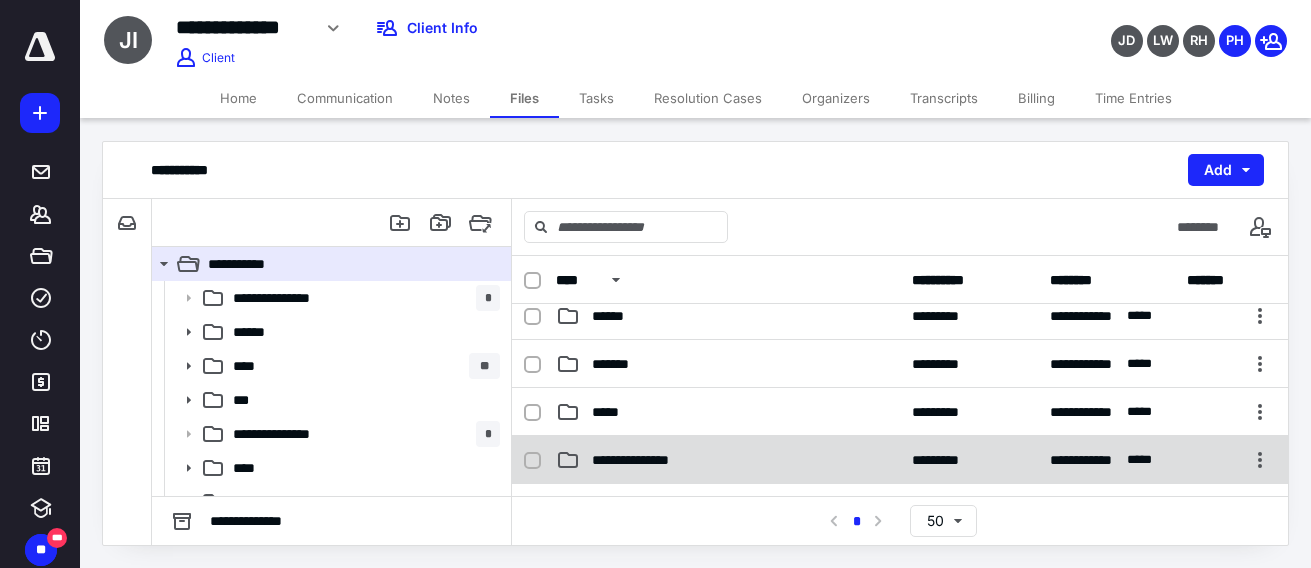 click on "**********" at bounding box center (900, 460) 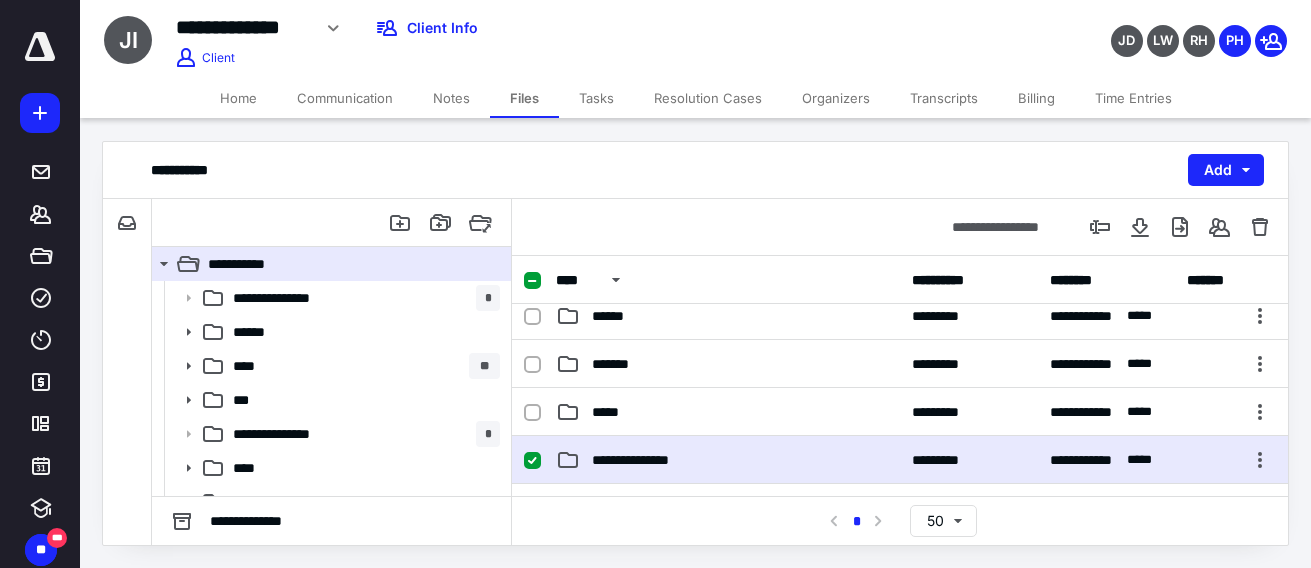 click on "**********" at bounding box center [900, 460] 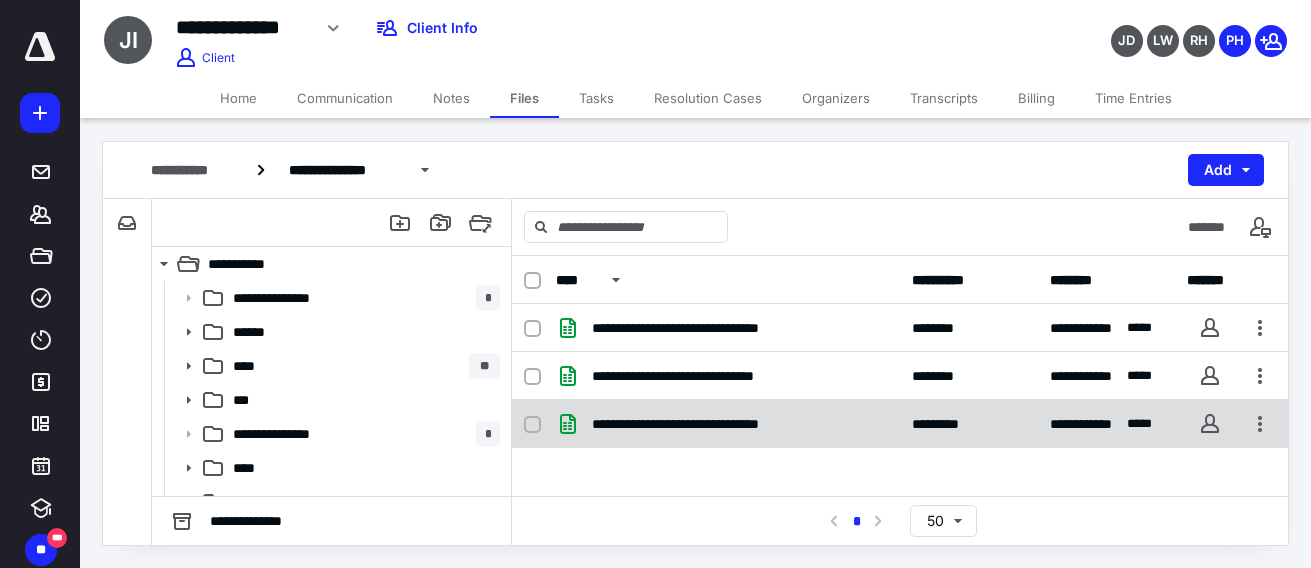 scroll, scrollTop: 108, scrollLeft: 0, axis: vertical 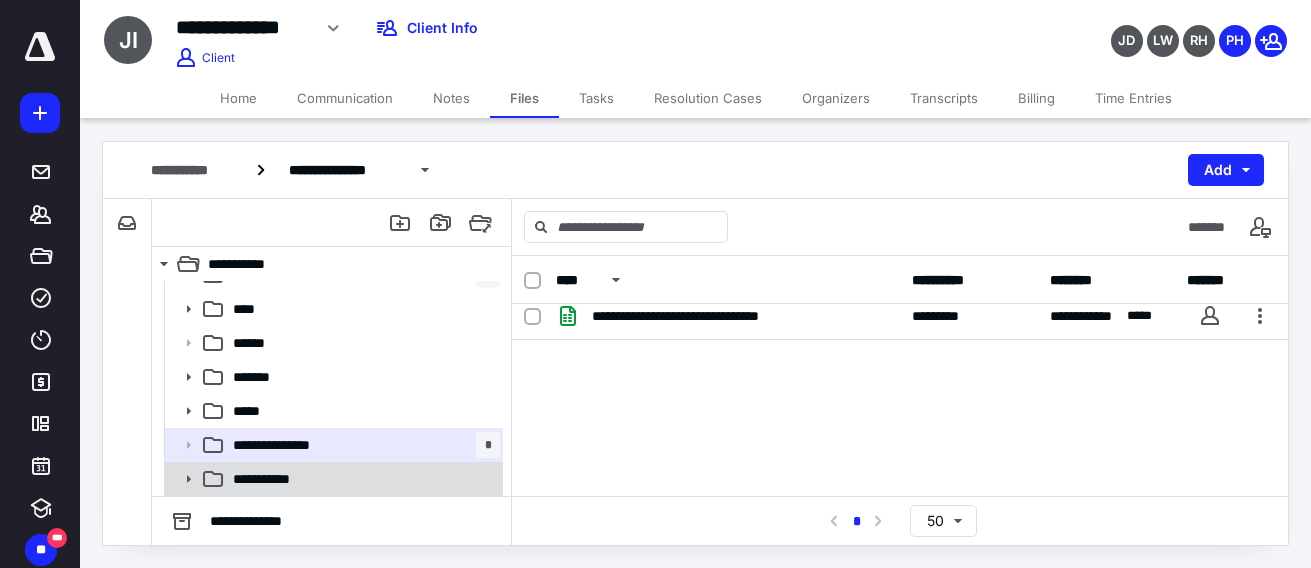 click on "**********" at bounding box center (332, 479) 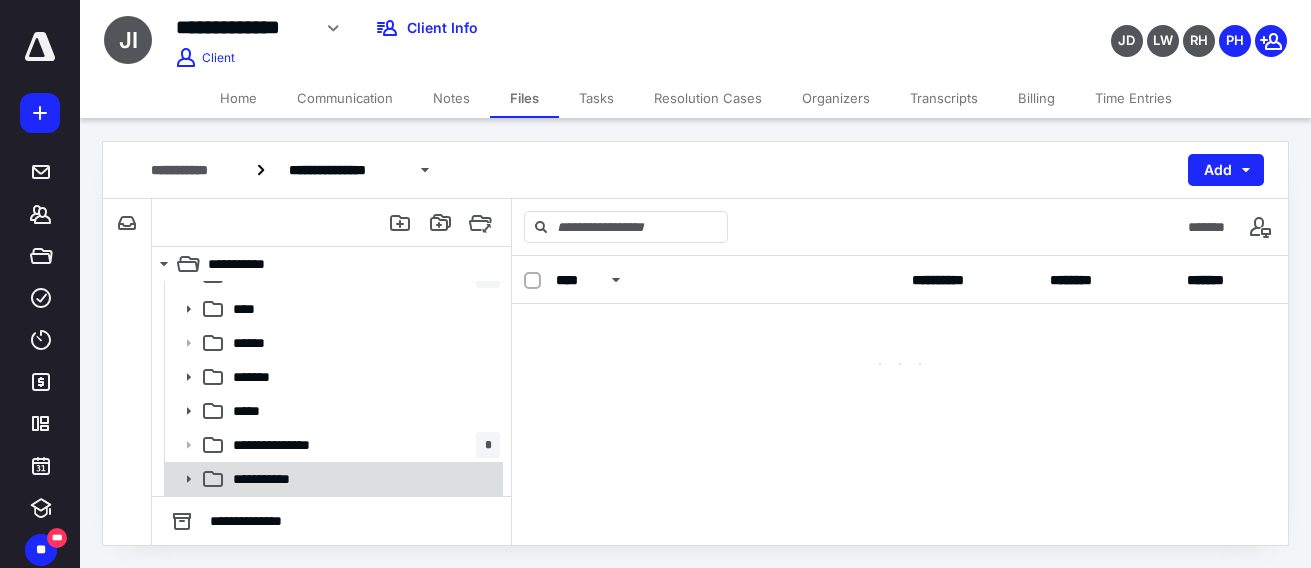 click on "**********" at bounding box center (332, 479) 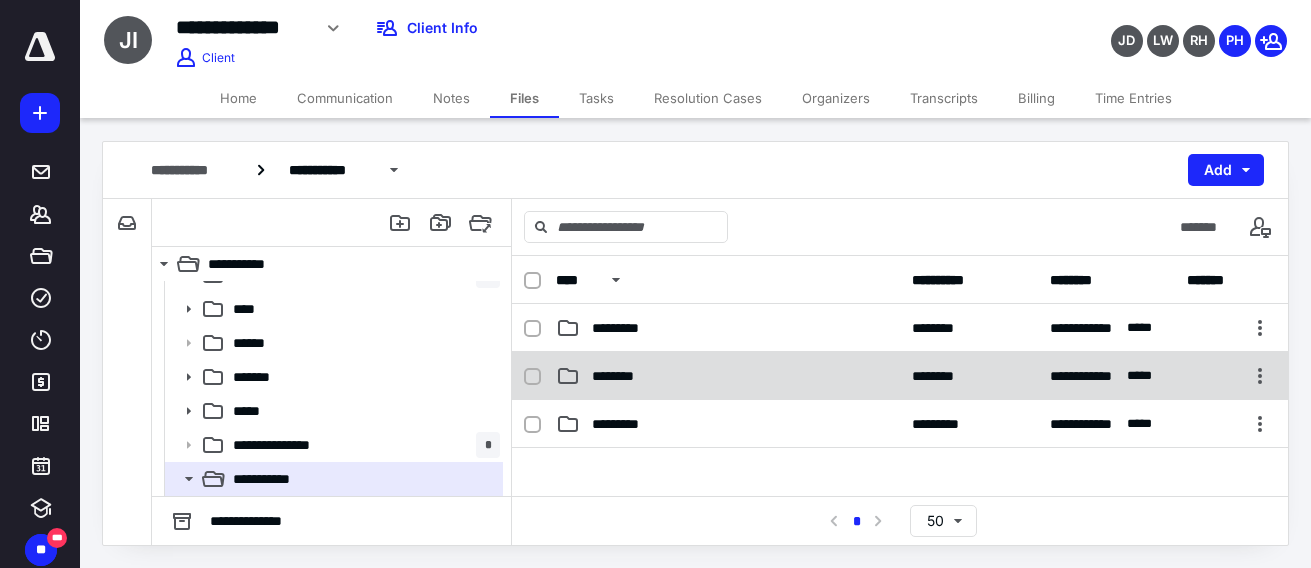 click on "********" at bounding box center (728, 376) 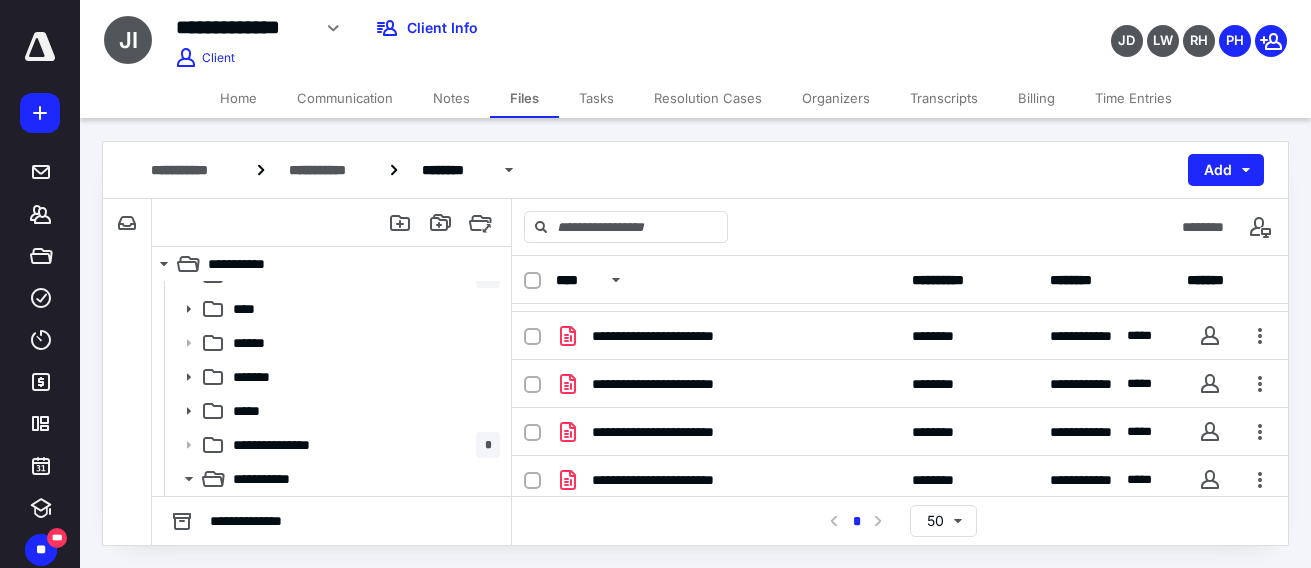 scroll, scrollTop: 576, scrollLeft: 0, axis: vertical 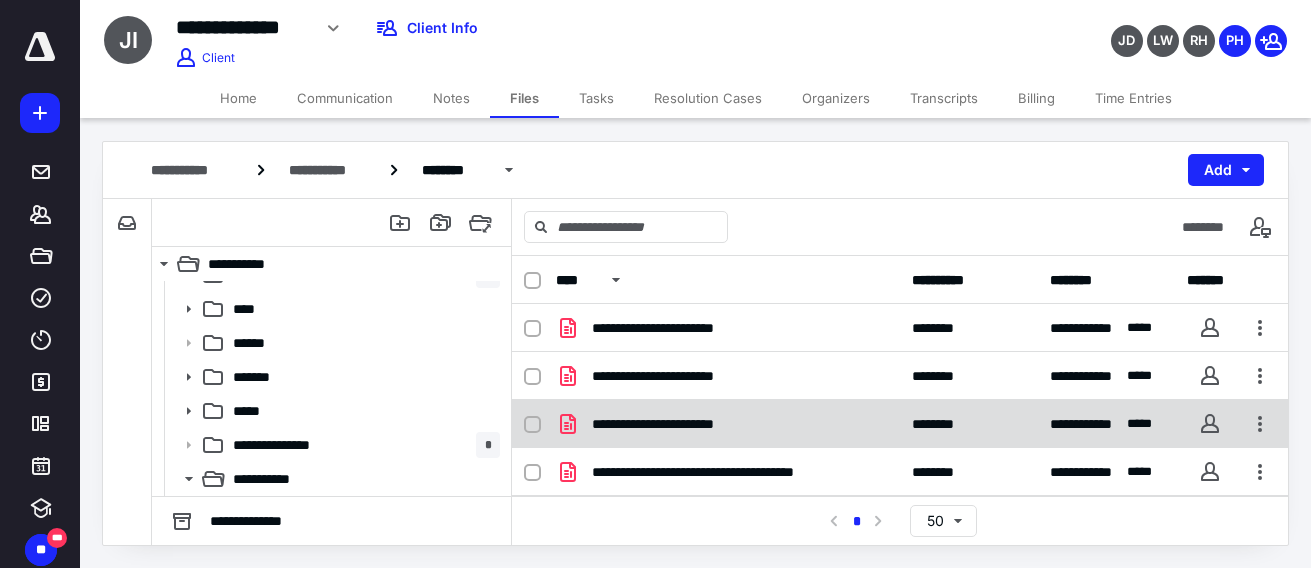 click on "**********" at bounding box center (728, 424) 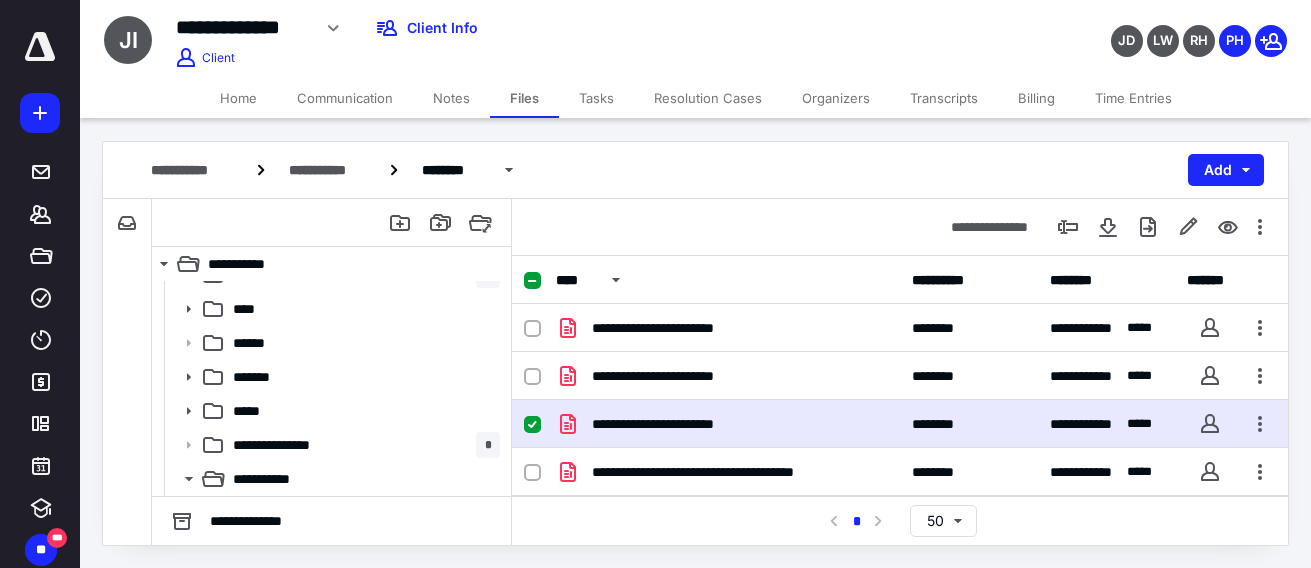 click on "**********" at bounding box center [728, 424] 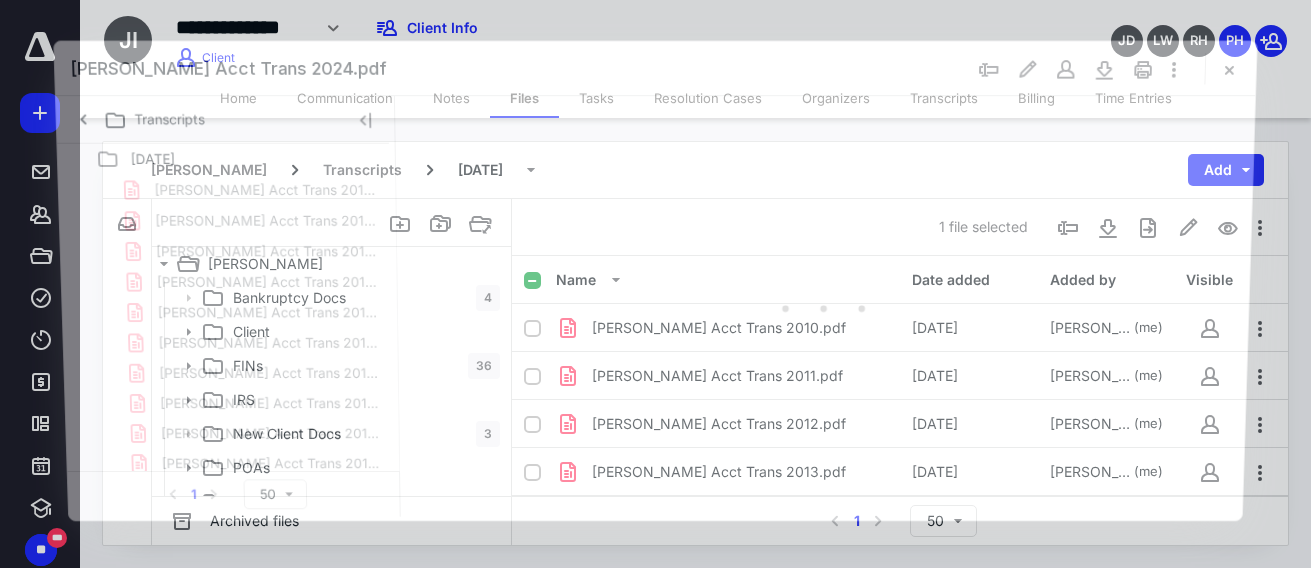 scroll, scrollTop: 159, scrollLeft: 0, axis: vertical 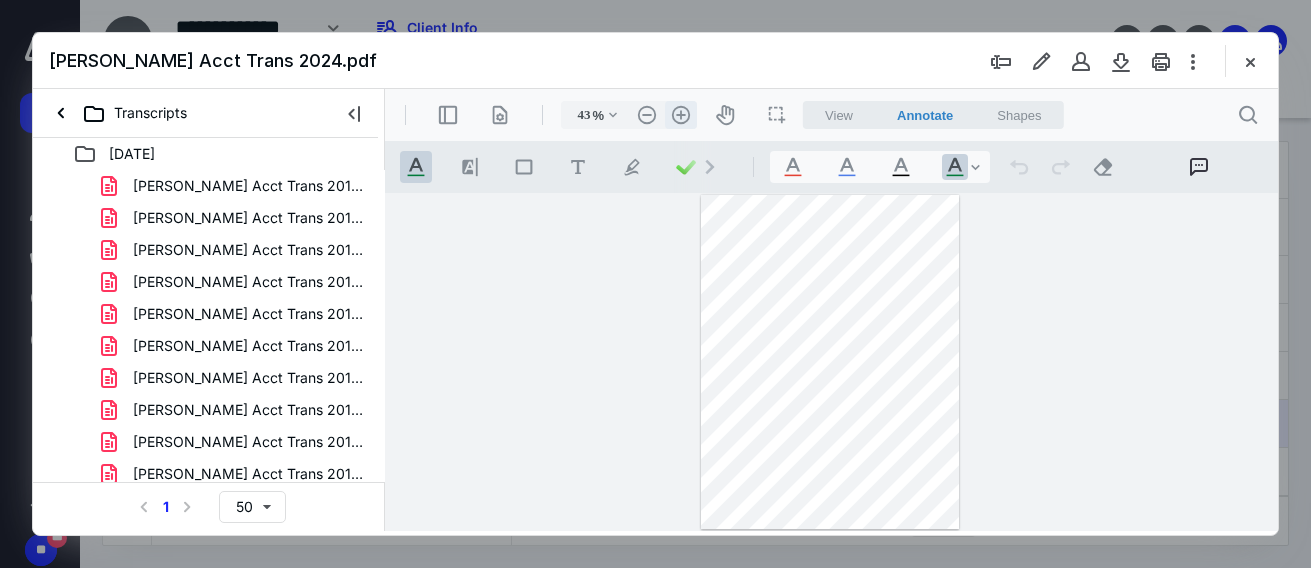 click on ".cls-1{fill:#abb0c4;} icon - header - zoom - in - line" at bounding box center (681, 115) 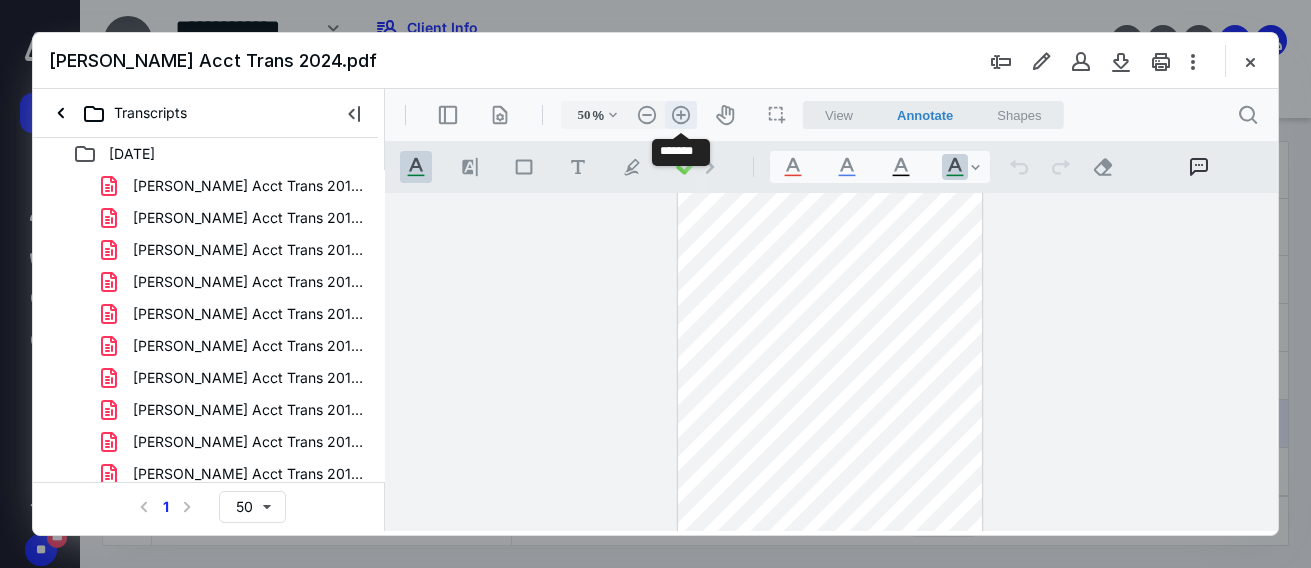 click on ".cls-1{fill:#abb0c4;} icon - header - zoom - in - line" at bounding box center (681, 115) 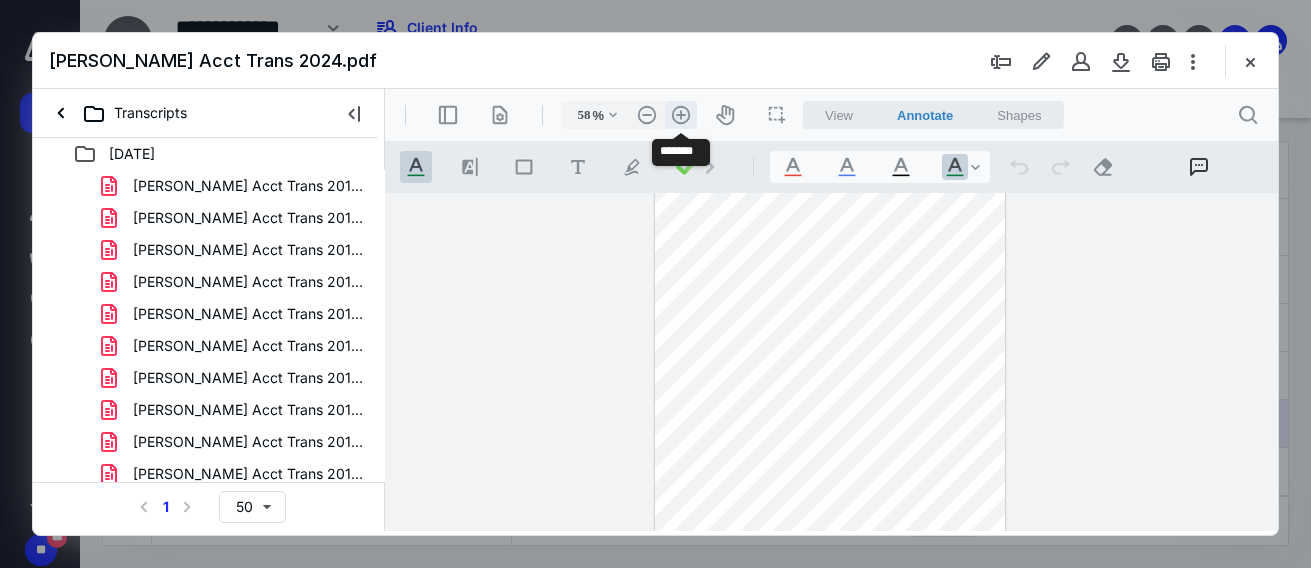 click on ".cls-1{fill:#abb0c4;} icon - header - zoom - in - line" at bounding box center (681, 115) 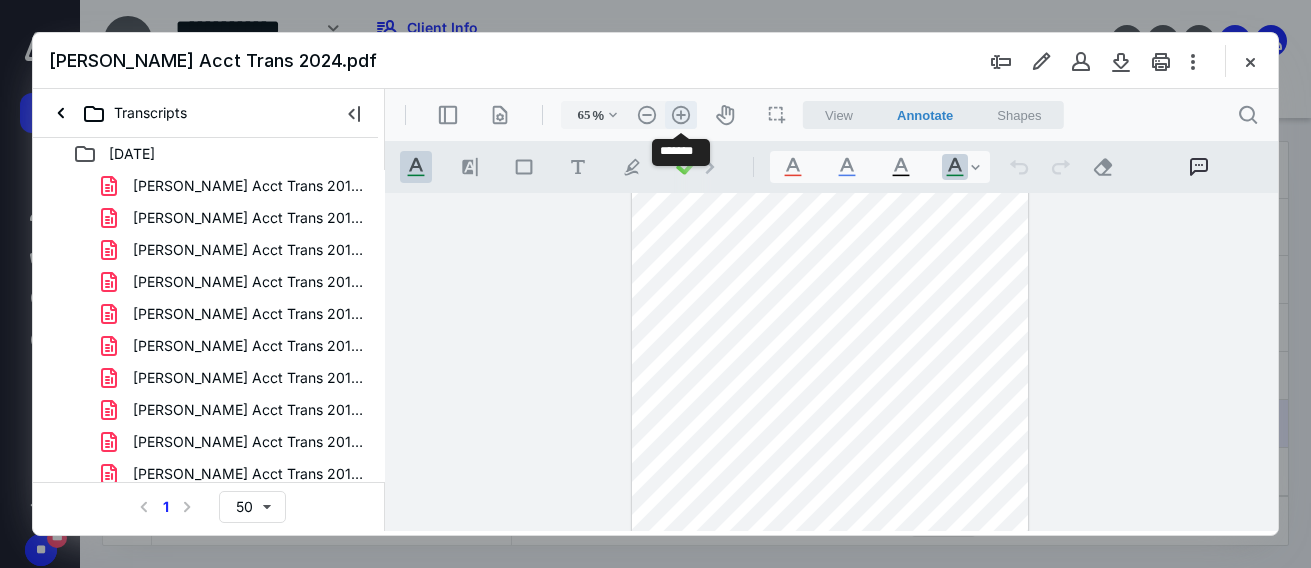 click on ".cls-1{fill:#abb0c4;} icon - header - zoom - in - line" at bounding box center [681, 115] 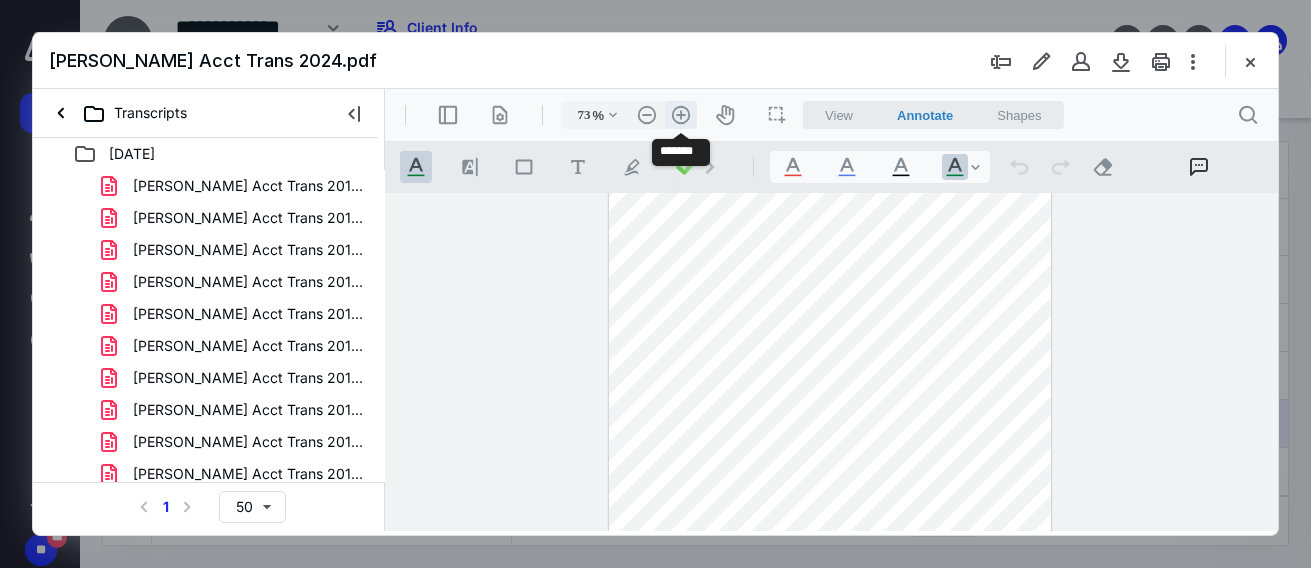 click on ".cls-1{fill:#abb0c4;} icon - header - zoom - in - line" at bounding box center (681, 115) 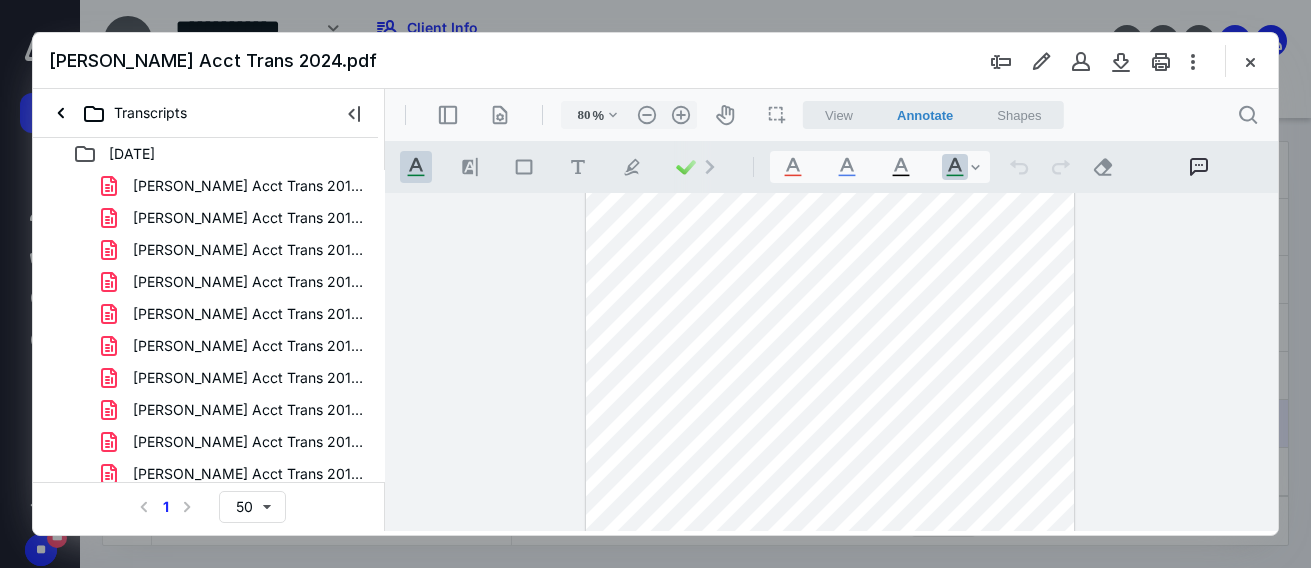 scroll, scrollTop: 299, scrollLeft: 0, axis: vertical 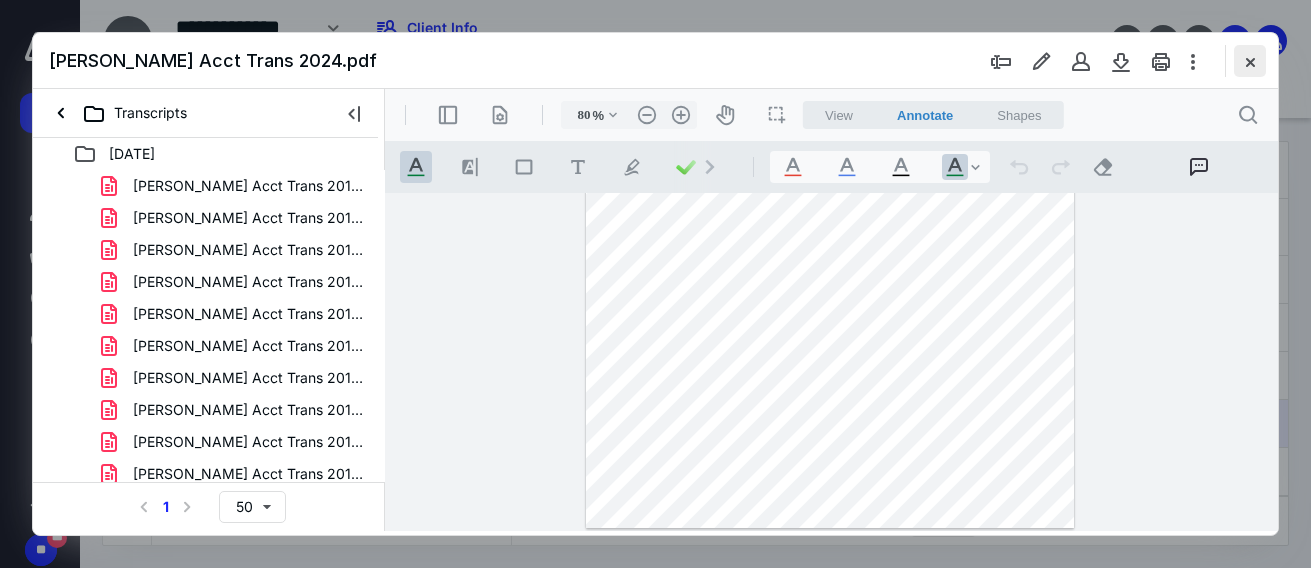 click at bounding box center (1250, 61) 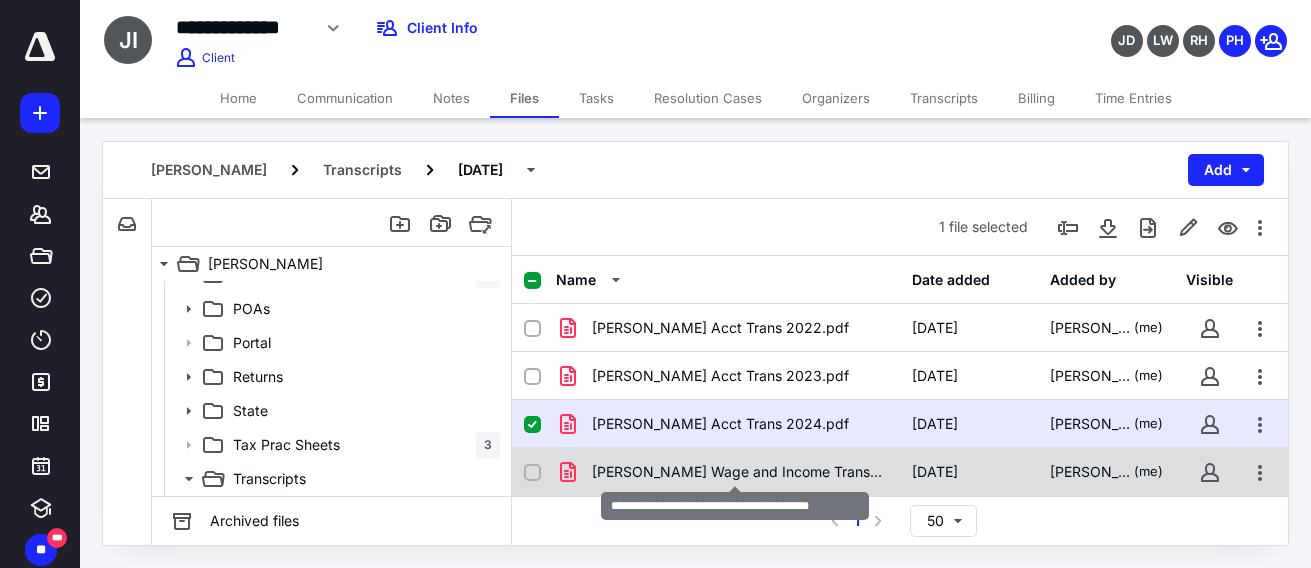 click on "Ivey Wage and Income Transcript 2024.pdf" at bounding box center [740, 472] 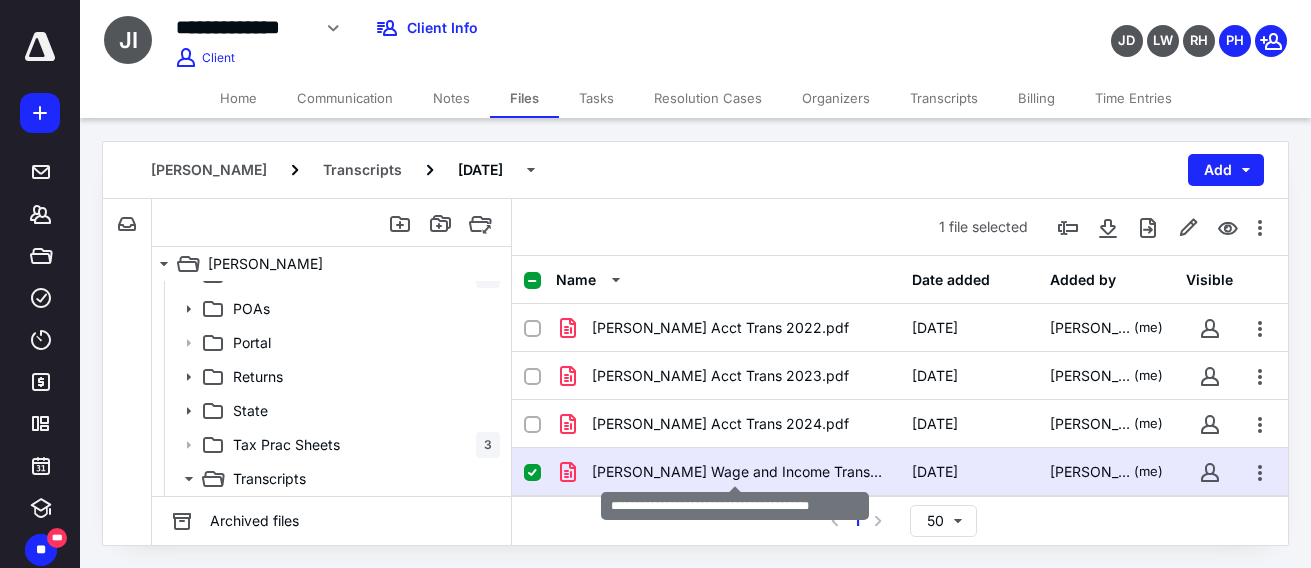 click on "Ivey Wage and Income Transcript 2024.pdf" at bounding box center [740, 472] 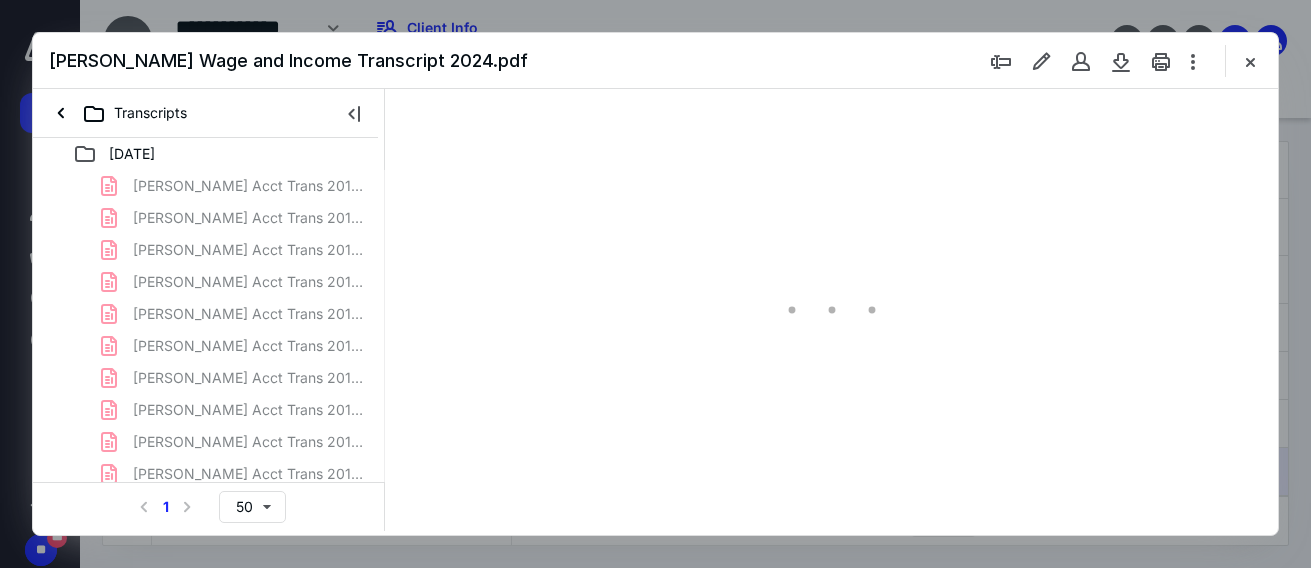 scroll, scrollTop: 0, scrollLeft: 0, axis: both 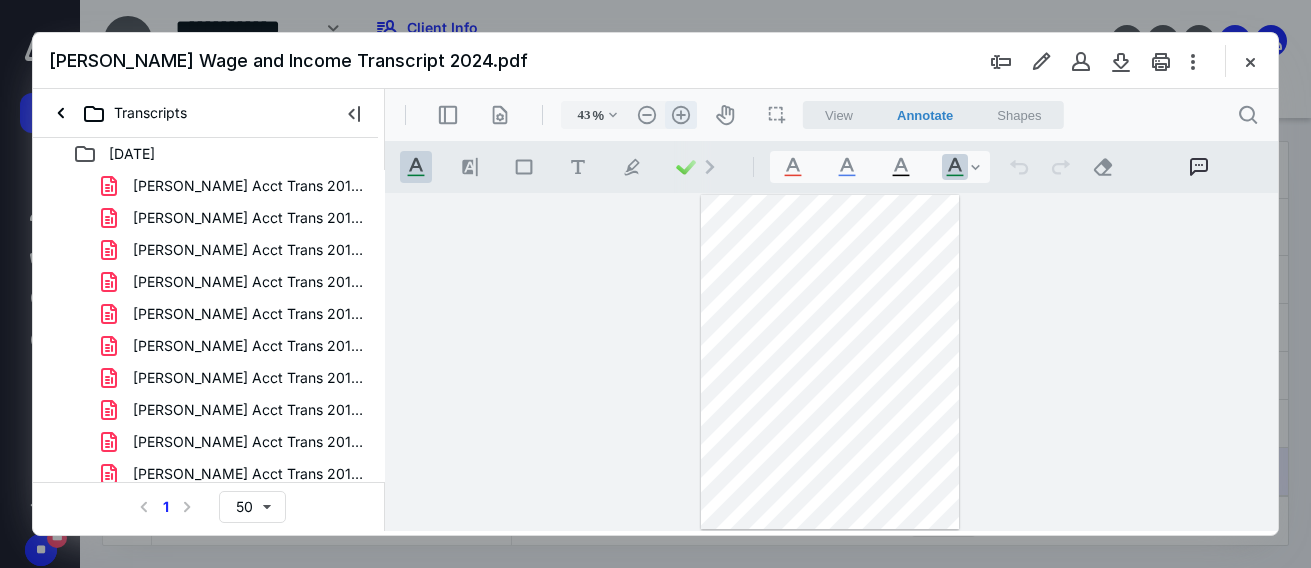click on ".cls-1{fill:#abb0c4;} icon - header - zoom - in - line" at bounding box center [681, 115] 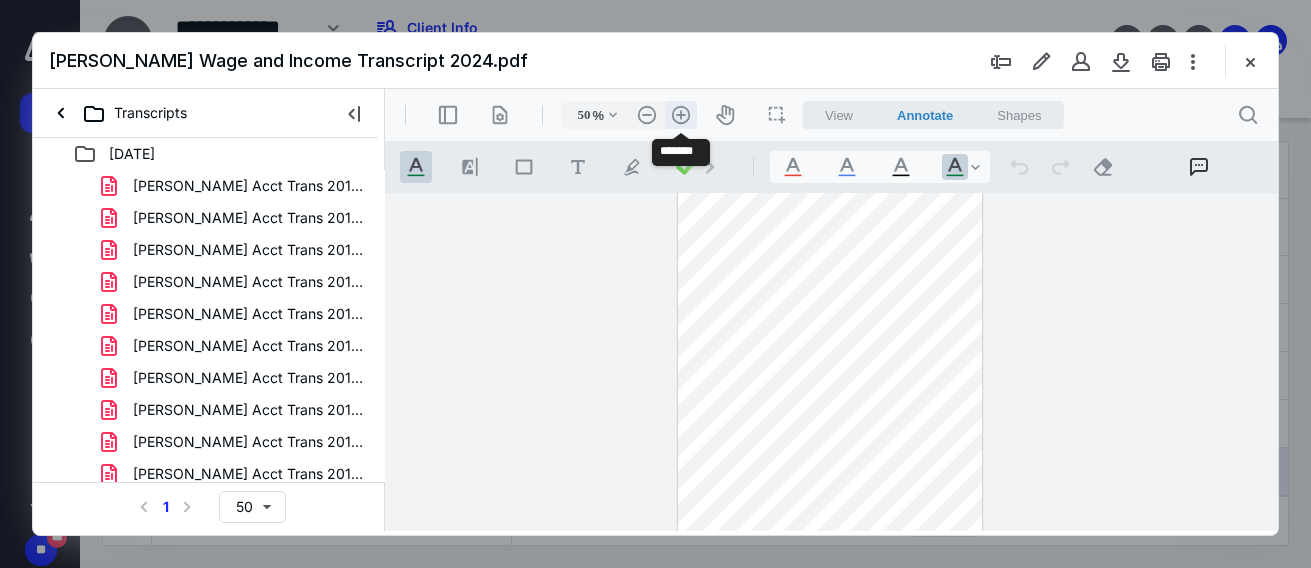 click on ".cls-1{fill:#abb0c4;} icon - header - zoom - in - line" at bounding box center [681, 115] 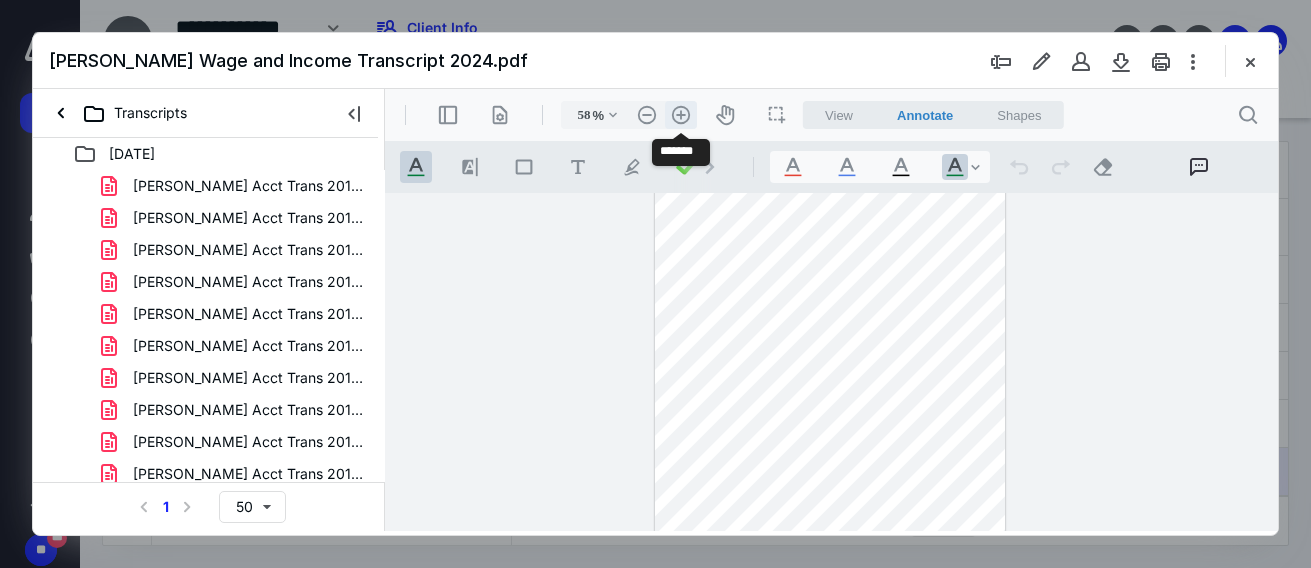 click on ".cls-1{fill:#abb0c4;} icon - header - zoom - in - line" at bounding box center [681, 115] 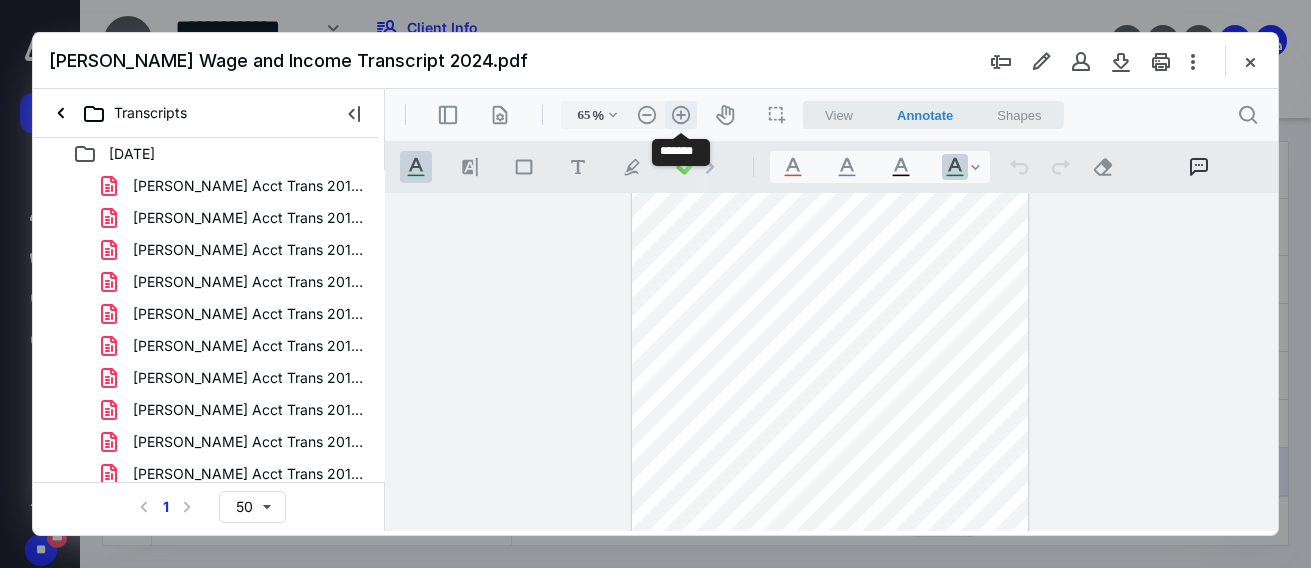 click on ".cls-1{fill:#abb0c4;} icon - header - zoom - in - line" at bounding box center (681, 115) 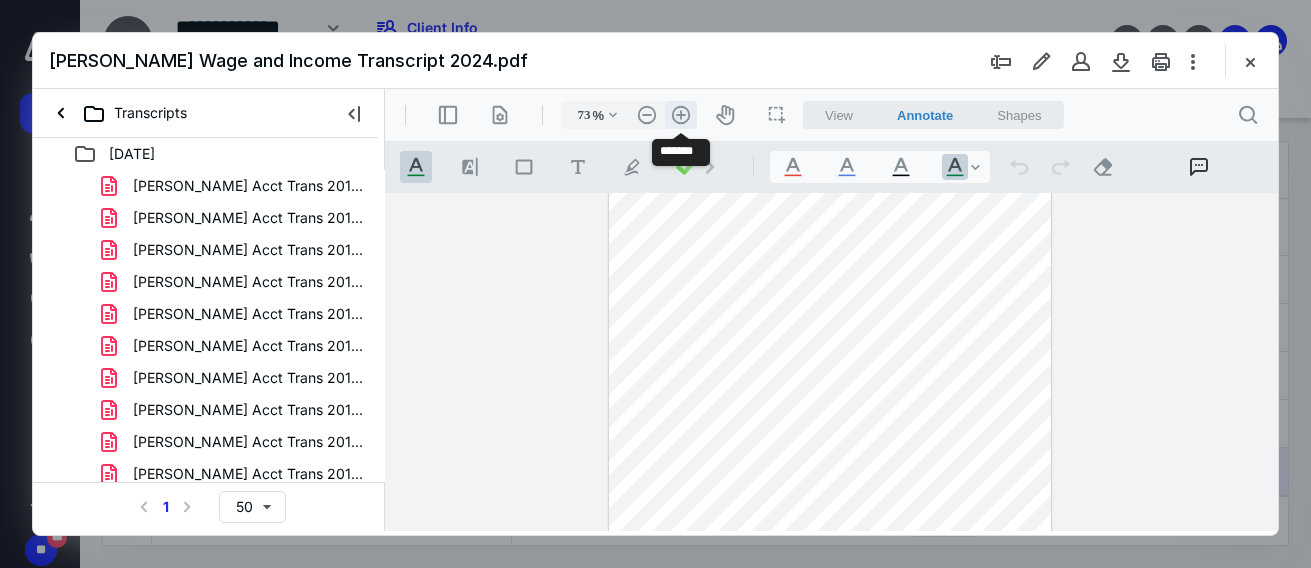 click on ".cls-1{fill:#abb0c4;} icon - header - zoom - in - line" at bounding box center [681, 115] 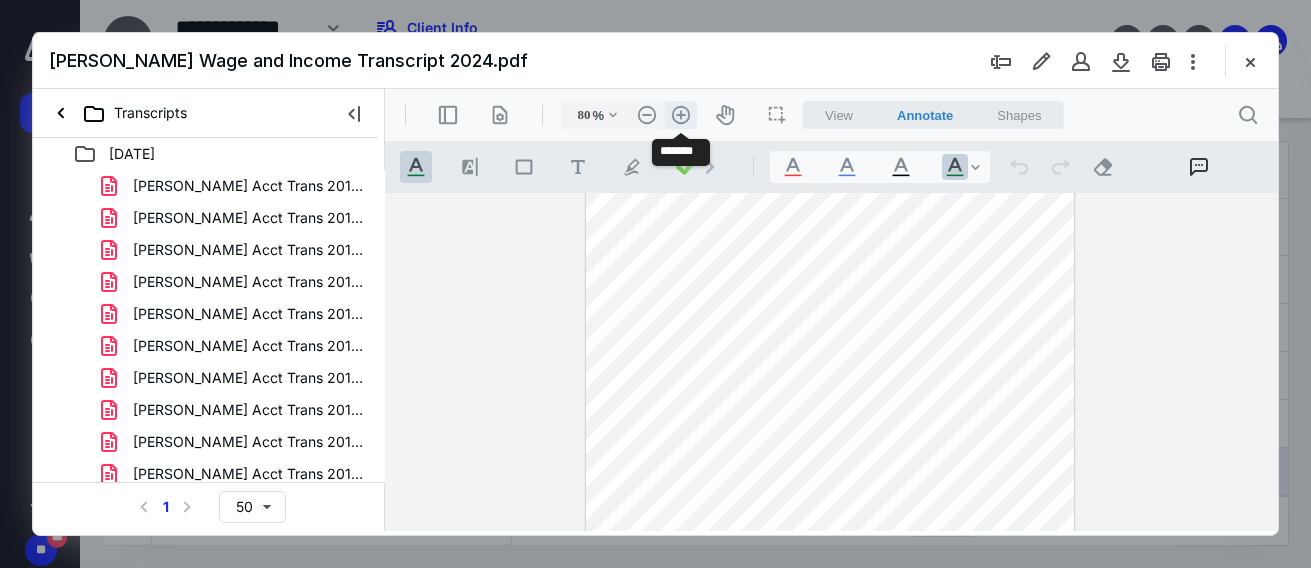 click on ".cls-1{fill:#abb0c4;} icon - header - zoom - in - line" at bounding box center (681, 115) 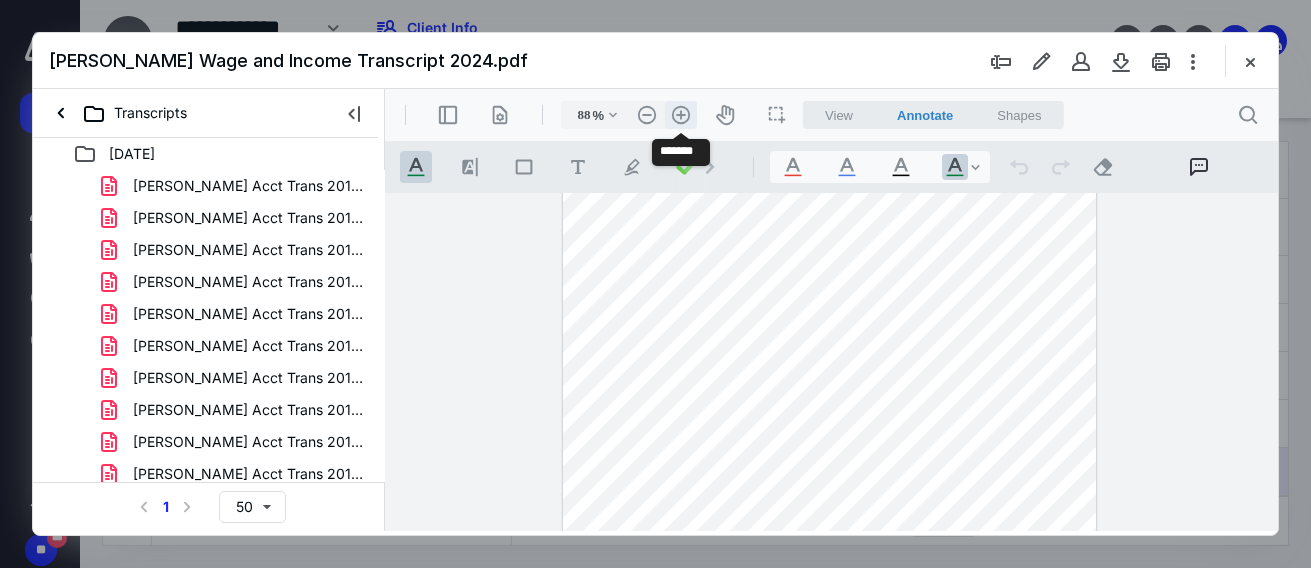 click on ".cls-1{fill:#abb0c4;} icon - header - zoom - in - line" at bounding box center [681, 115] 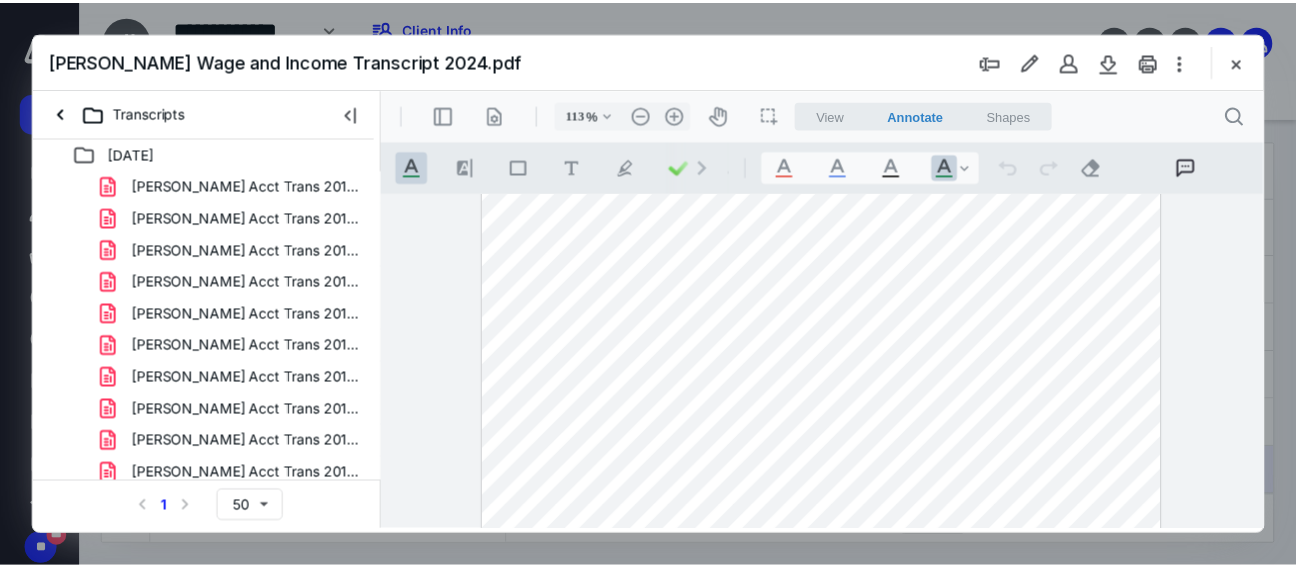 scroll, scrollTop: 200, scrollLeft: 0, axis: vertical 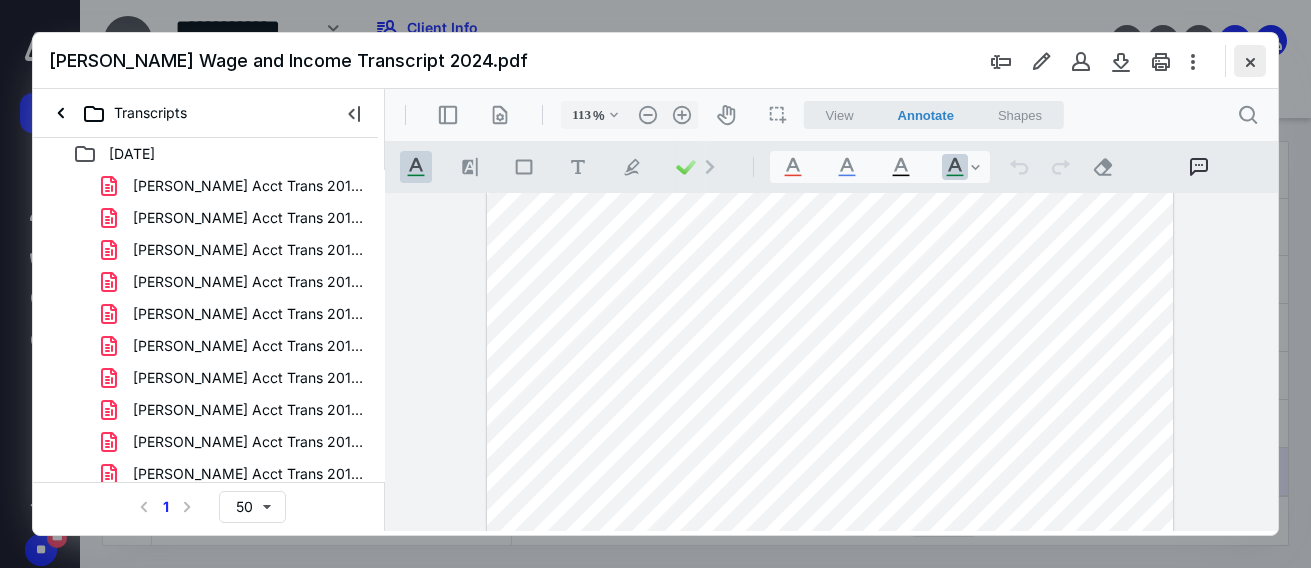 click at bounding box center (1250, 61) 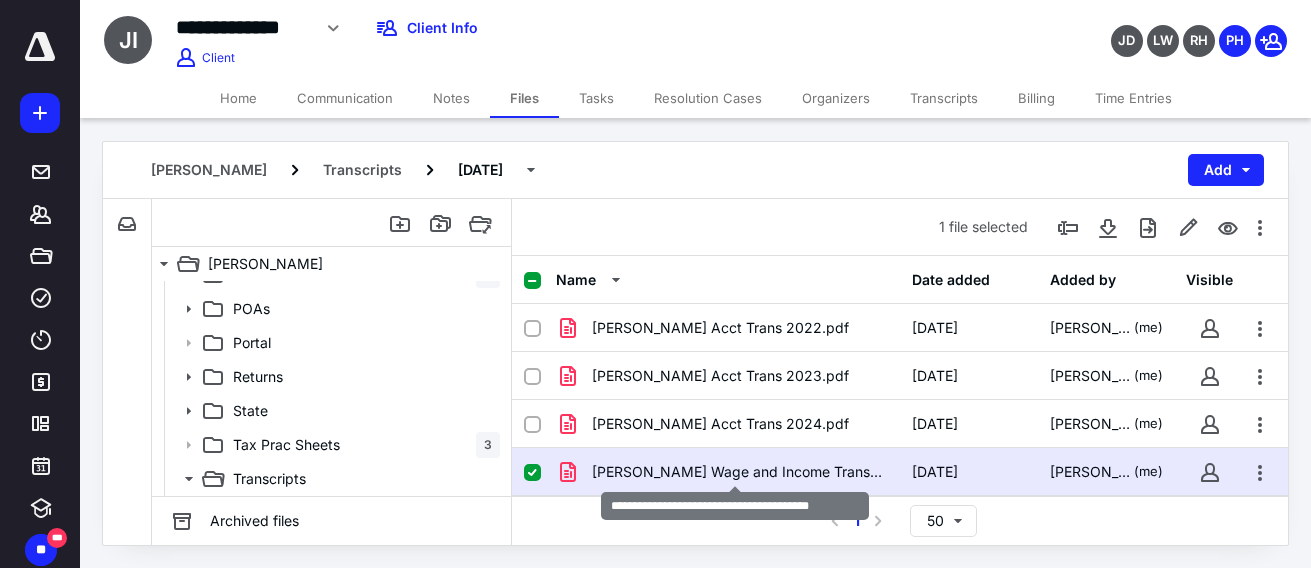 click on "Ivey Wage and Income Transcript 2024.pdf" at bounding box center (740, 472) 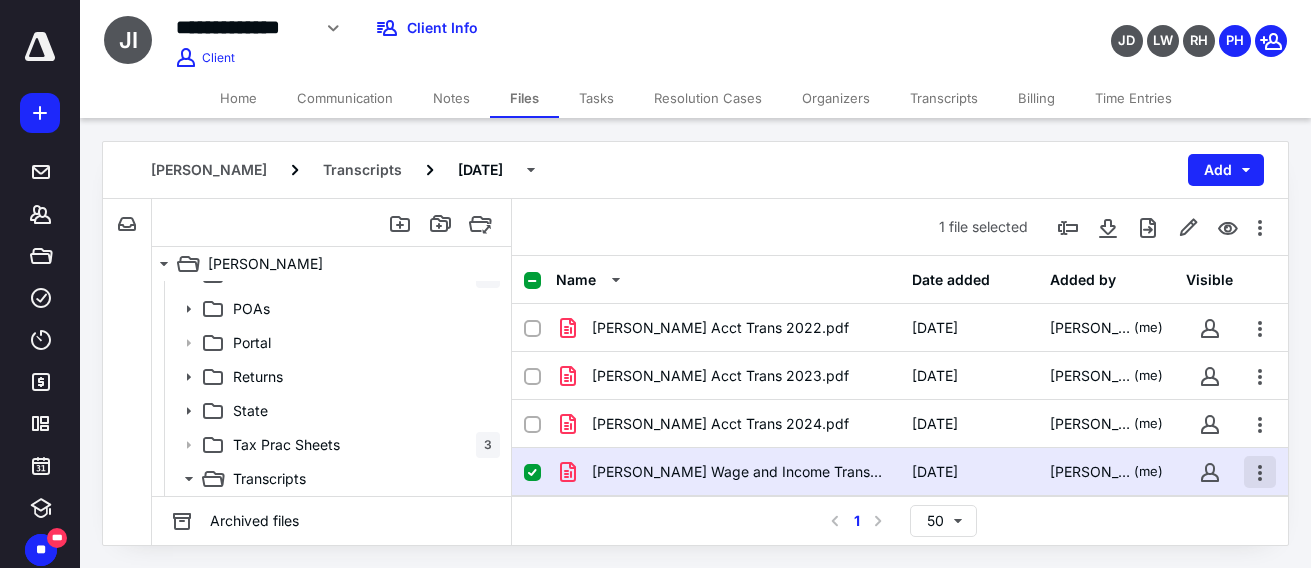 click at bounding box center (1260, 472) 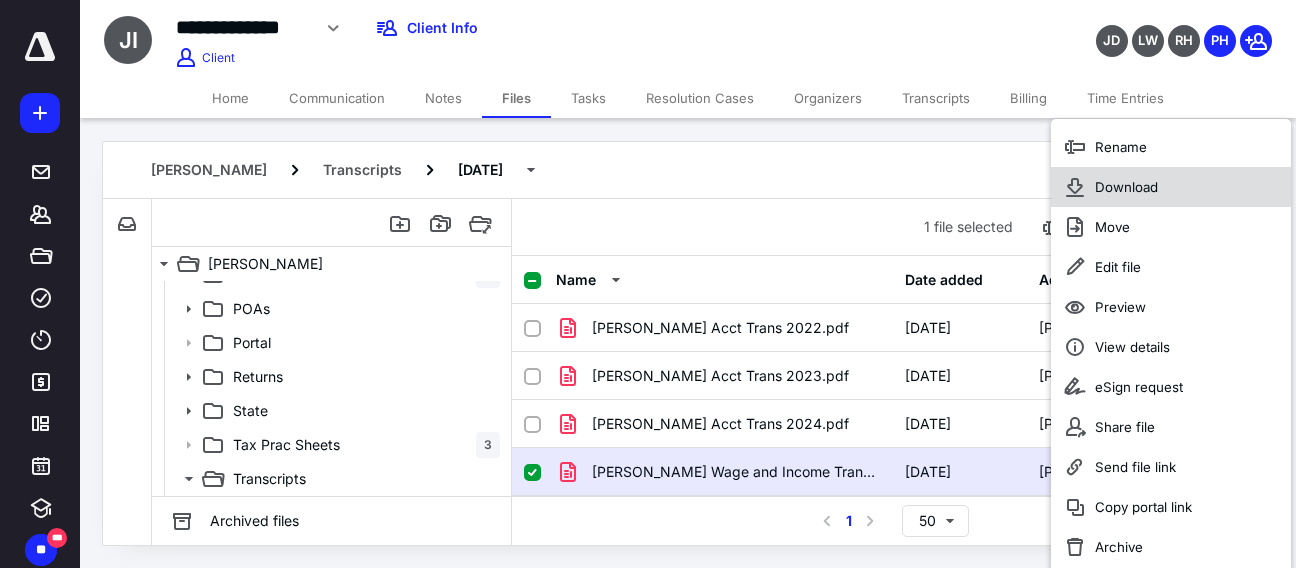 click on "Download" at bounding box center (1126, 187) 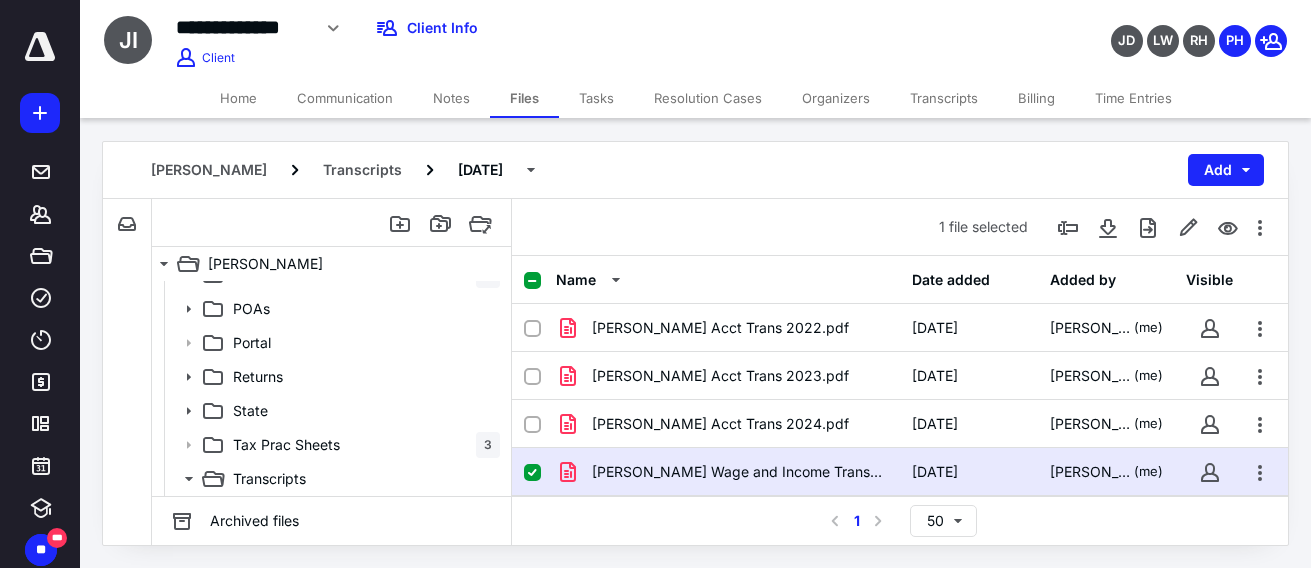 click on "Home" at bounding box center [238, 98] 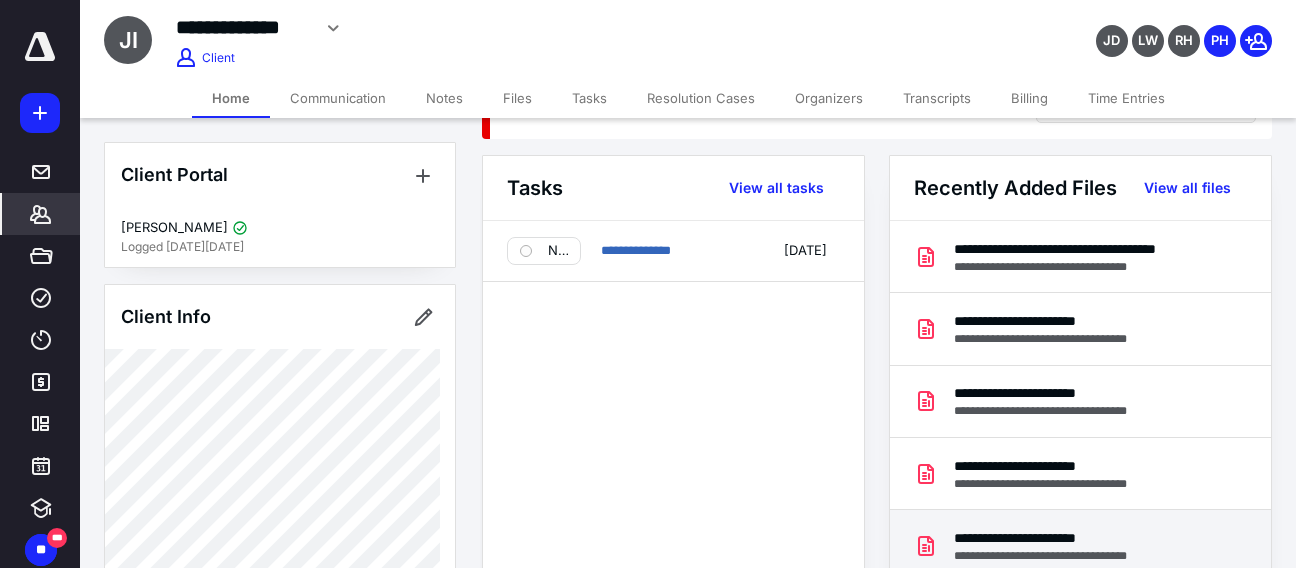 scroll, scrollTop: 0, scrollLeft: 0, axis: both 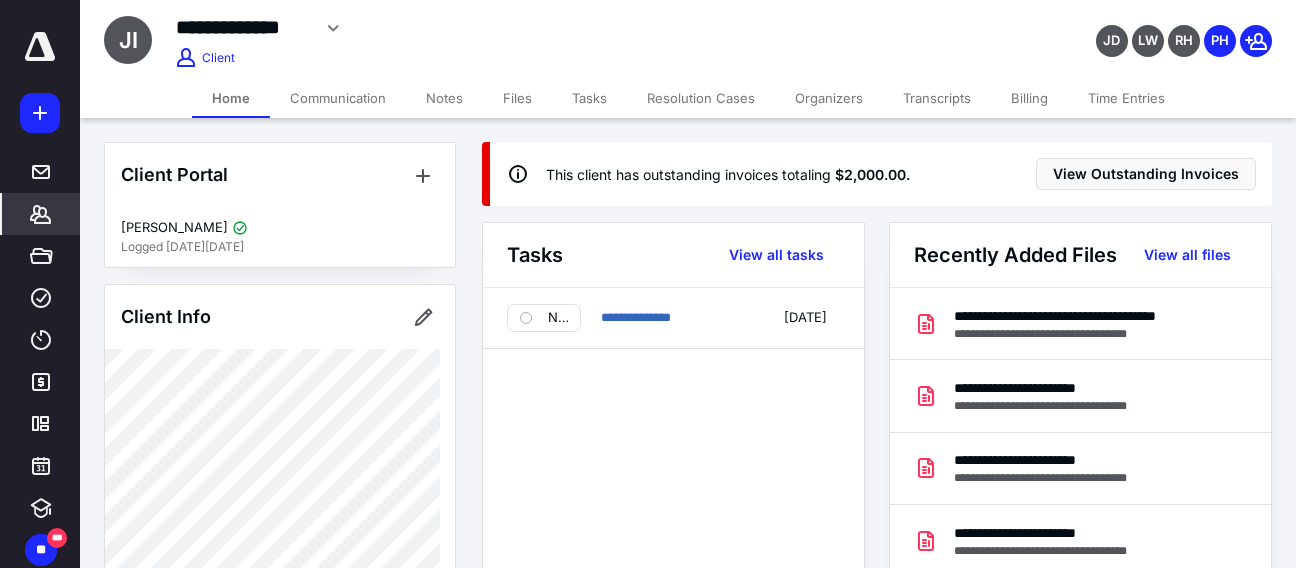 click on "This client has outstanding invoices totaling   $2,000.00 . View Outstanding Invoices" at bounding box center [881, 174] 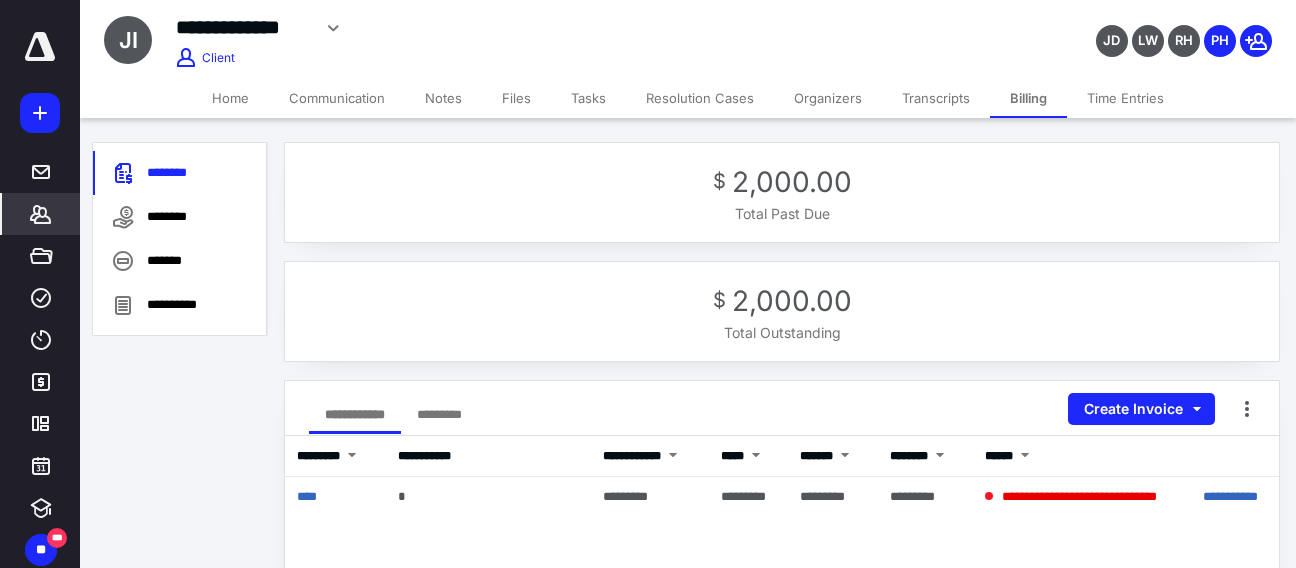 click on "Time Entries" at bounding box center [1125, 98] 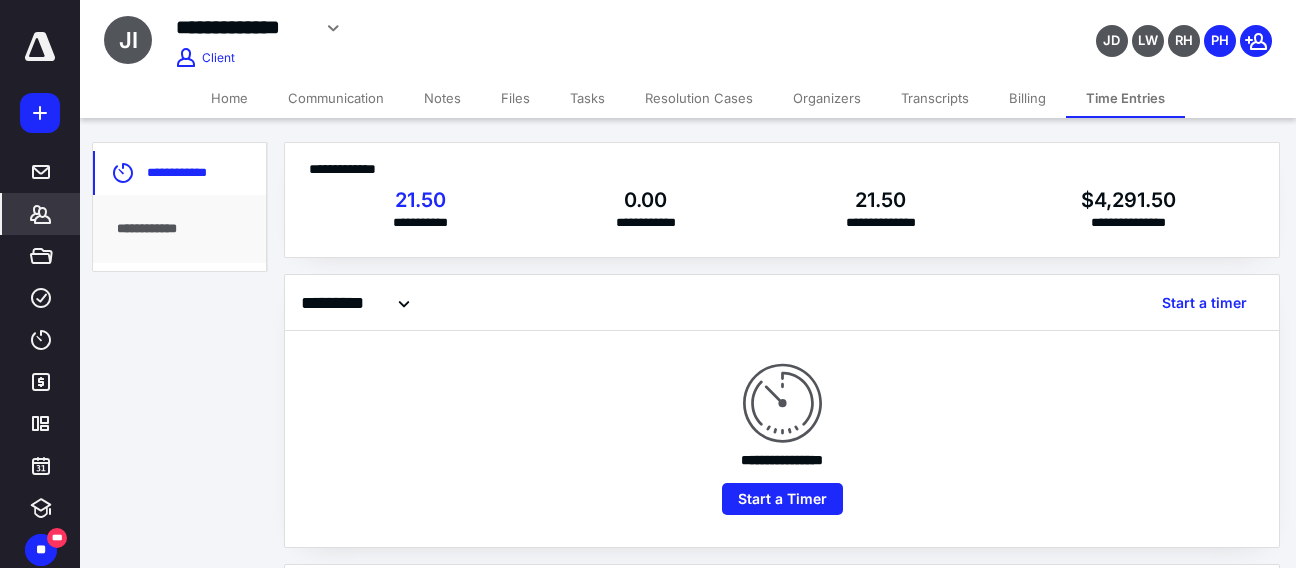 click on "Home" at bounding box center [229, 98] 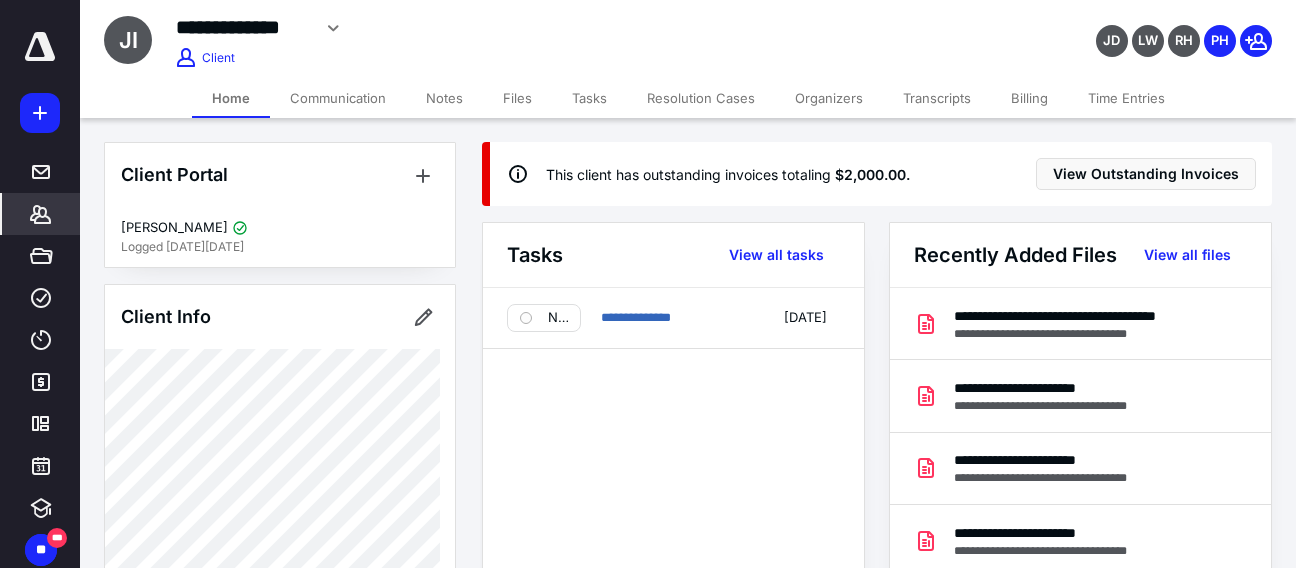 click on "**********" at bounding box center (877, 746) 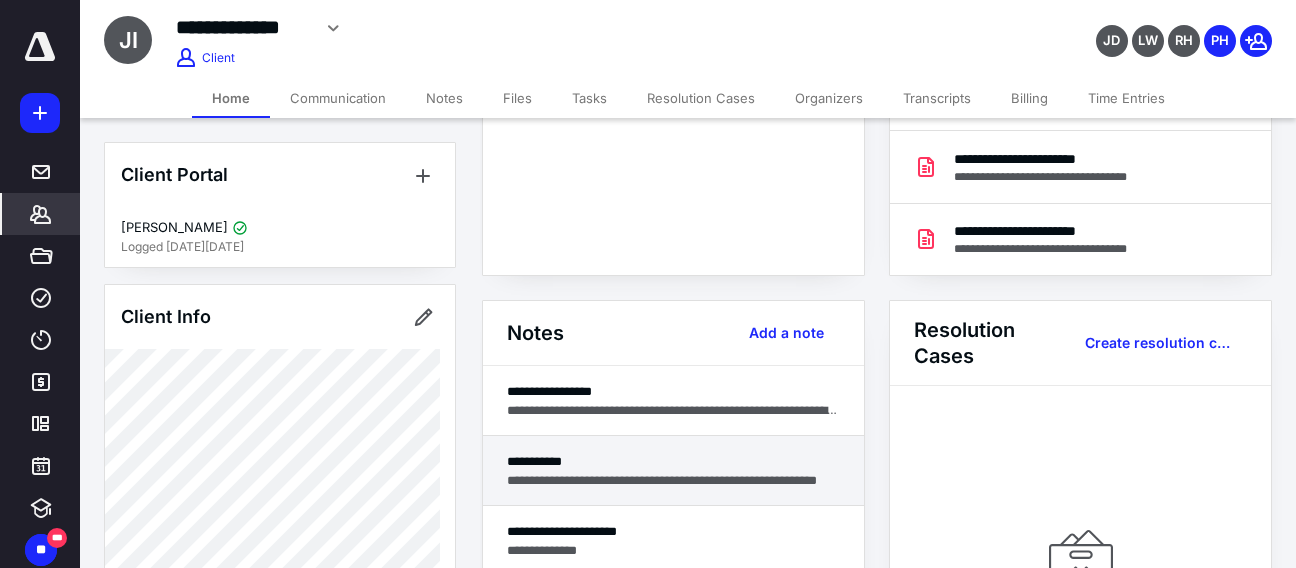 scroll, scrollTop: 500, scrollLeft: 0, axis: vertical 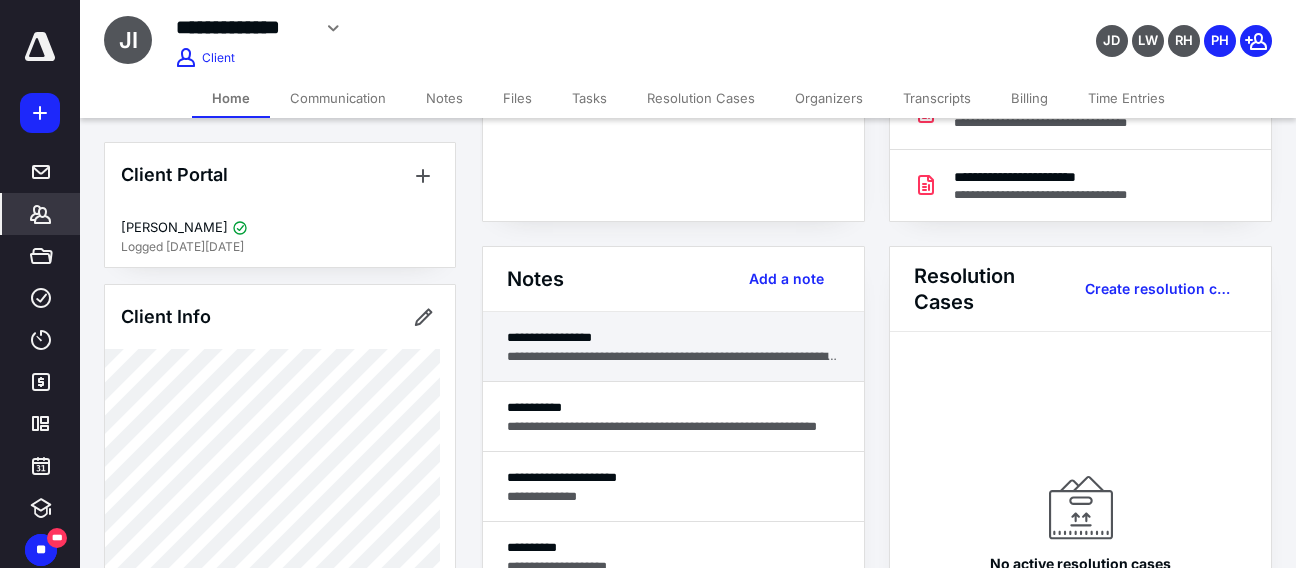 click on "**********" at bounding box center (673, 337) 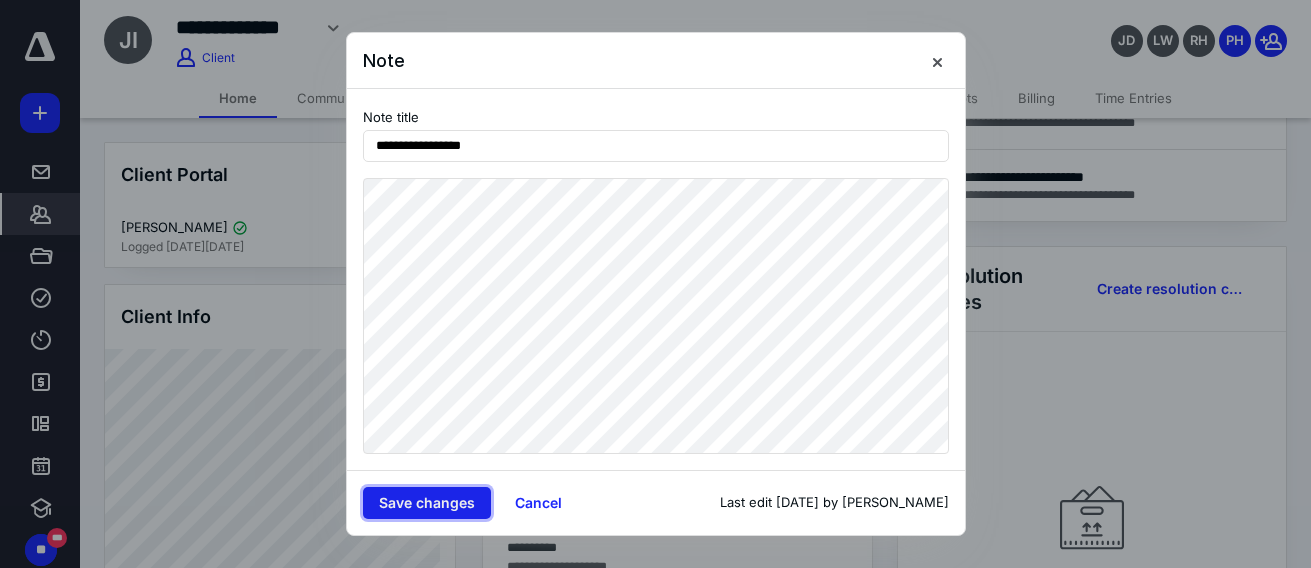 click on "Save changes" at bounding box center (427, 503) 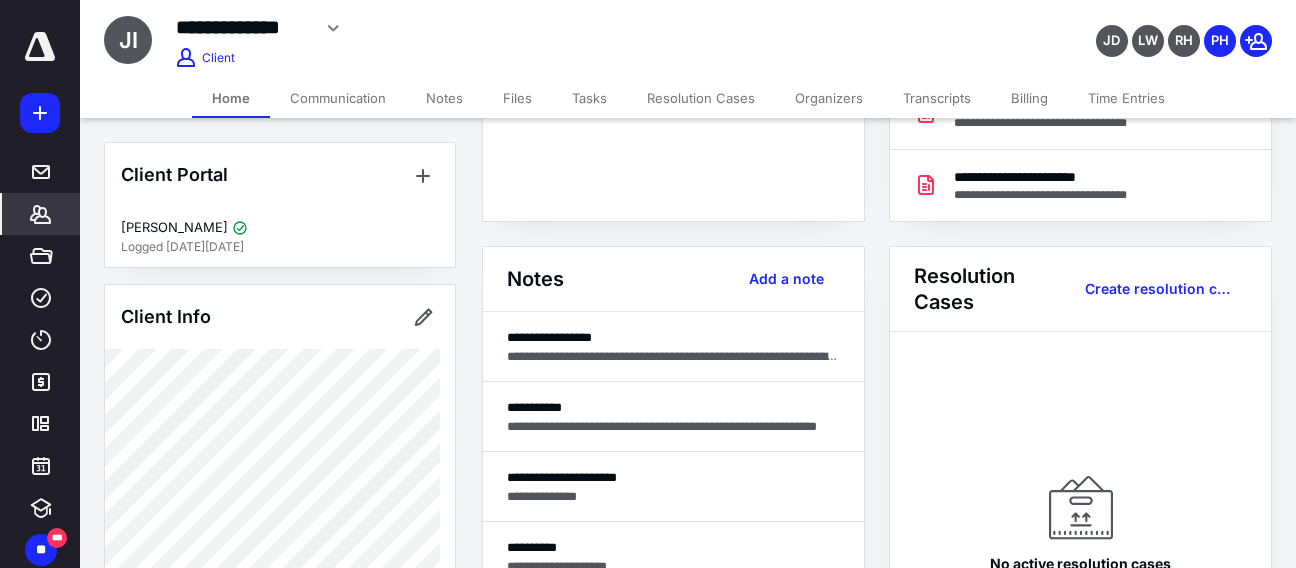 click on "Time Entries" at bounding box center [1126, 98] 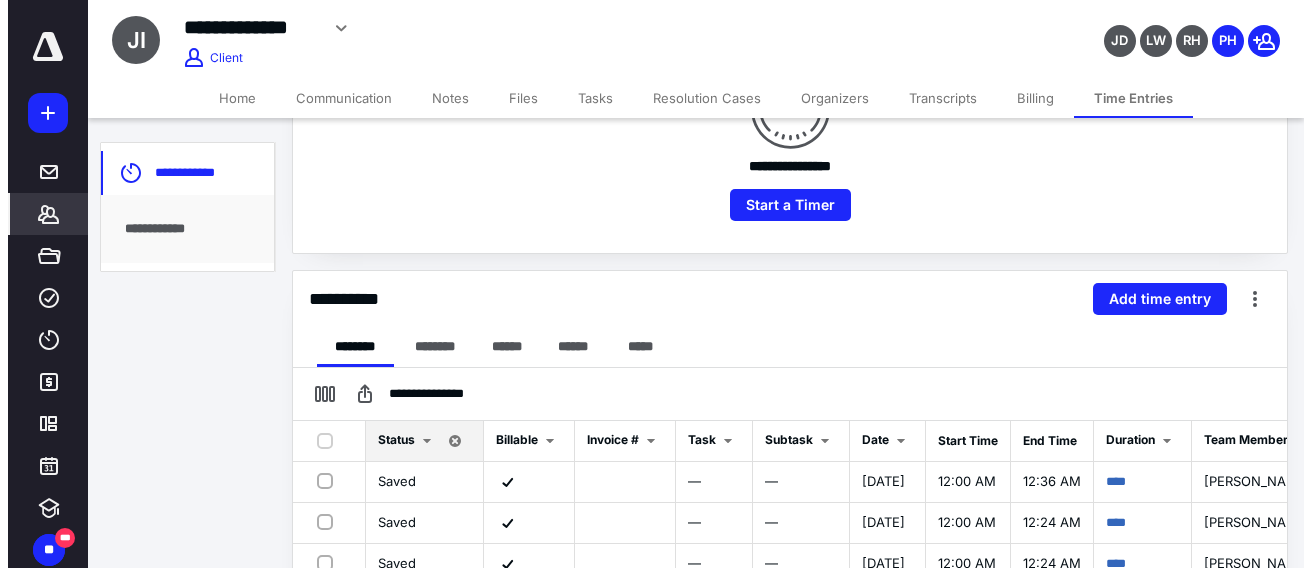 scroll, scrollTop: 300, scrollLeft: 0, axis: vertical 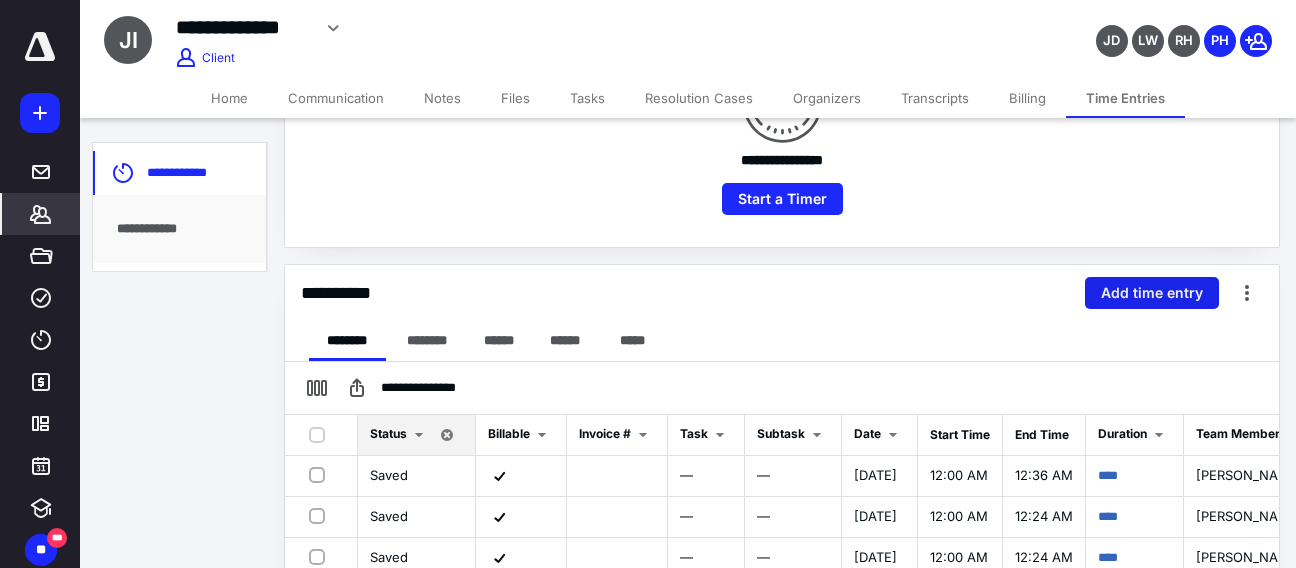 click on "Add time entry" at bounding box center (1152, 293) 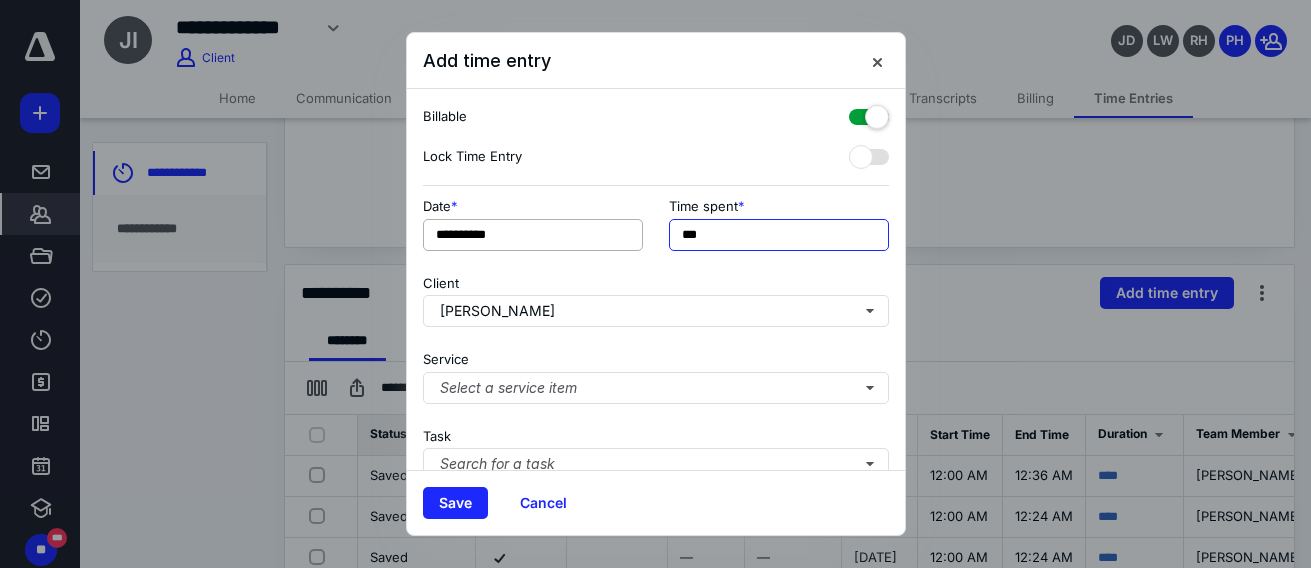drag, startPoint x: 564, startPoint y: 232, endPoint x: 530, endPoint y: 230, distance: 34.058773 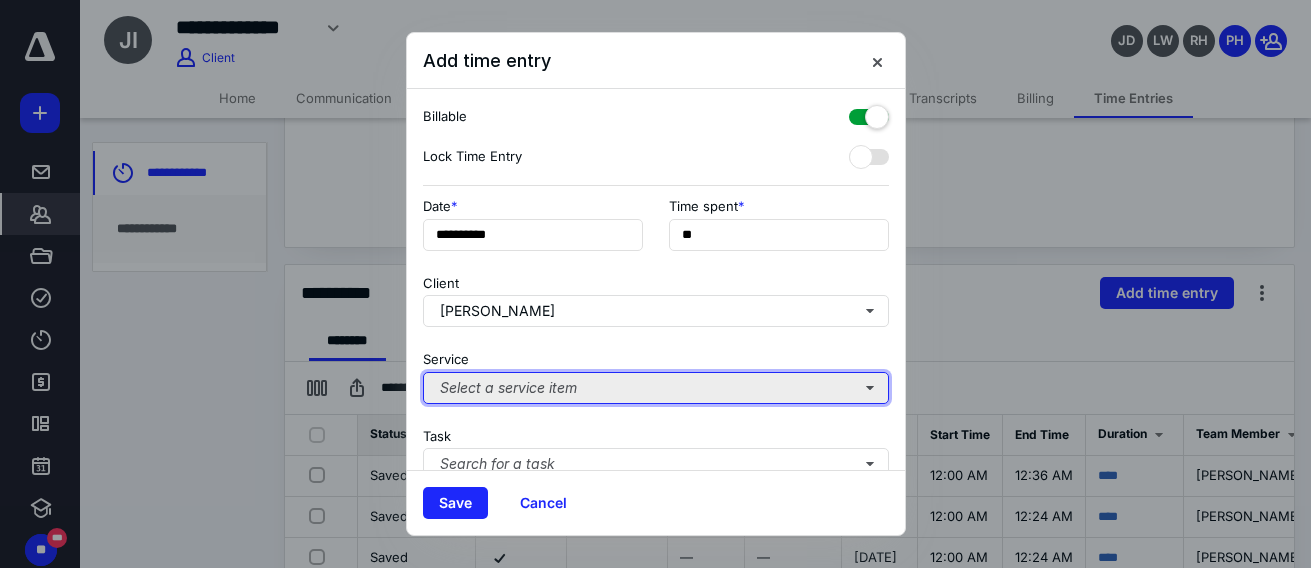 type on "***" 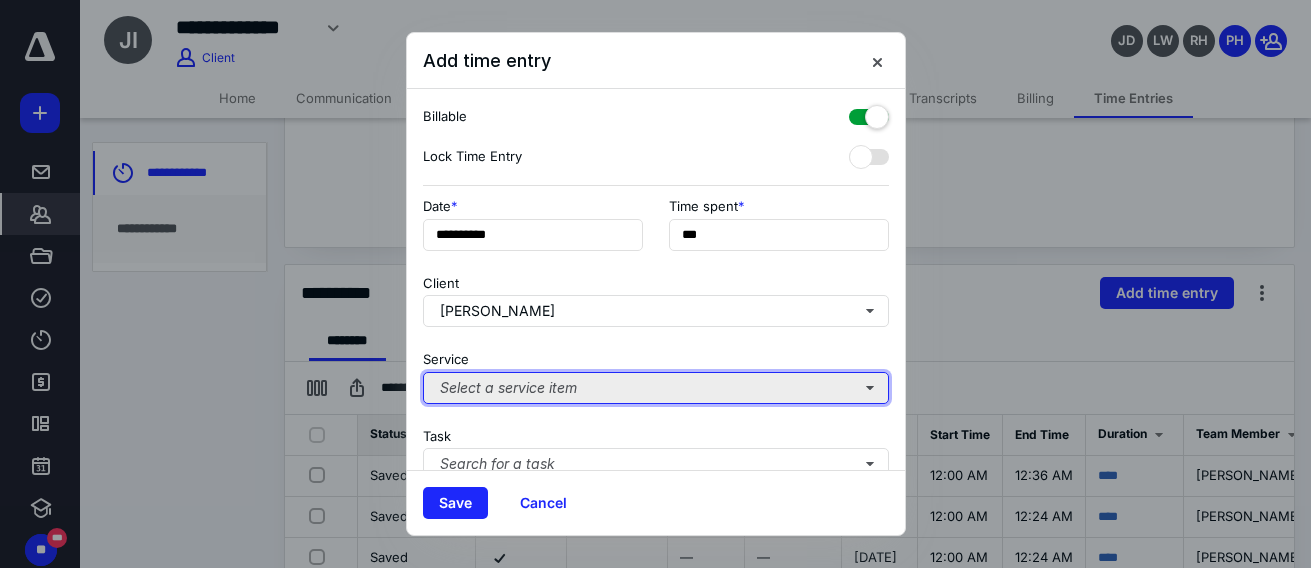 click on "Select a service item" at bounding box center (656, 388) 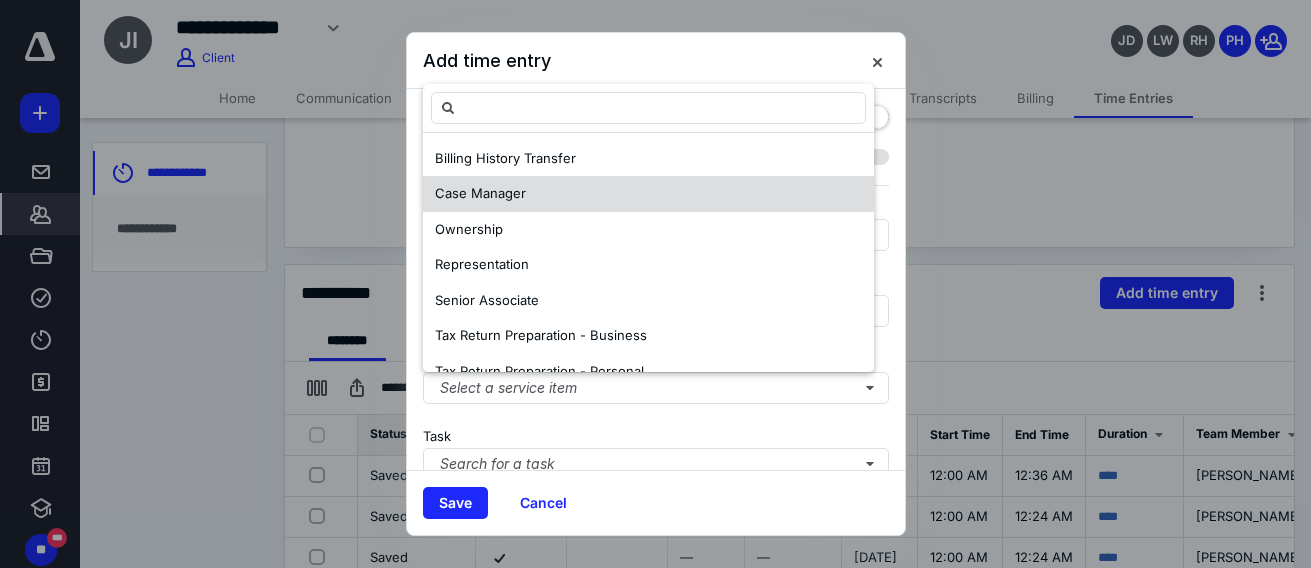click on "Case Manager" at bounding box center [480, 193] 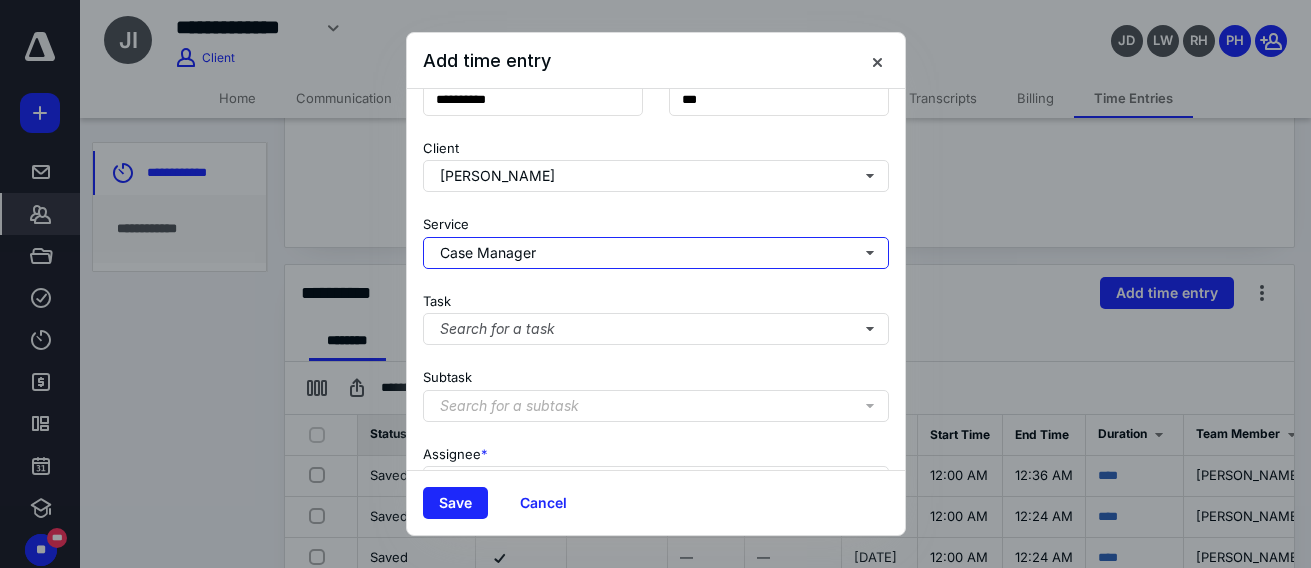 scroll, scrollTop: 334, scrollLeft: 0, axis: vertical 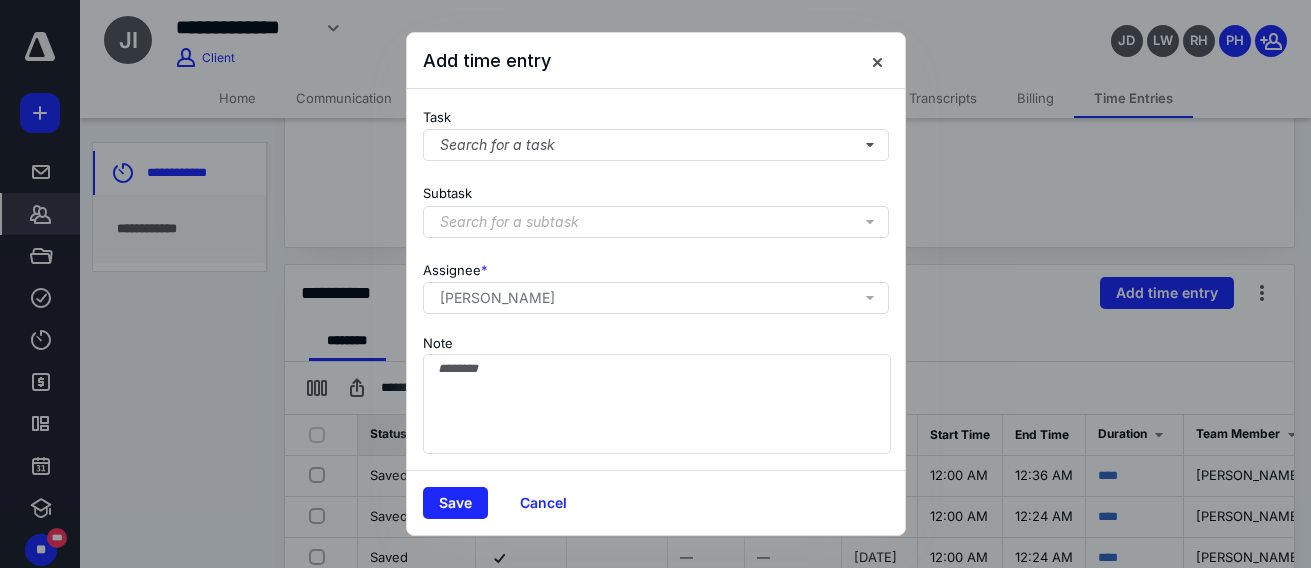 click at bounding box center (655, 284) 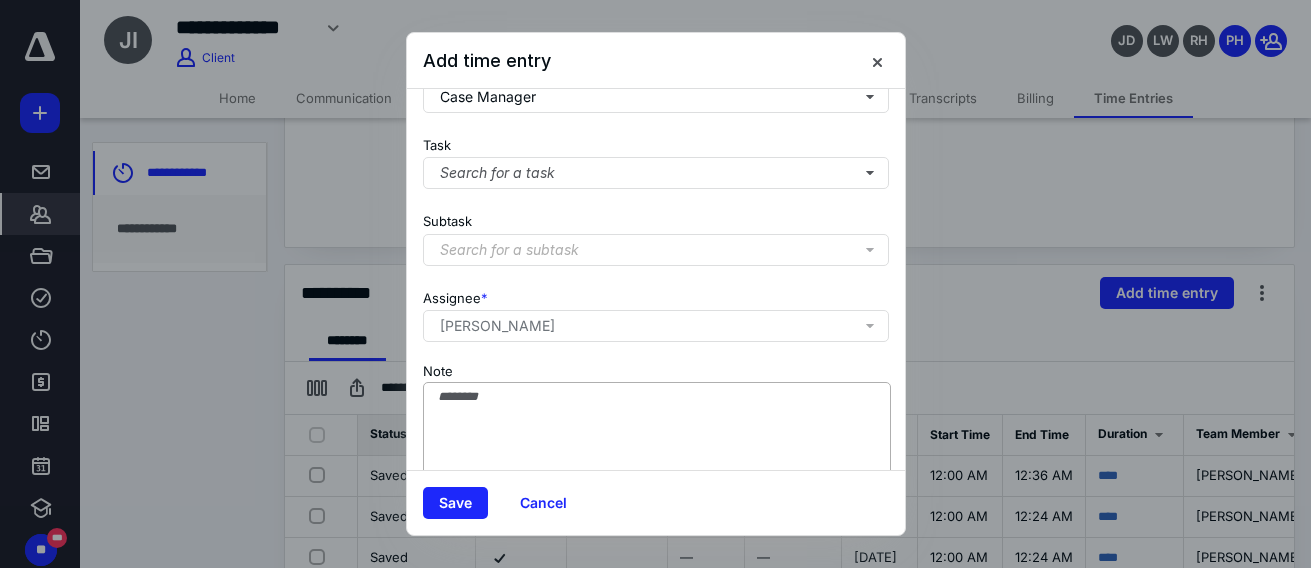 scroll, scrollTop: 334, scrollLeft: 0, axis: vertical 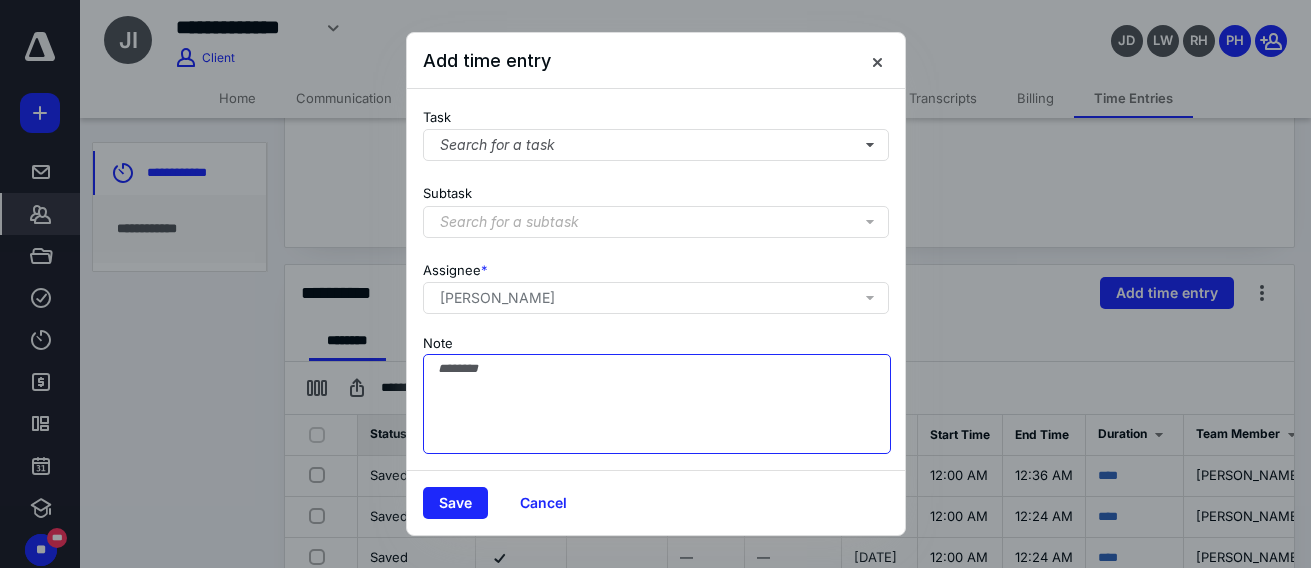 click on "Note" at bounding box center [657, 404] 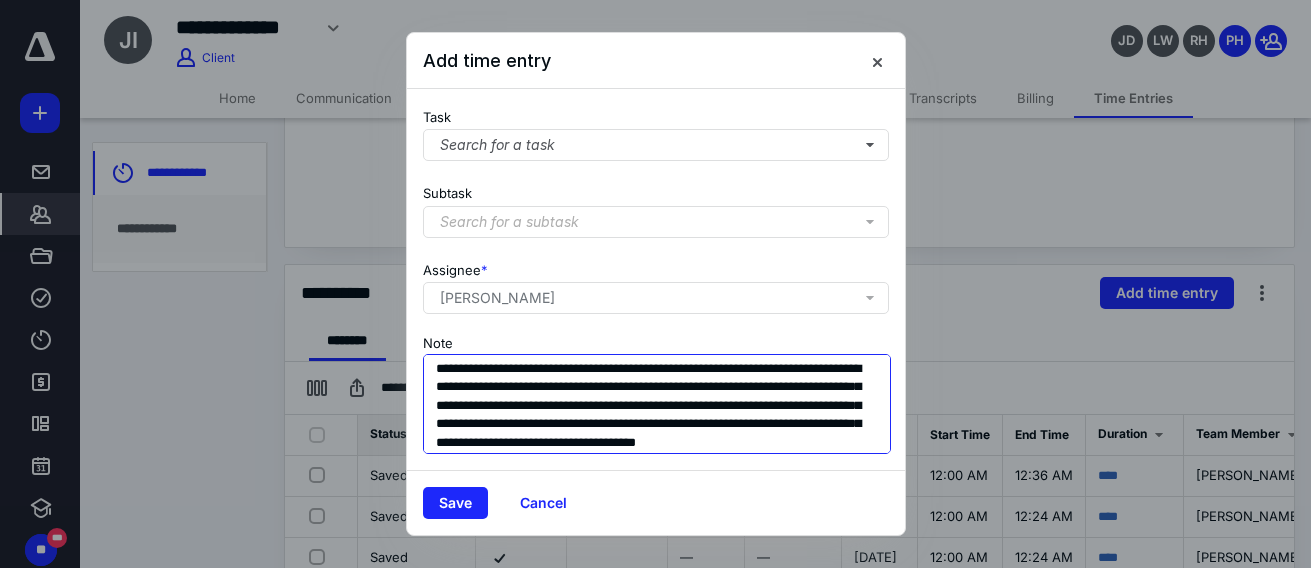 scroll, scrollTop: 18, scrollLeft: 0, axis: vertical 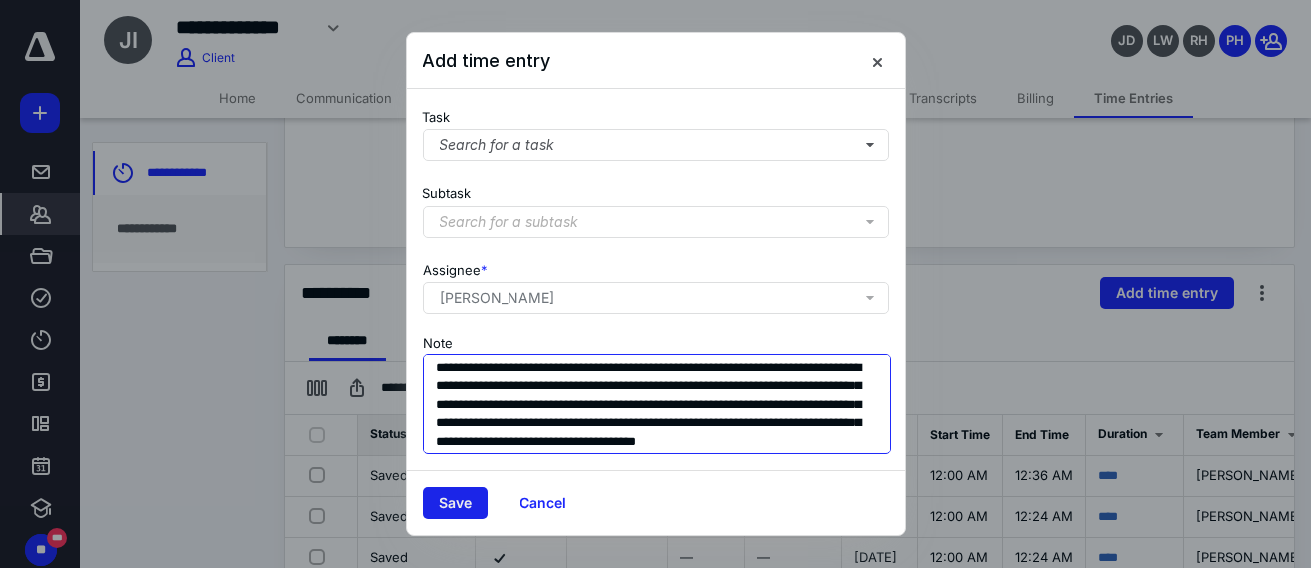 type on "**********" 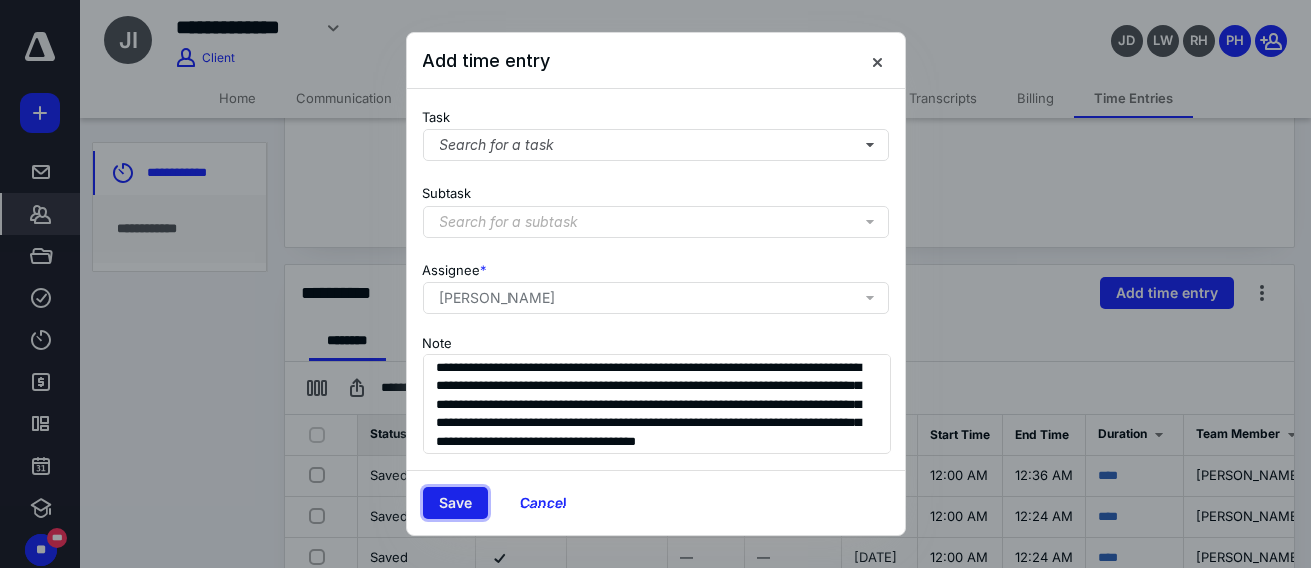 click on "Save" at bounding box center (455, 503) 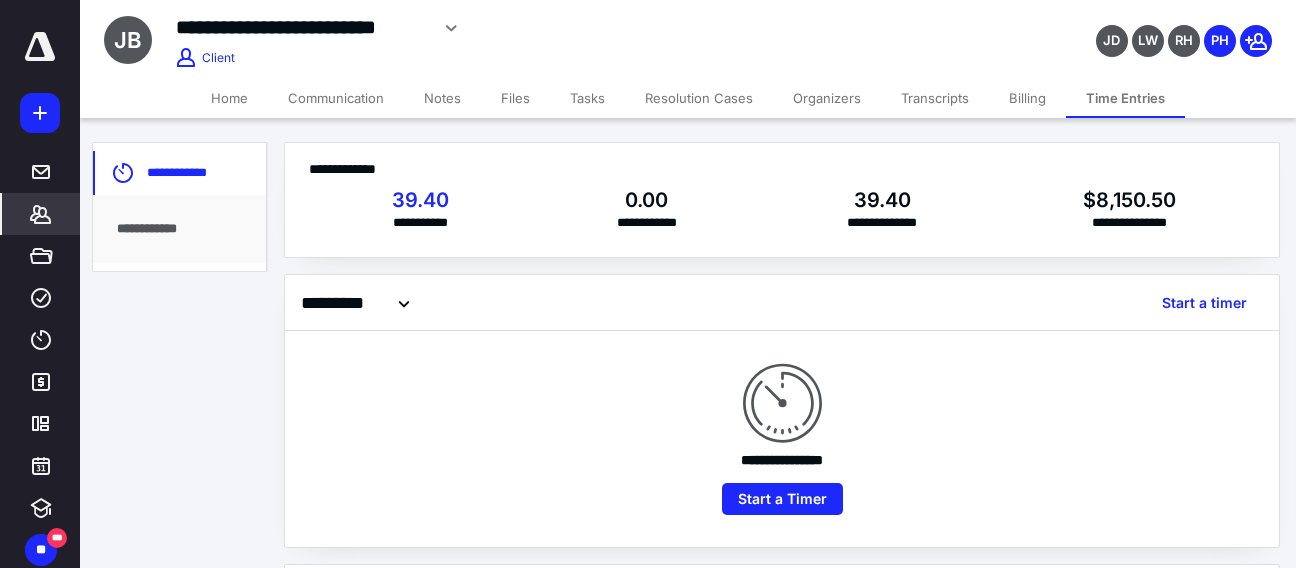 scroll, scrollTop: 0, scrollLeft: 0, axis: both 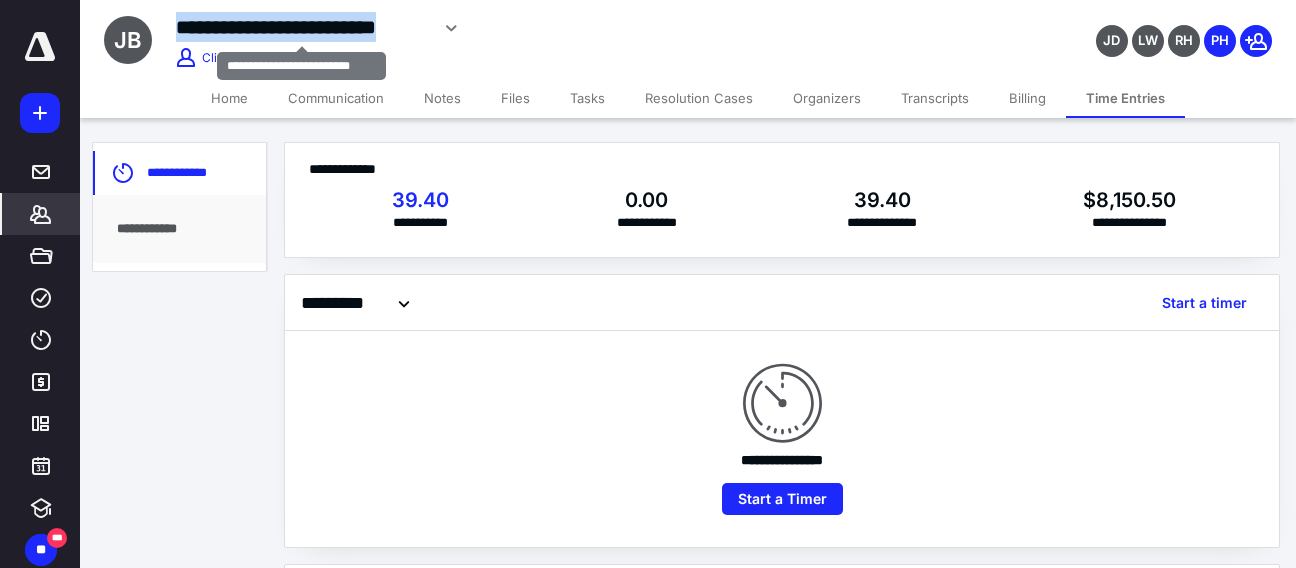 drag, startPoint x: 427, startPoint y: 25, endPoint x: 179, endPoint y: 18, distance: 248.09877 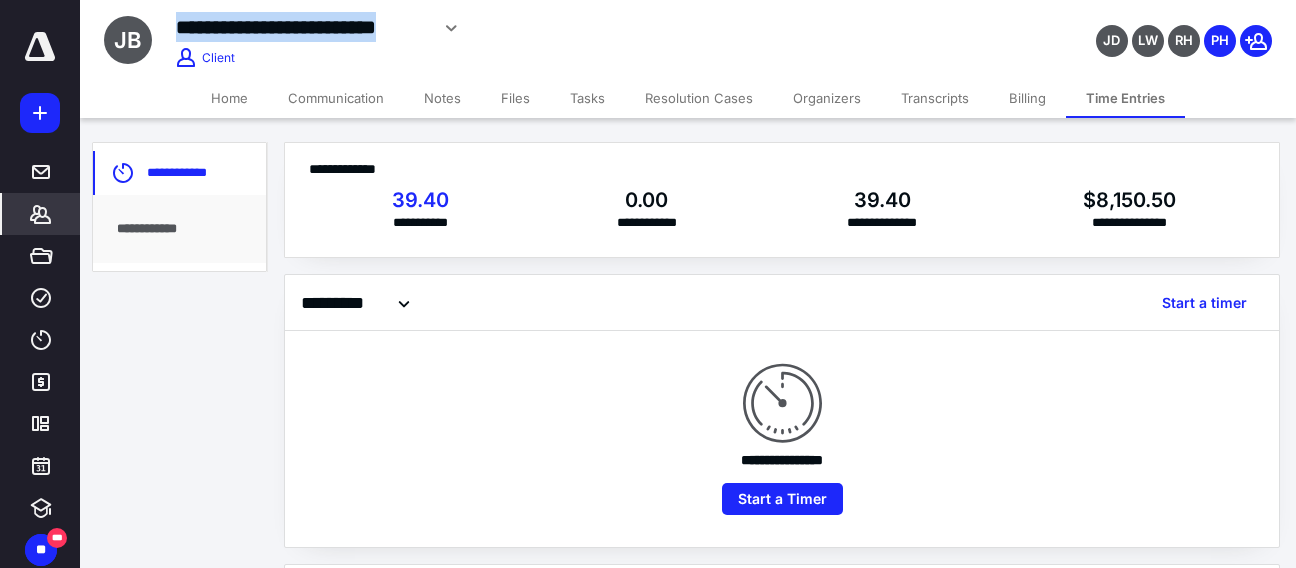 copy on "**********" 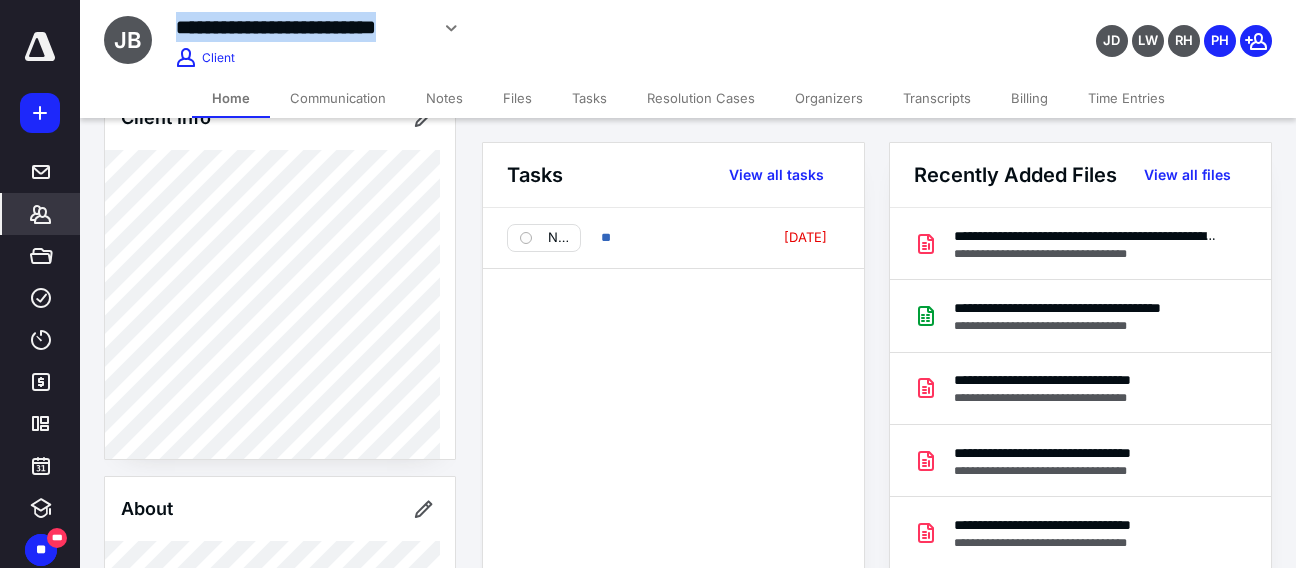 scroll, scrollTop: 200, scrollLeft: 0, axis: vertical 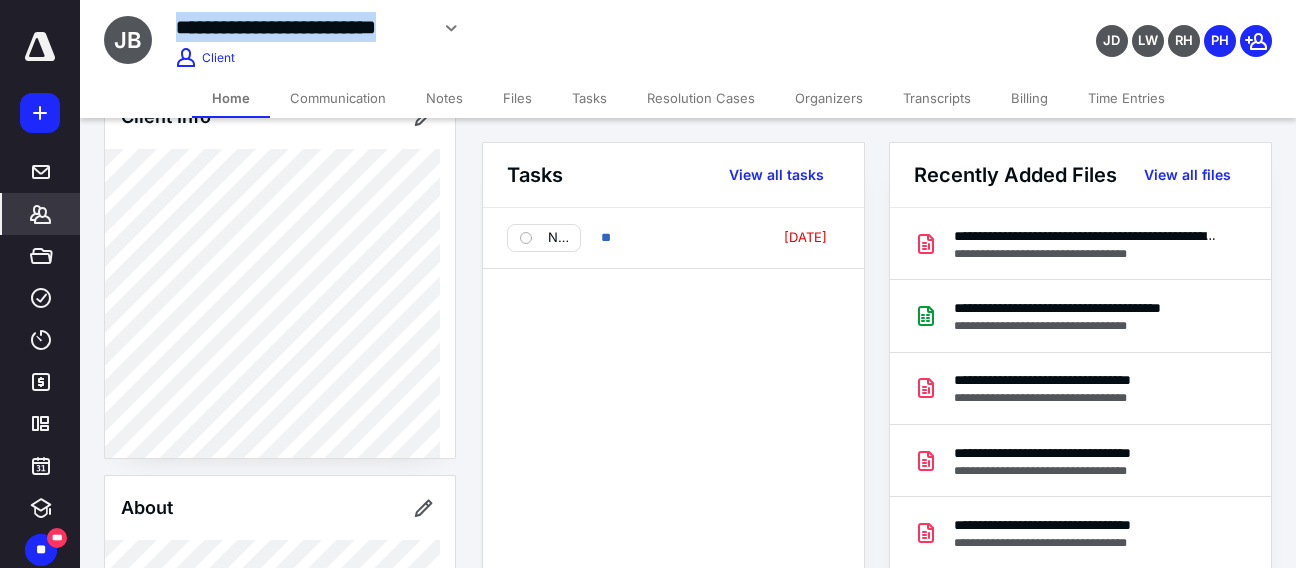 click on "Notes" at bounding box center (444, 98) 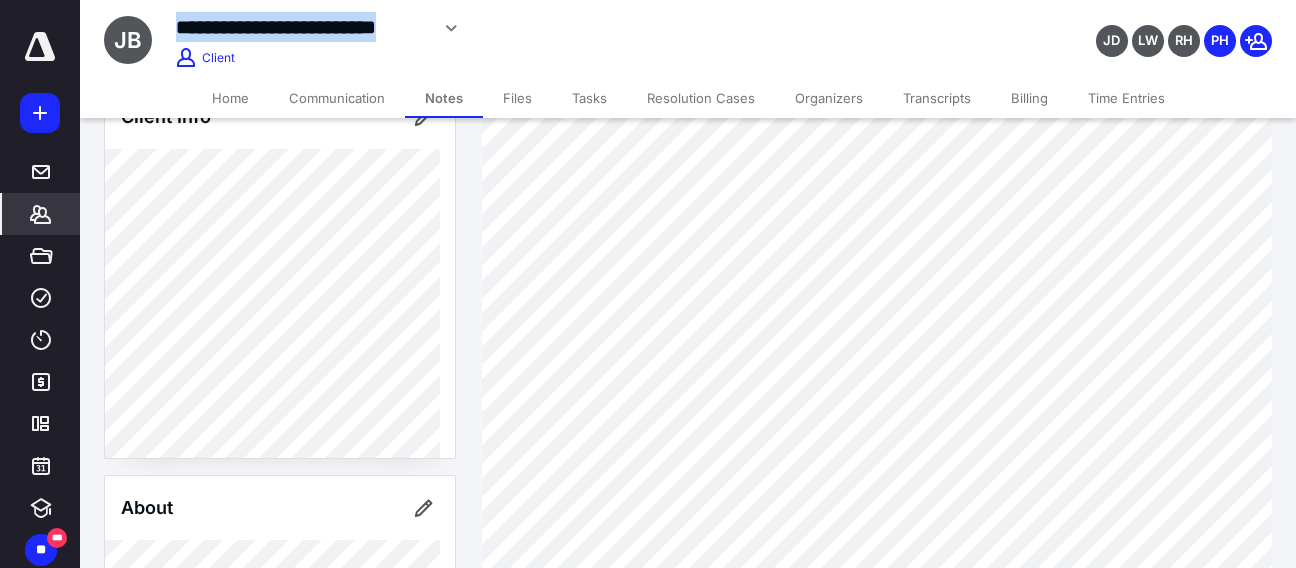 scroll, scrollTop: 200, scrollLeft: 0, axis: vertical 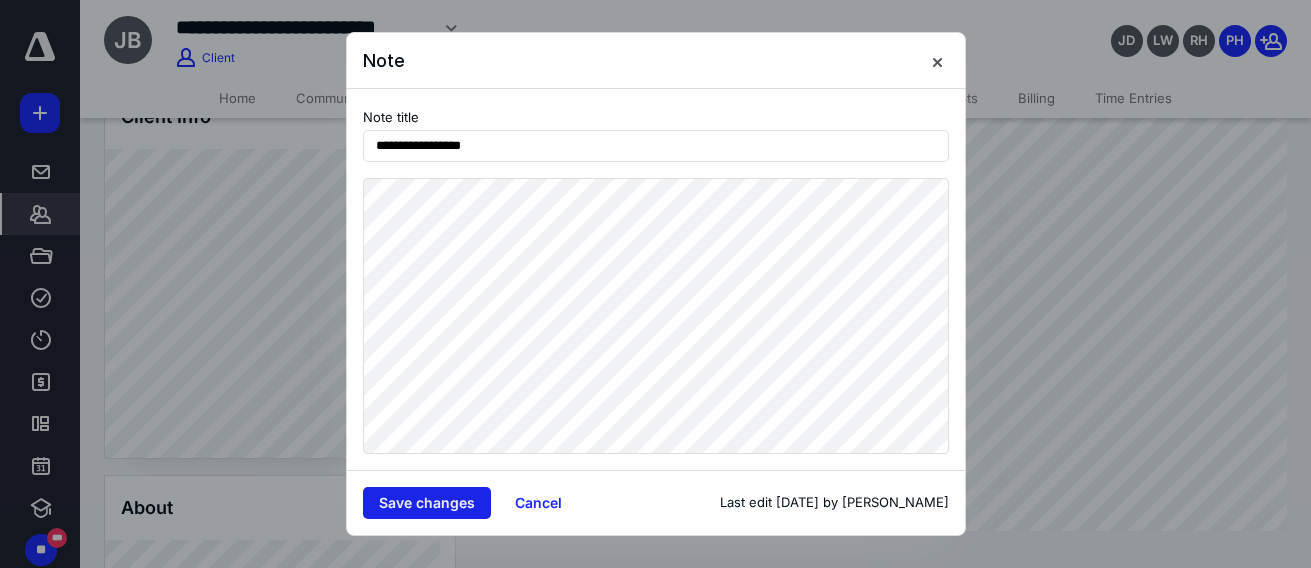 click on "Save changes" at bounding box center [427, 503] 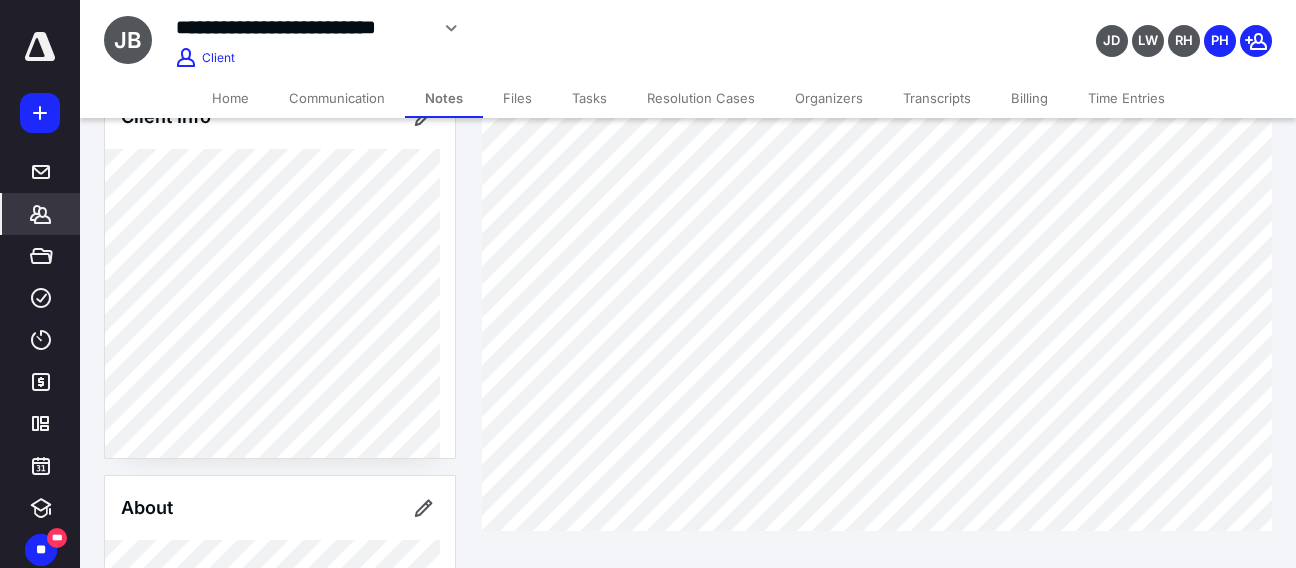 click on "Time Entries" at bounding box center (1126, 98) 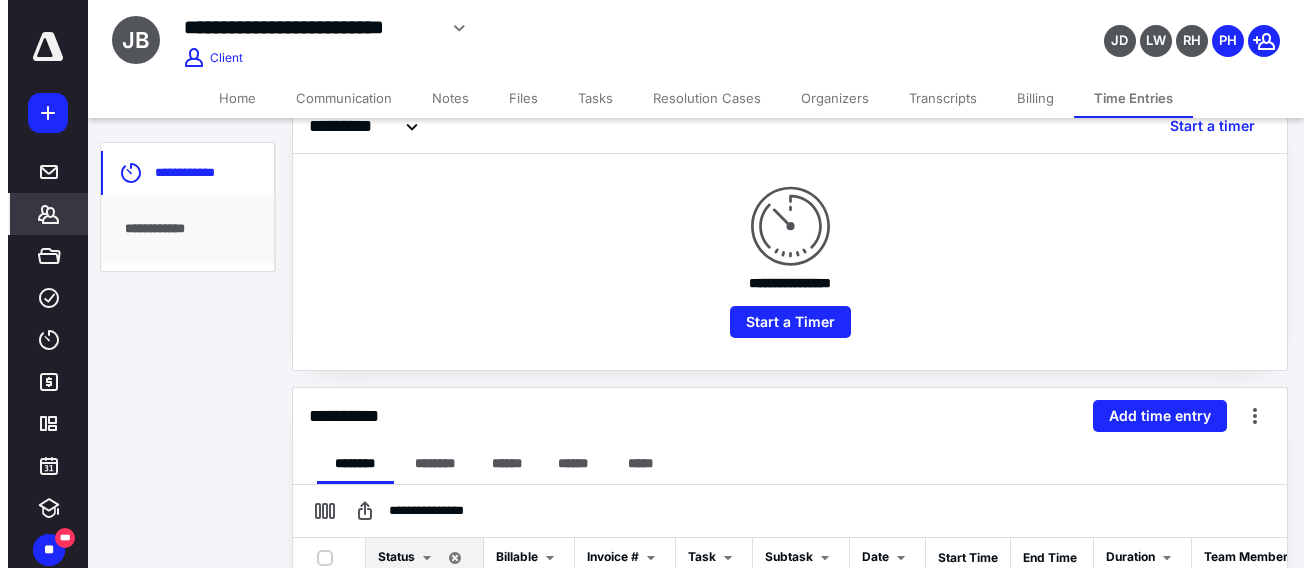 scroll, scrollTop: 200, scrollLeft: 0, axis: vertical 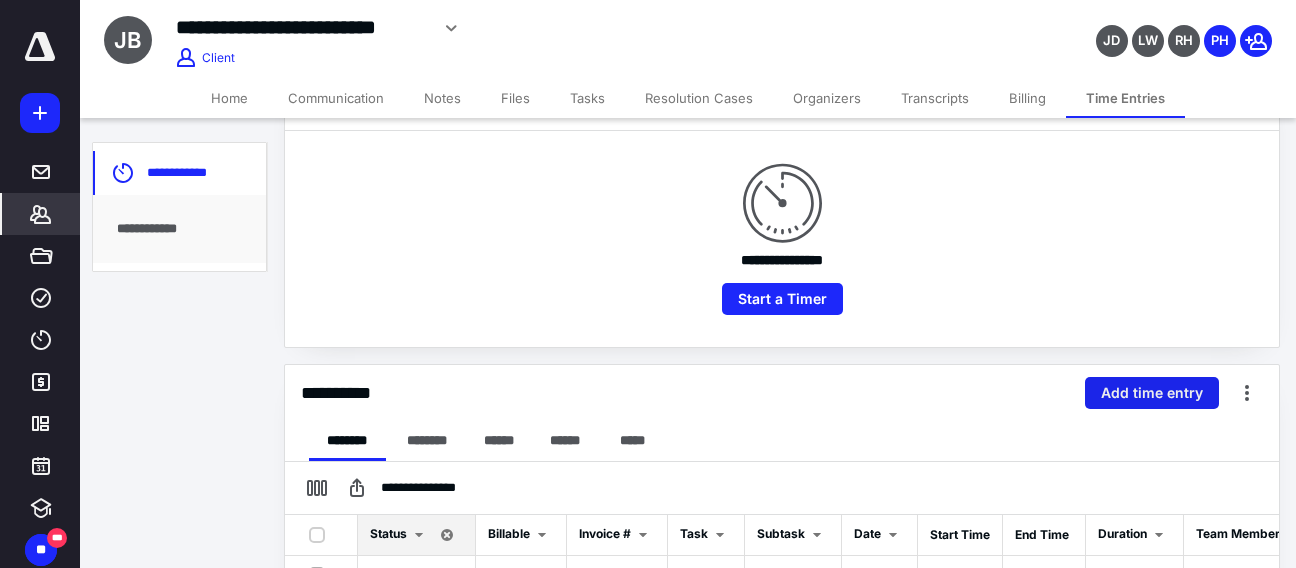 click on "Add time entry" at bounding box center [1152, 393] 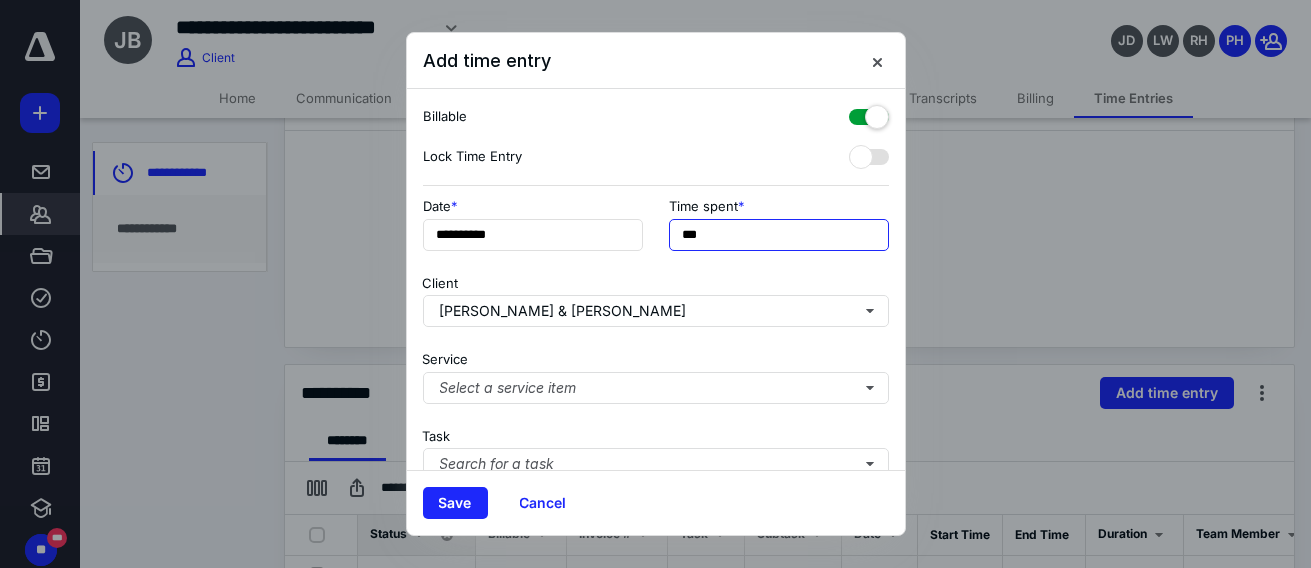 drag, startPoint x: 706, startPoint y: 231, endPoint x: 649, endPoint y: 226, distance: 57.21888 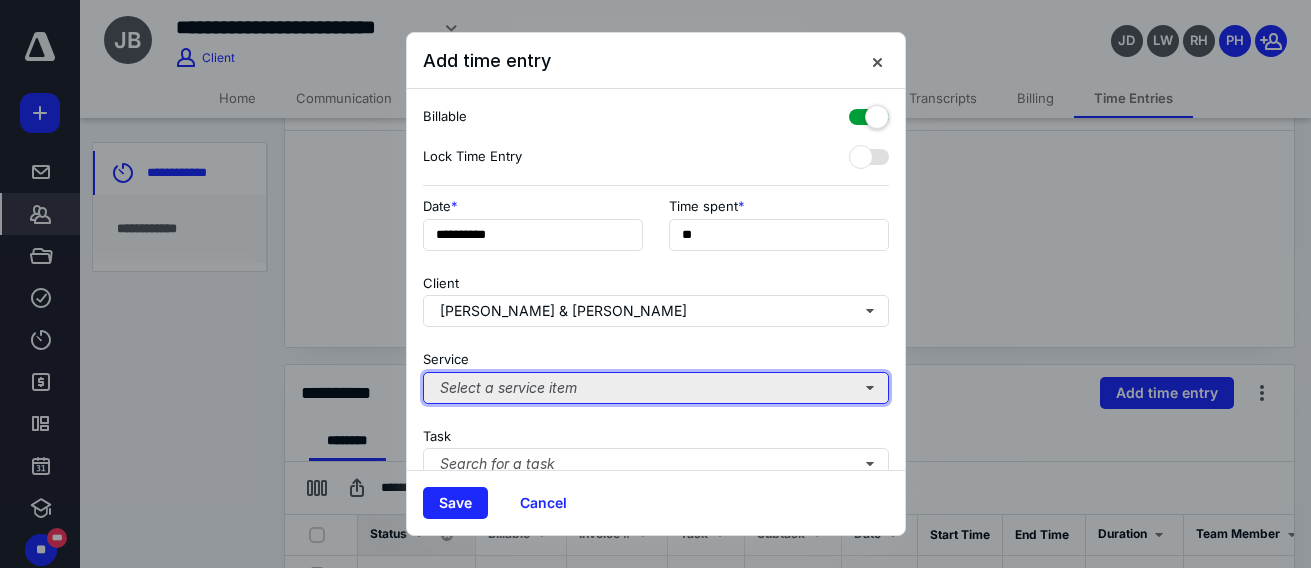 type on "***" 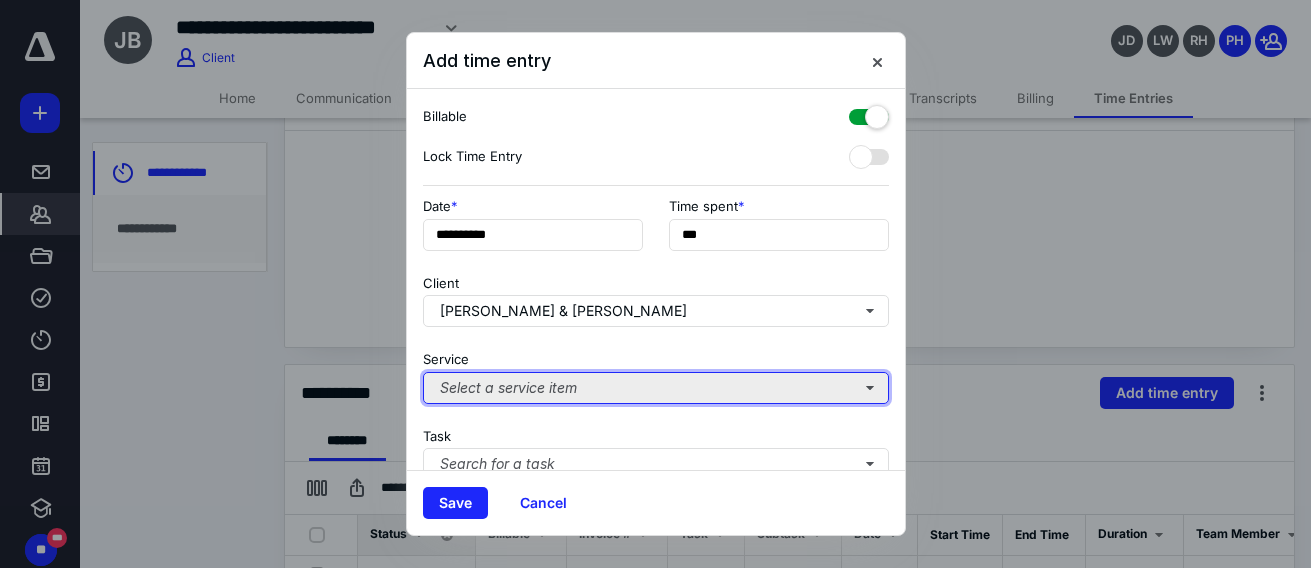 click on "Select a service item" at bounding box center [656, 388] 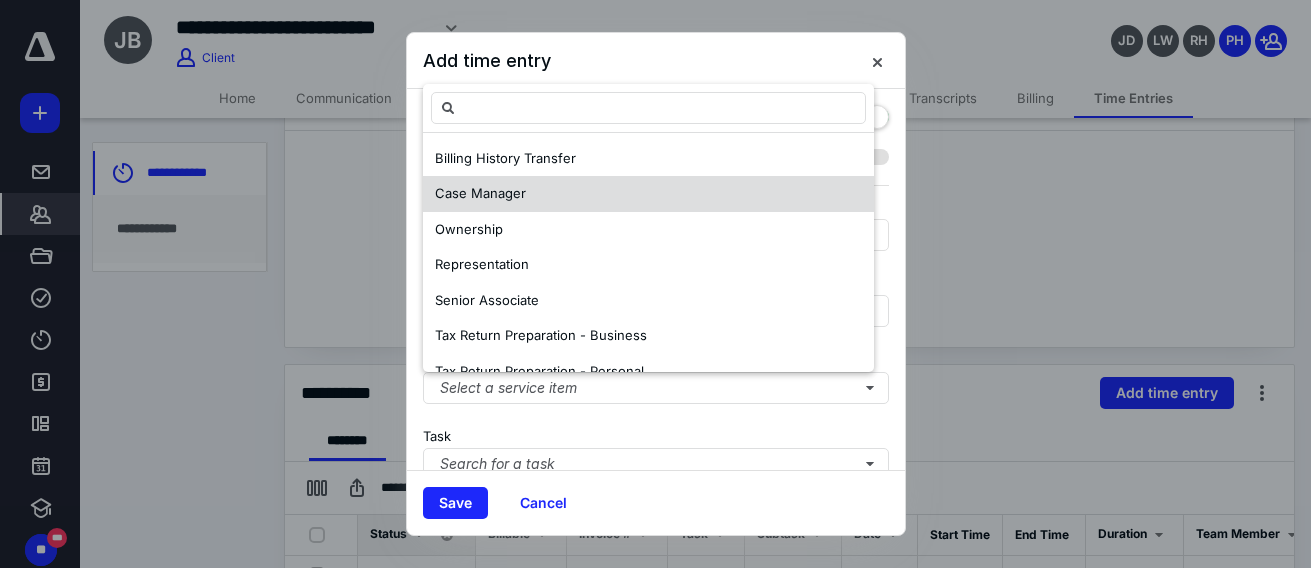 click on "Case Manager" at bounding box center [648, 194] 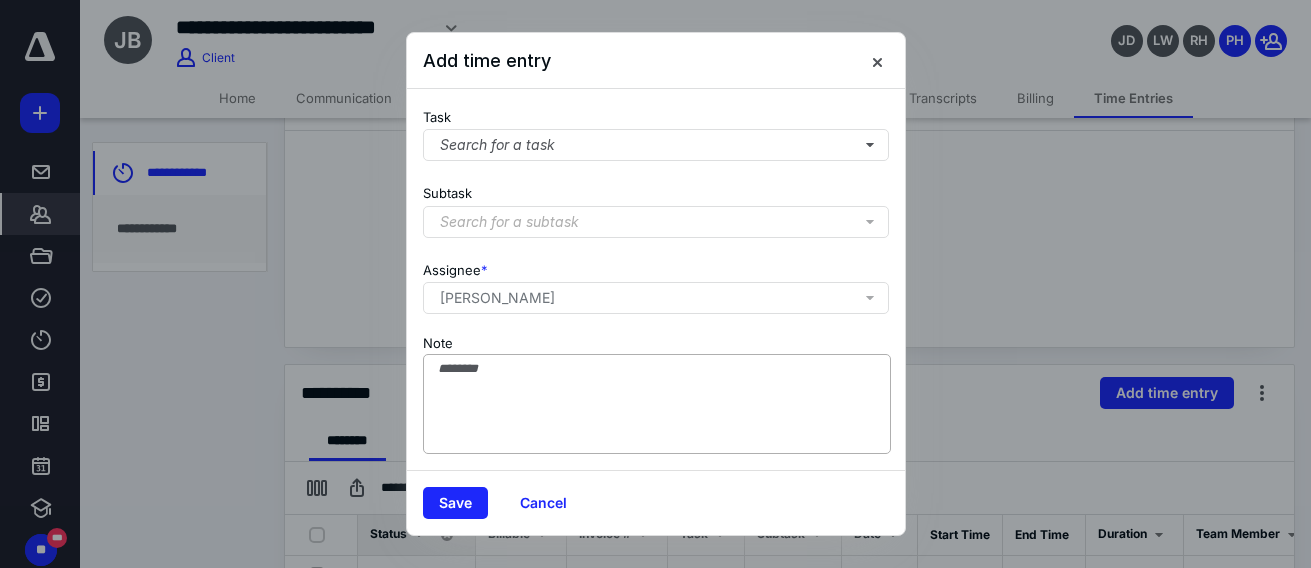 scroll, scrollTop: 334, scrollLeft: 0, axis: vertical 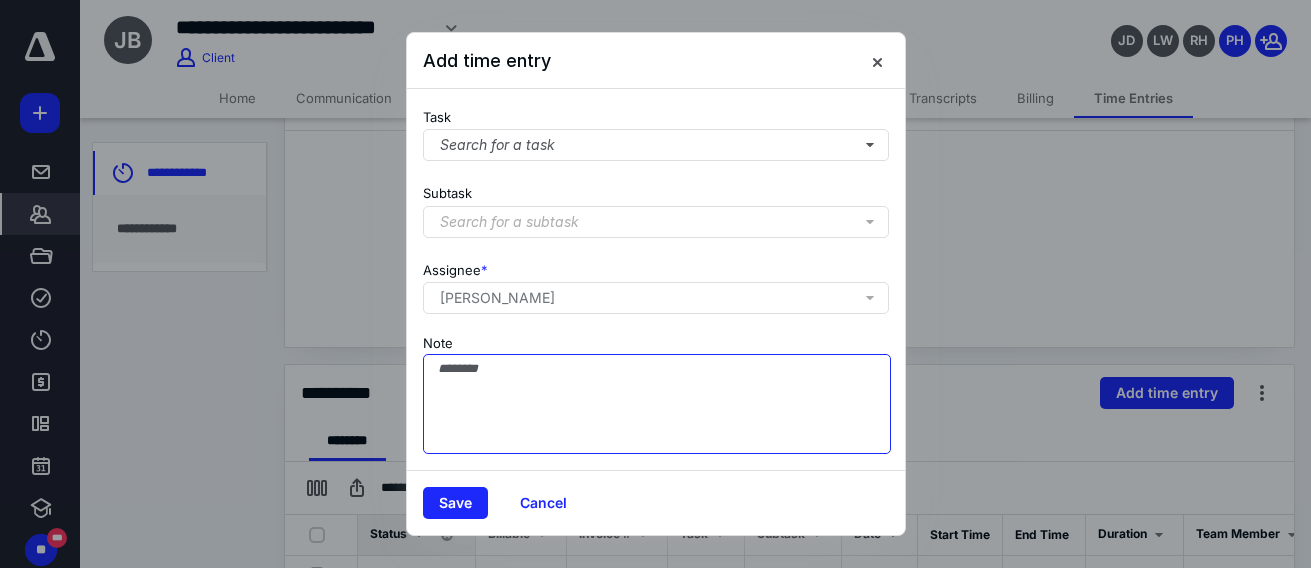click on "Note" at bounding box center (657, 404) 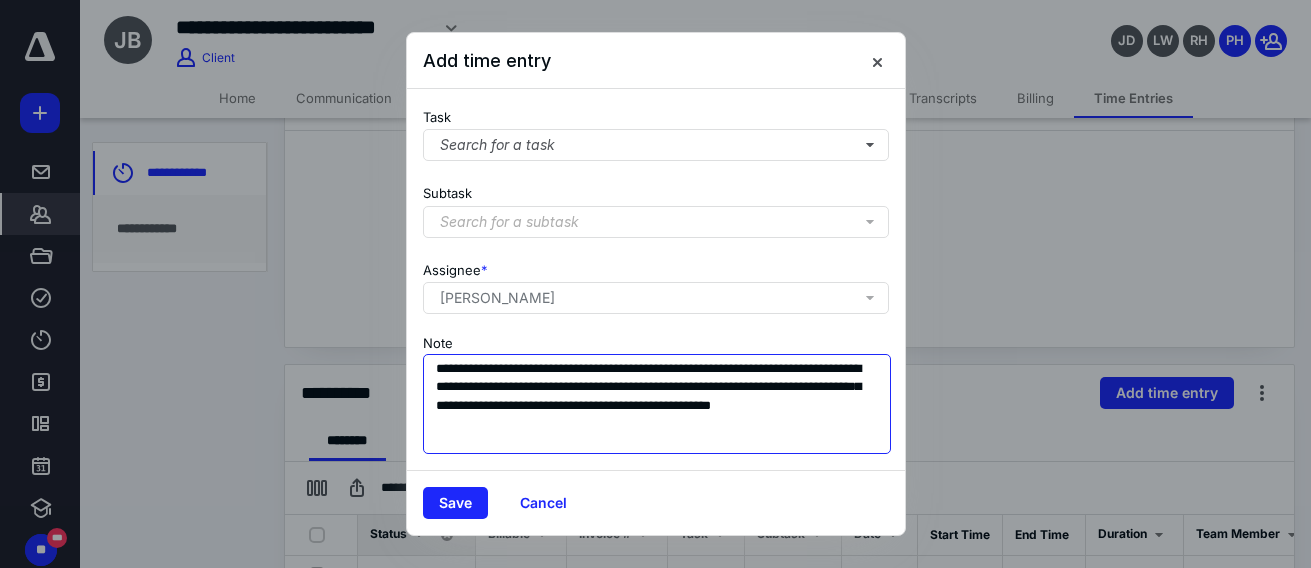 drag, startPoint x: 539, startPoint y: 419, endPoint x: 435, endPoint y: 397, distance: 106.30146 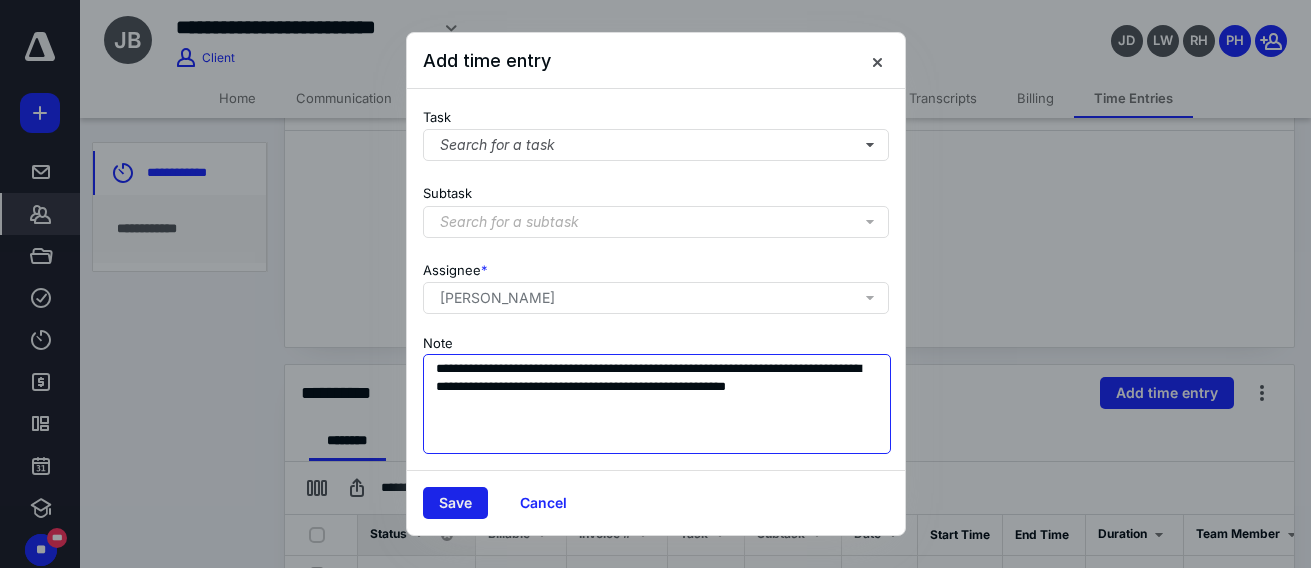 type on "**********" 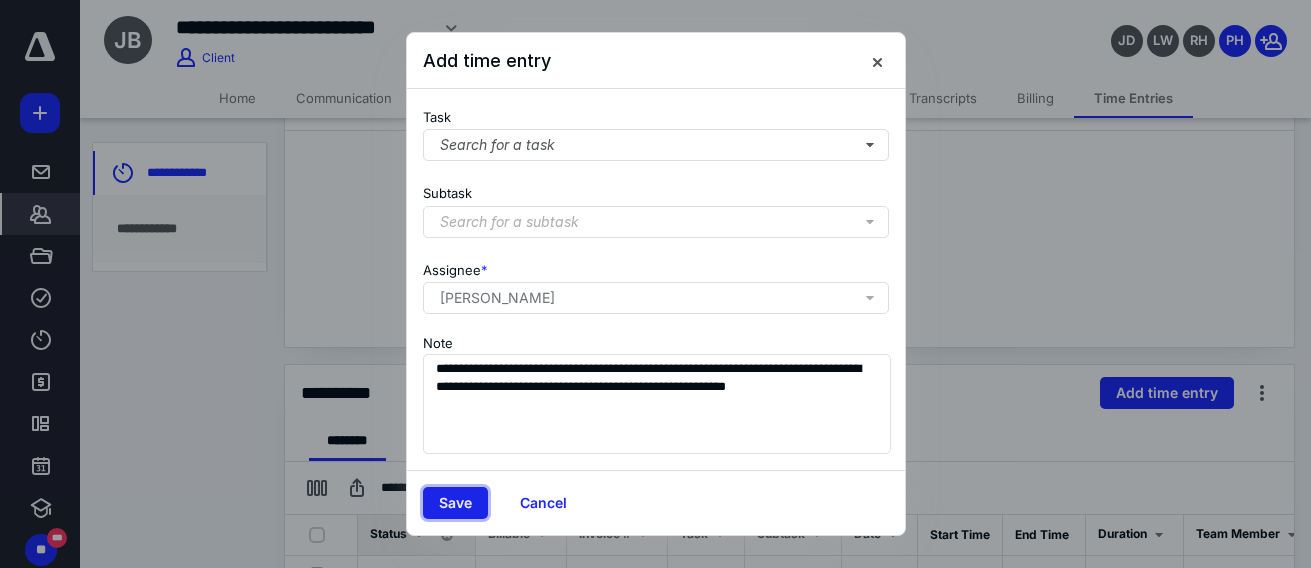 click on "Save" at bounding box center [455, 503] 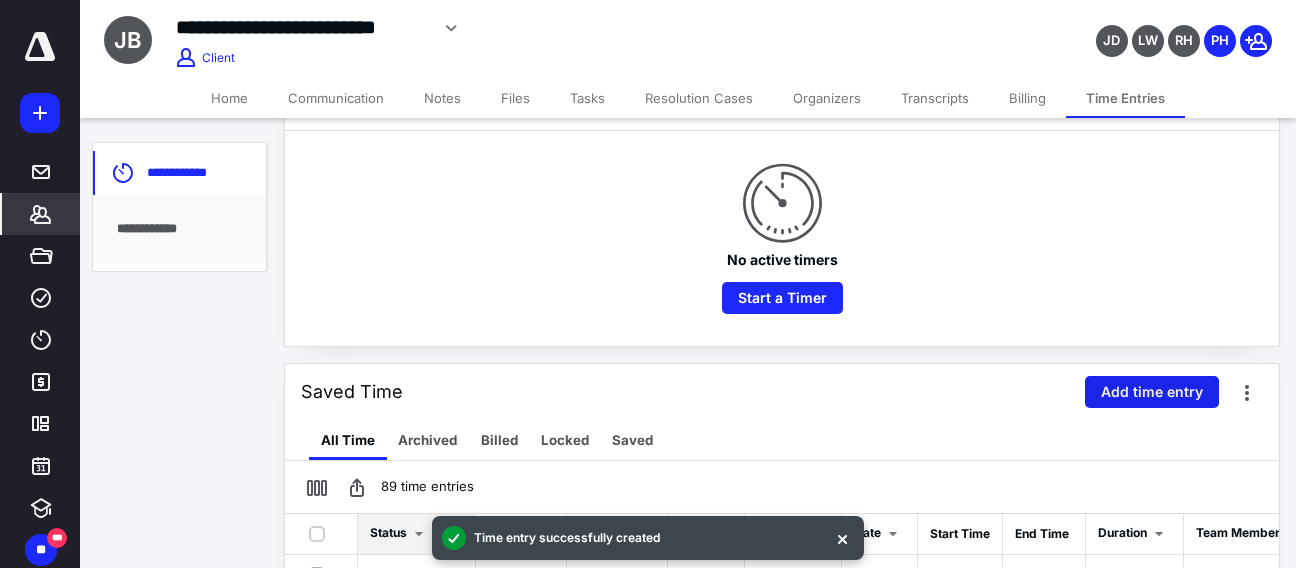 click on "Add time entry" at bounding box center (1152, 392) 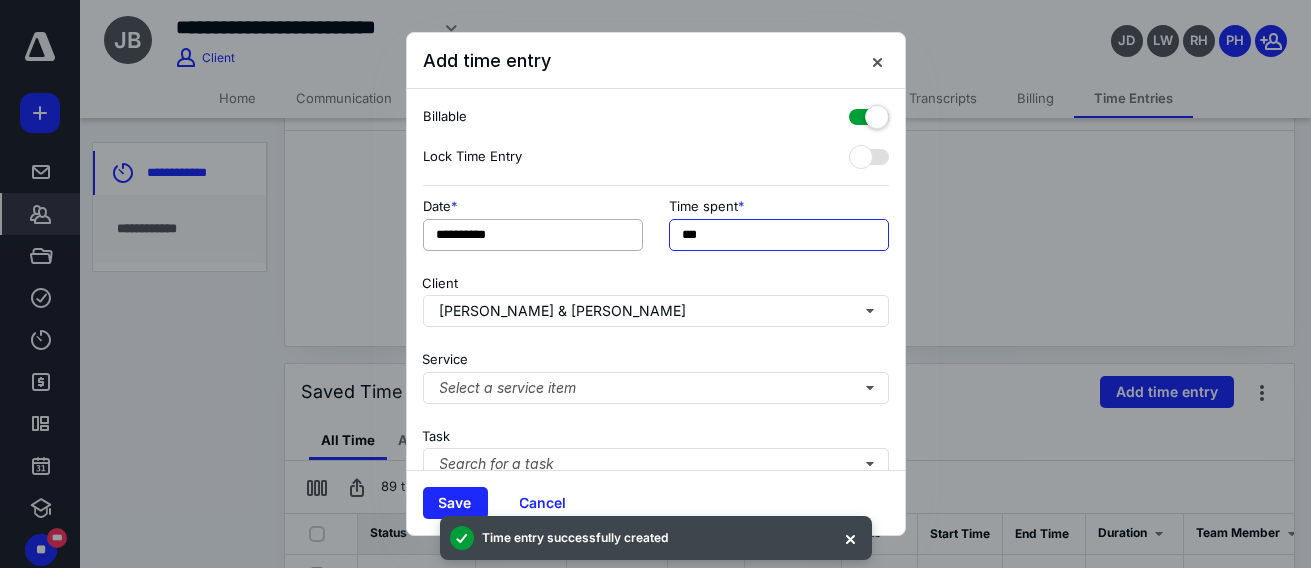drag, startPoint x: 743, startPoint y: 231, endPoint x: 565, endPoint y: 233, distance: 178.01123 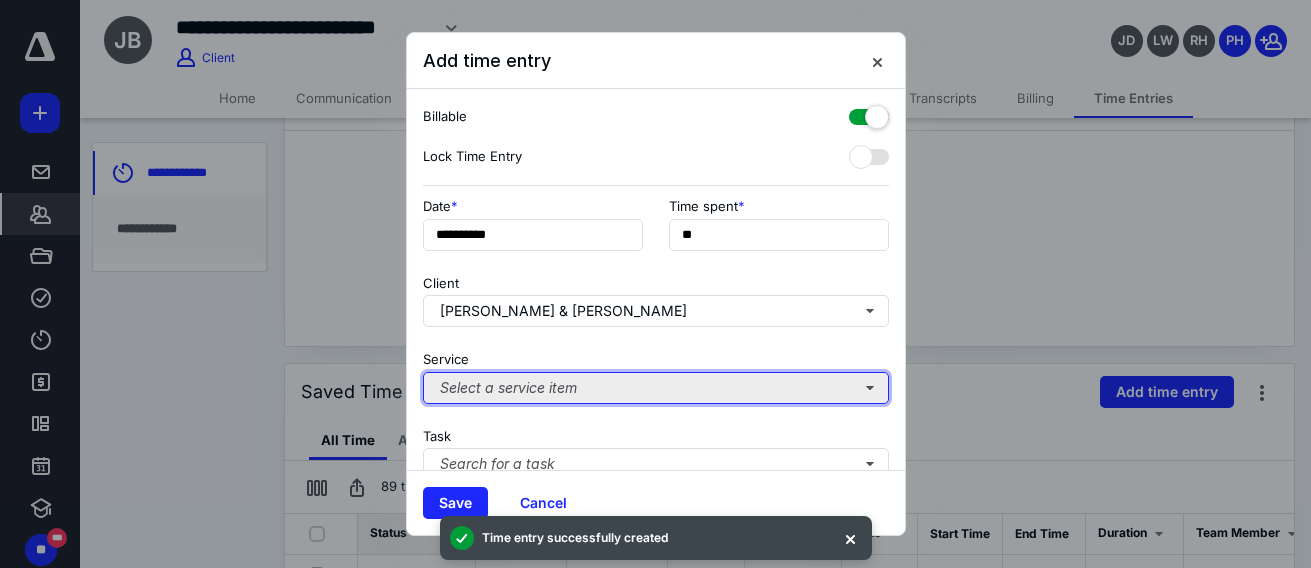 type on "***" 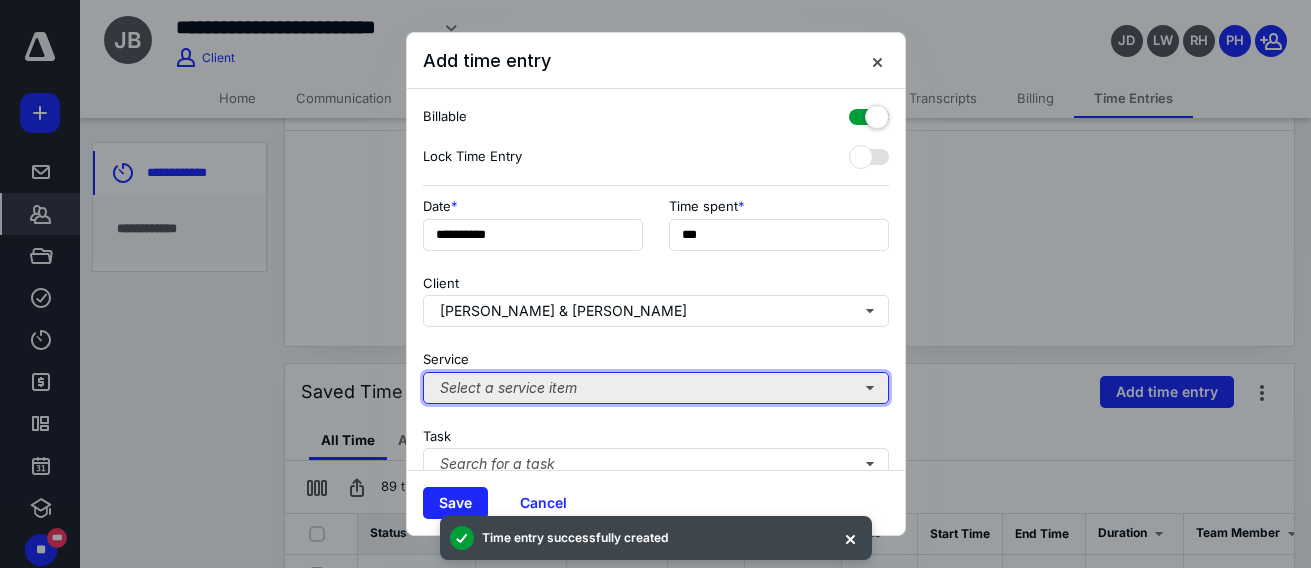 click on "Select a service item" at bounding box center (656, 388) 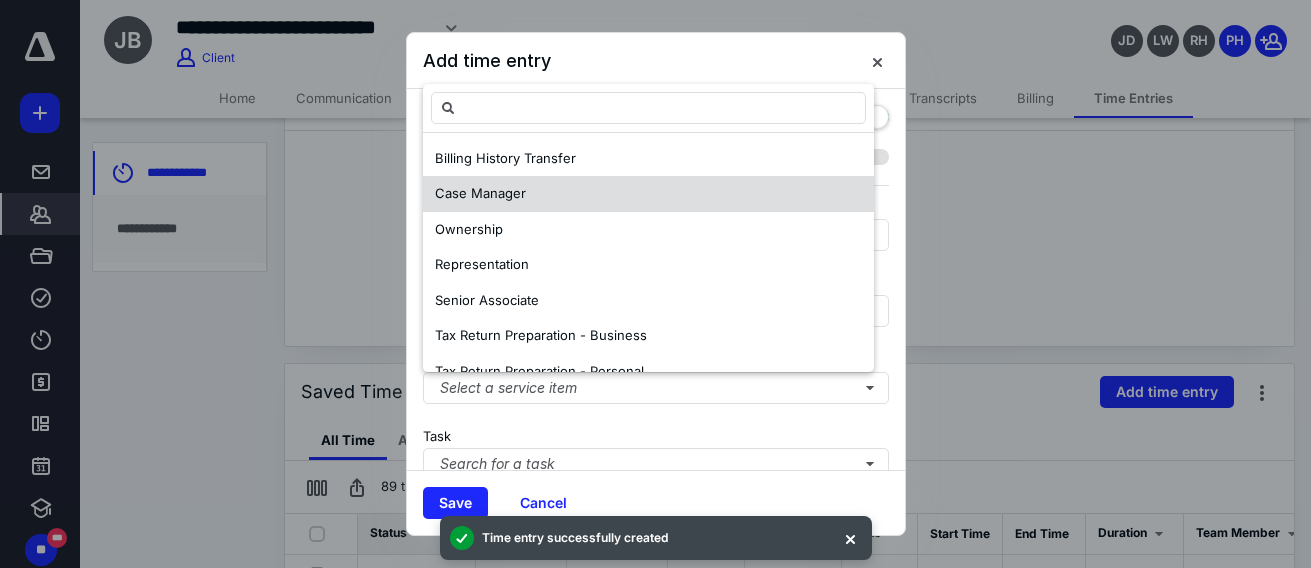click on "Case Manager" at bounding box center (648, 194) 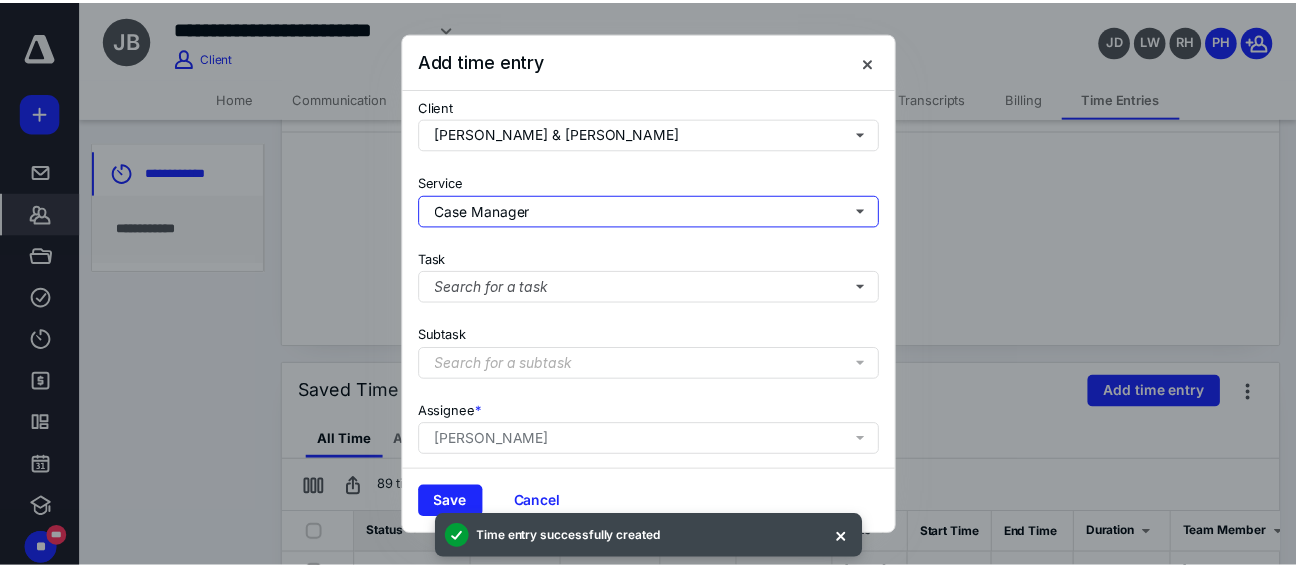 scroll, scrollTop: 334, scrollLeft: 0, axis: vertical 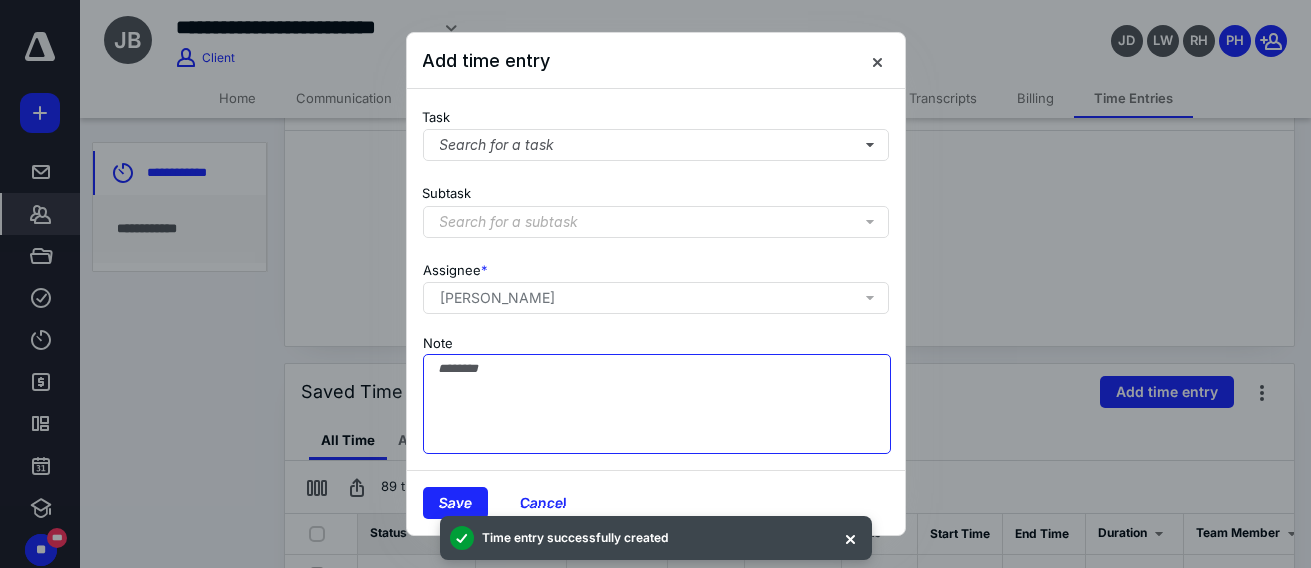 click on "Note" at bounding box center [657, 404] 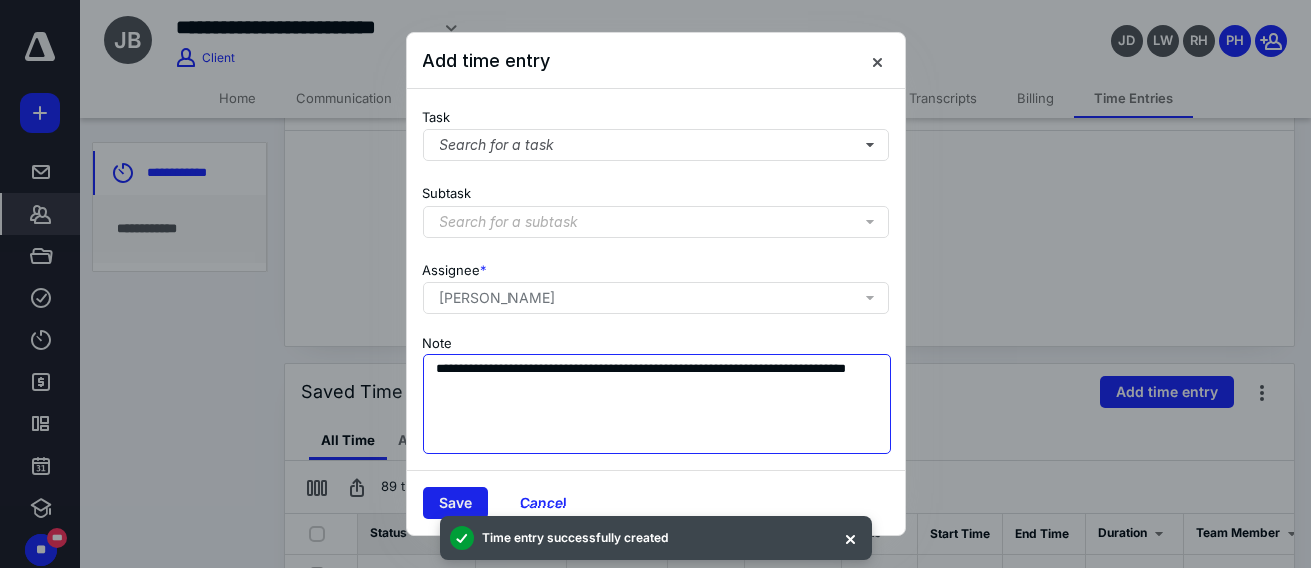 type on "**********" 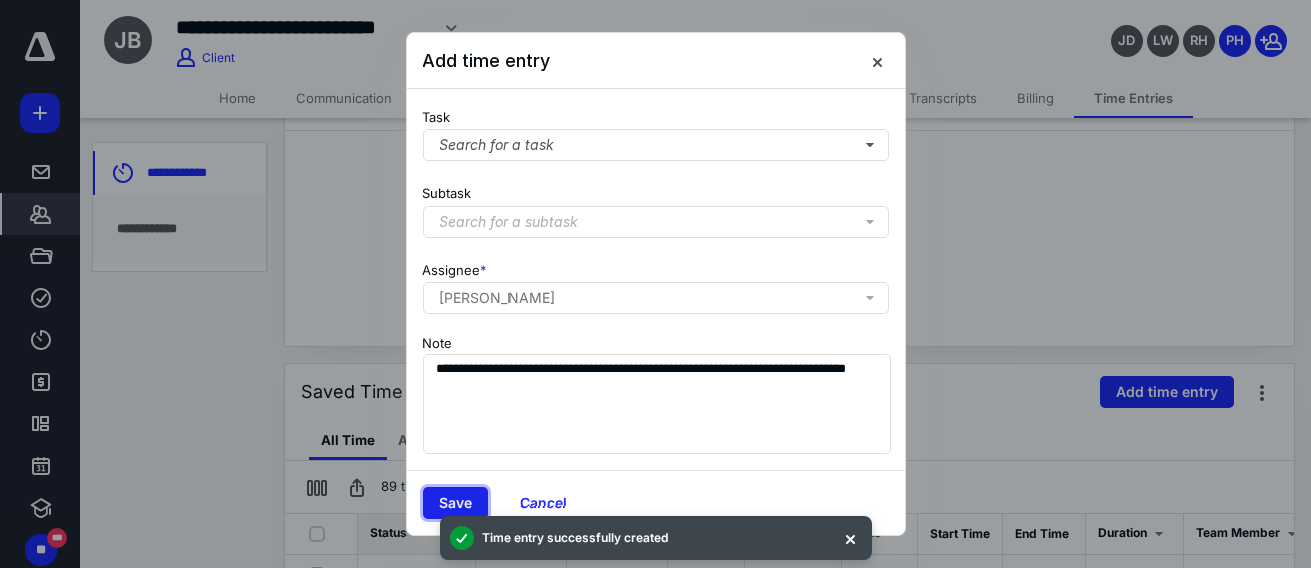 click on "Save" at bounding box center (455, 503) 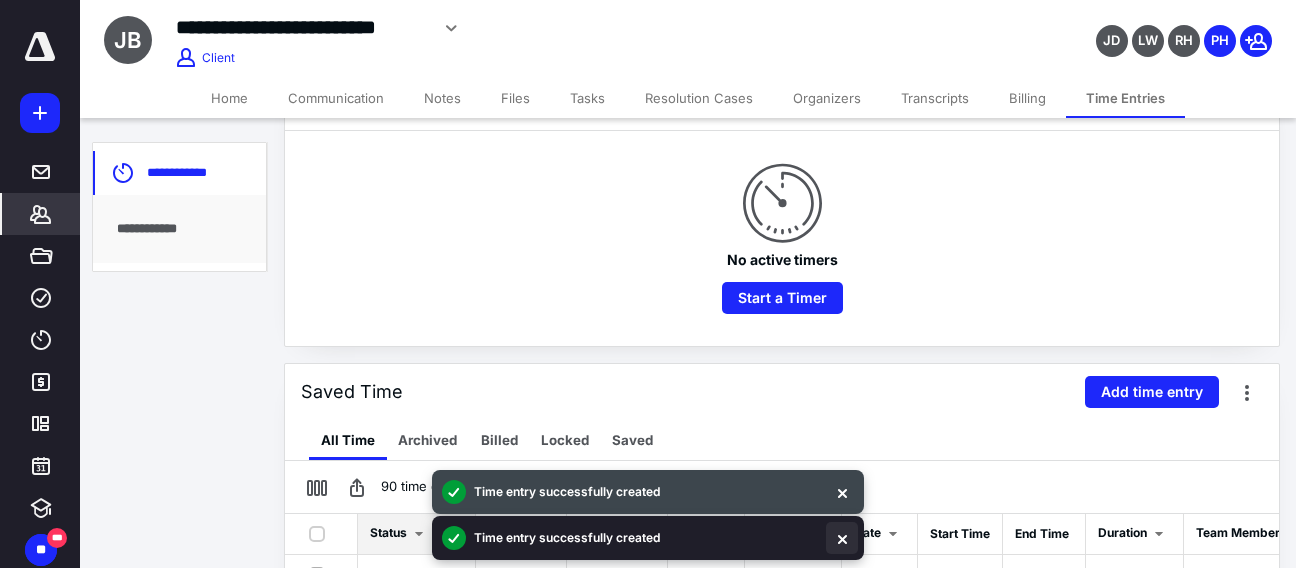 click at bounding box center [842, 538] 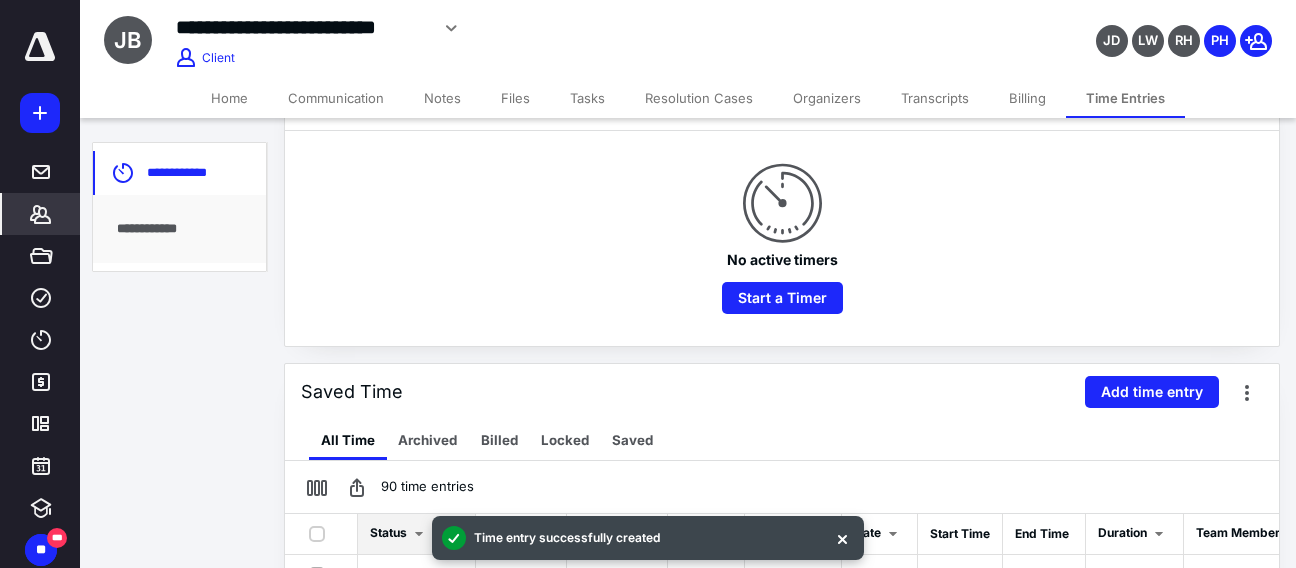 click on "90 time entries" at bounding box center (782, 487) 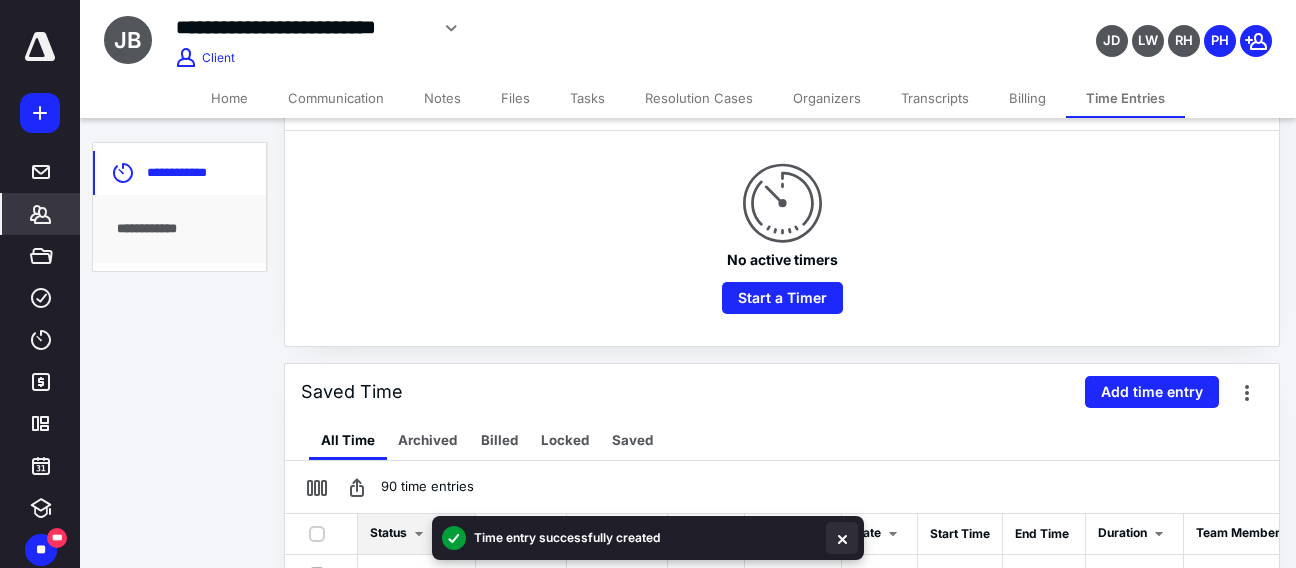 click at bounding box center [842, 538] 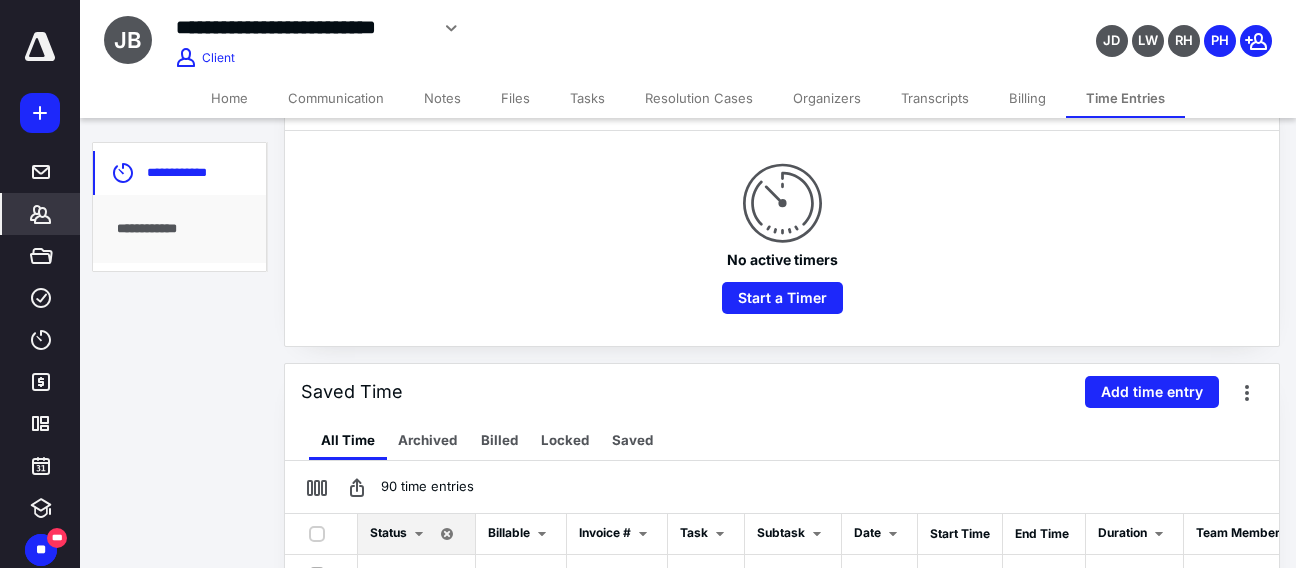 click on "Files" at bounding box center [515, 98] 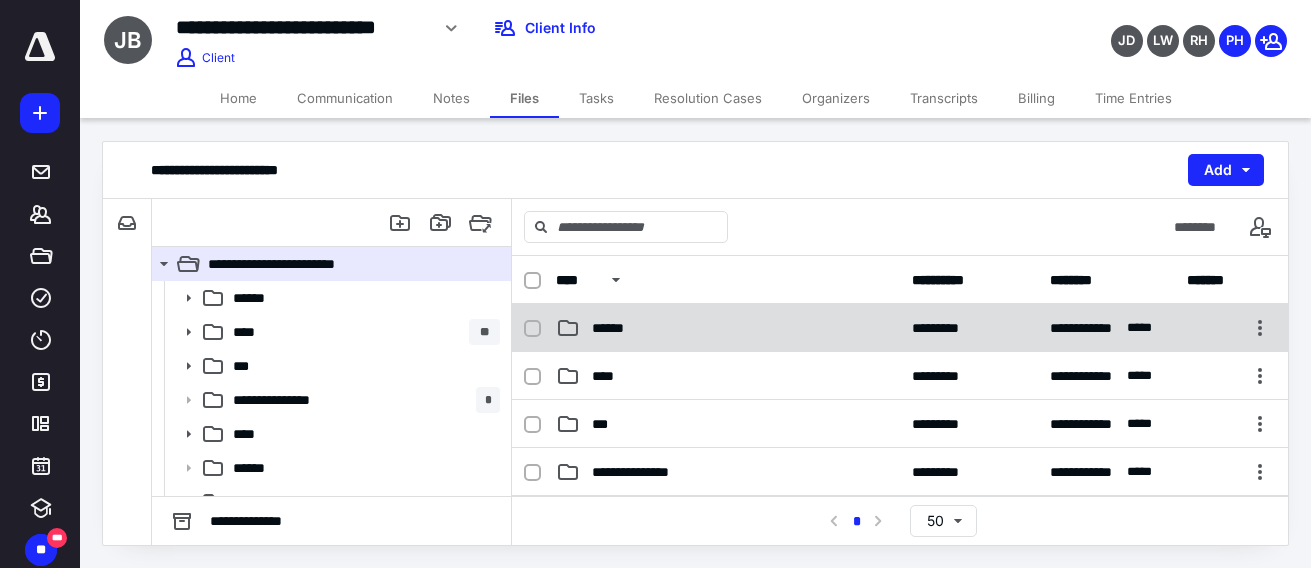 click on "**********" at bounding box center [900, 328] 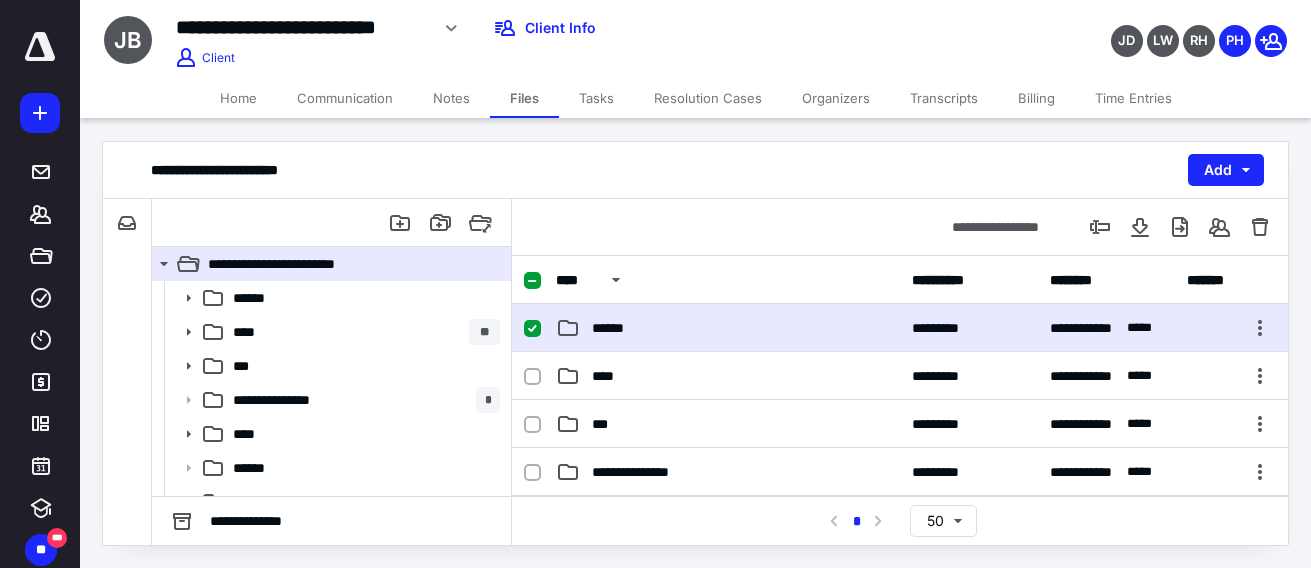 click on "**********" at bounding box center [900, 328] 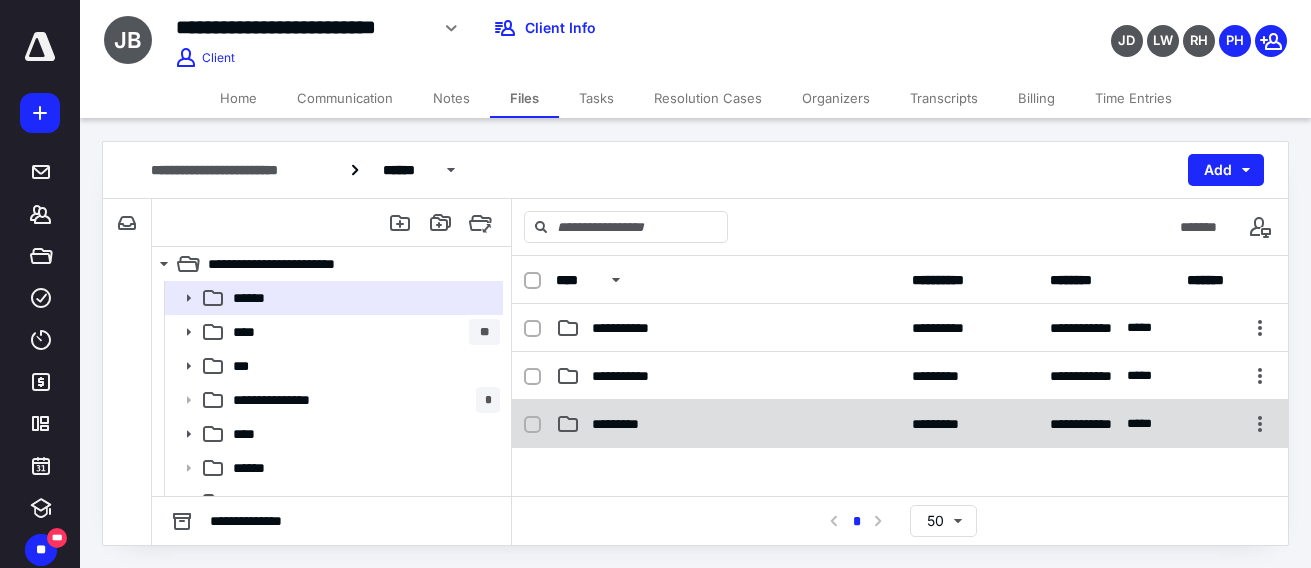 click on "*********" at bounding box center [728, 424] 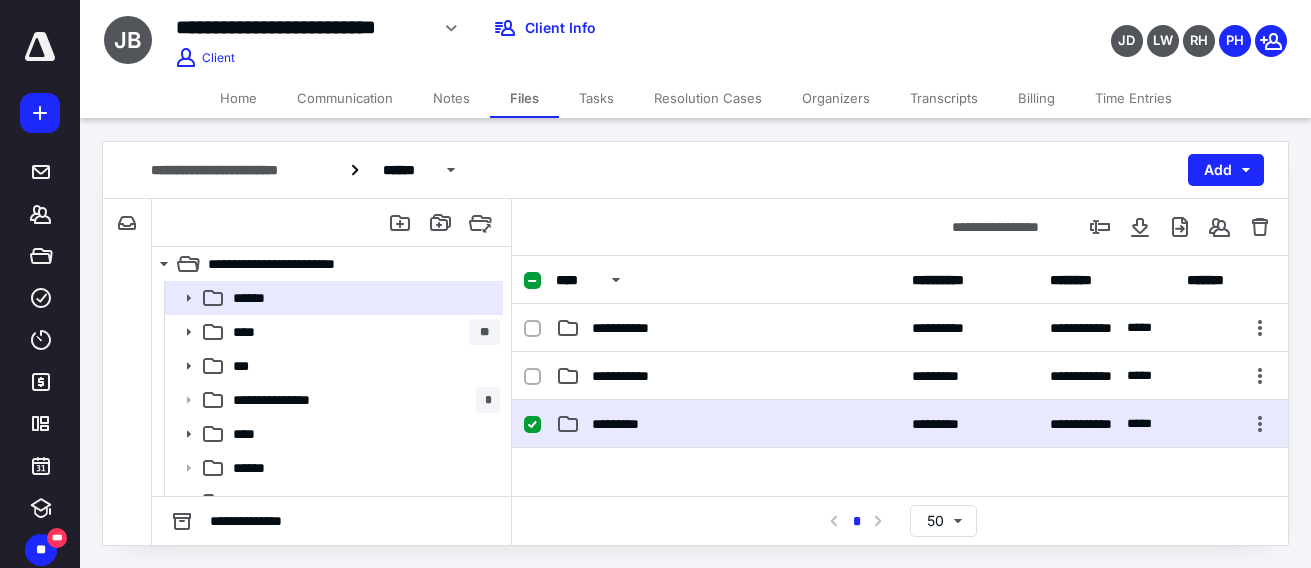 click on "*********" at bounding box center (728, 424) 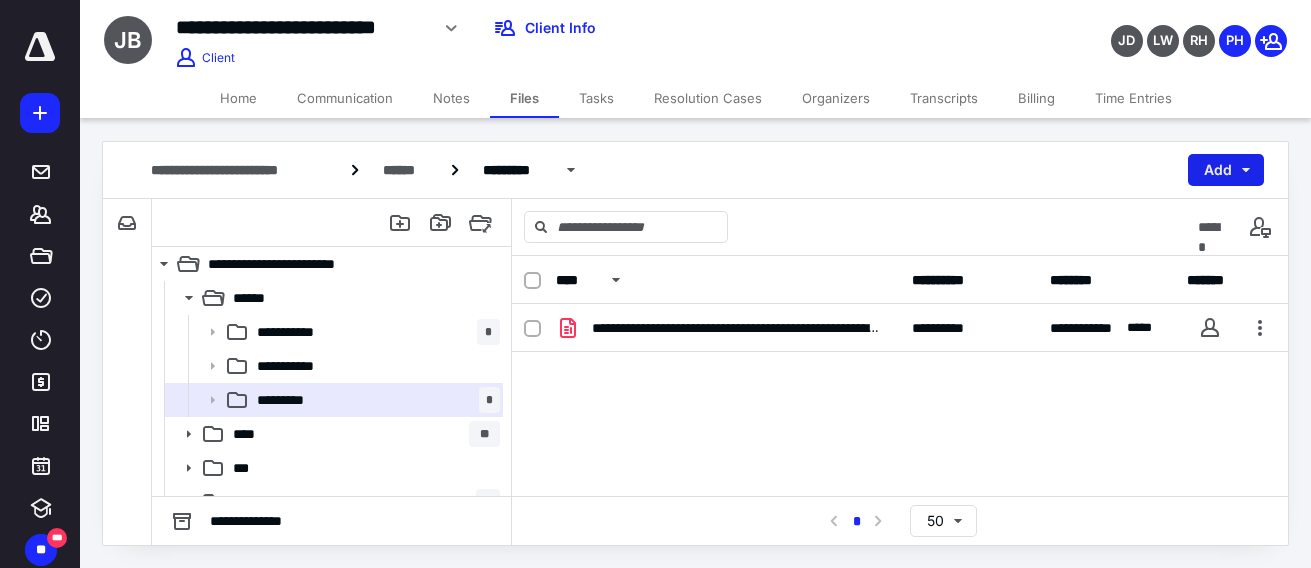 click on "Add" at bounding box center [1226, 170] 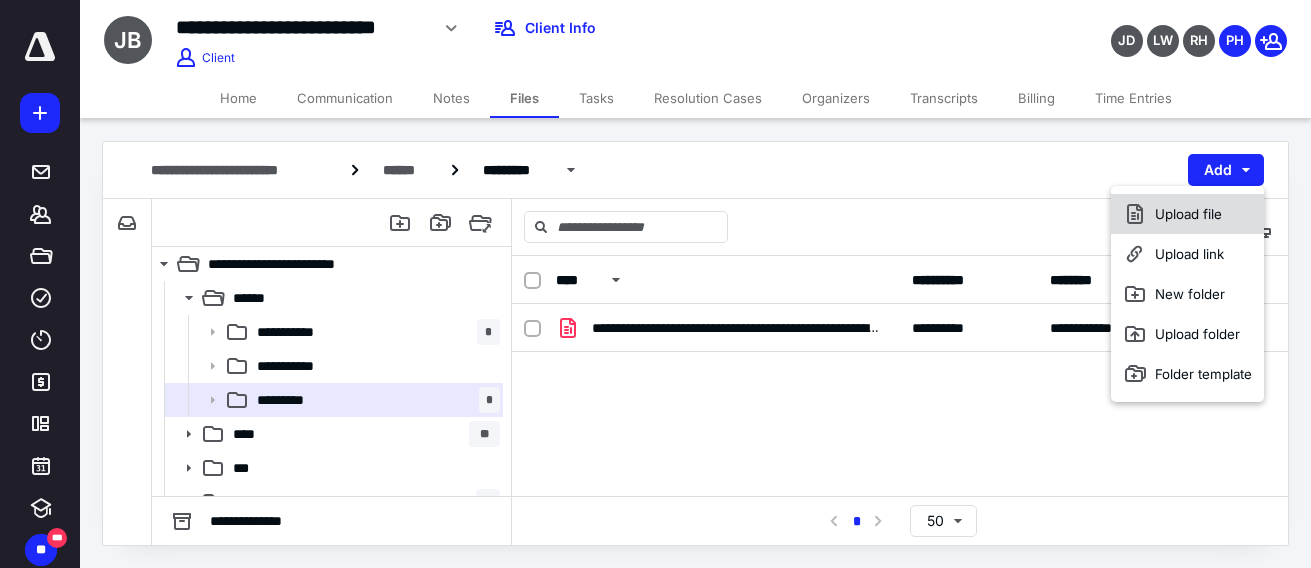 click on "Upload file" at bounding box center [1187, 214] 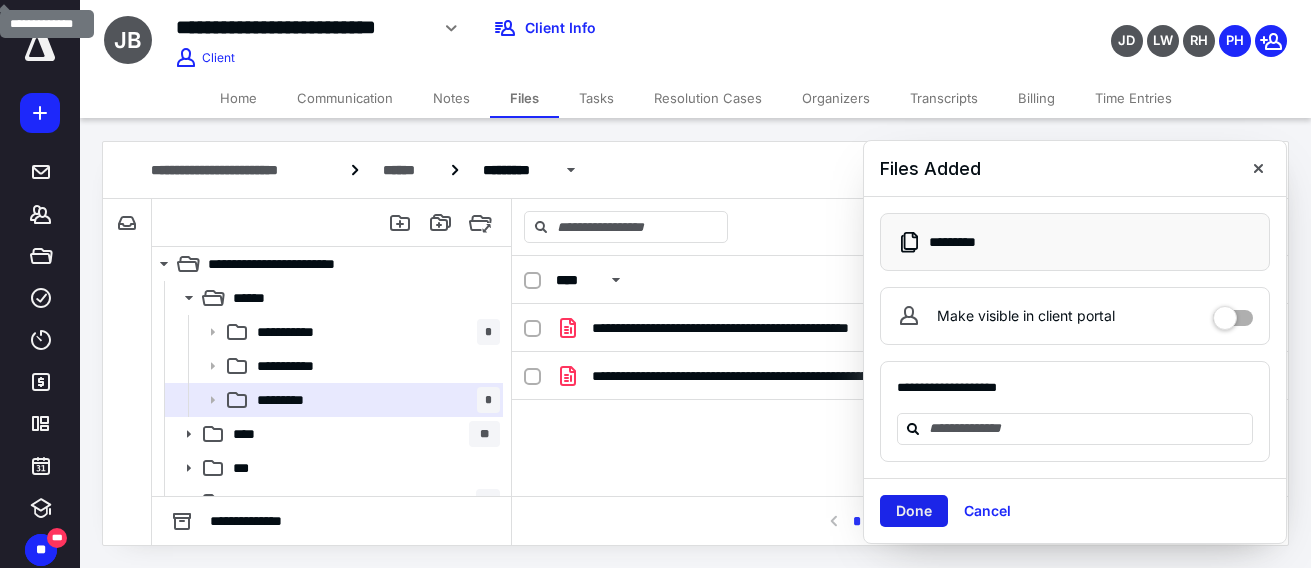 click on "Done" at bounding box center (914, 511) 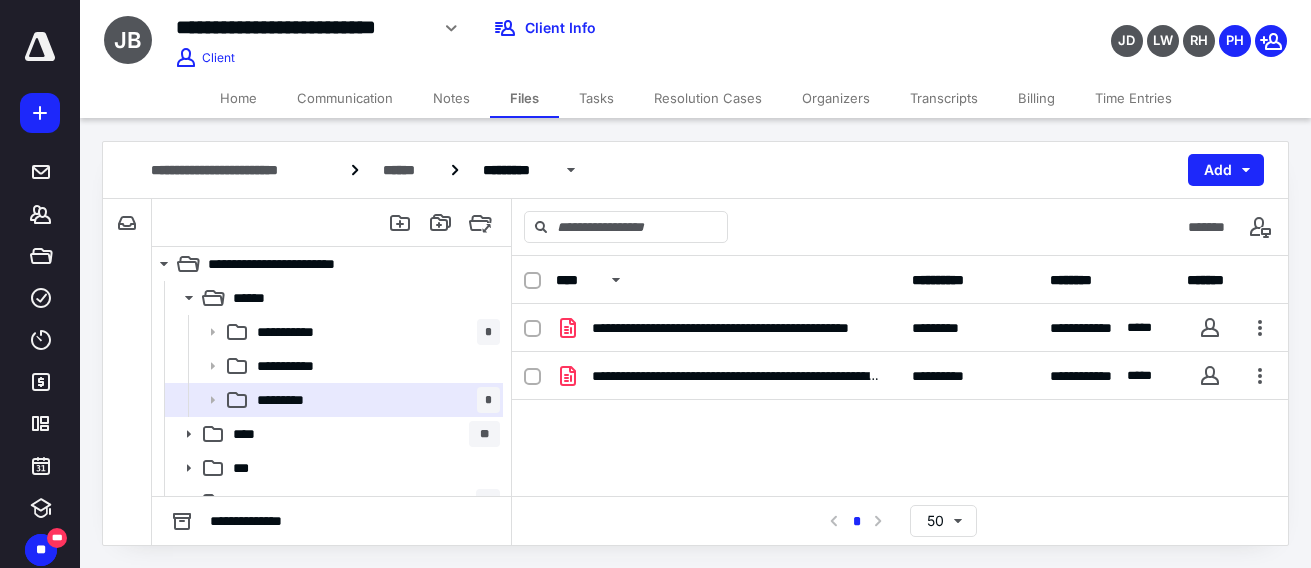 click on "Home" at bounding box center (238, 98) 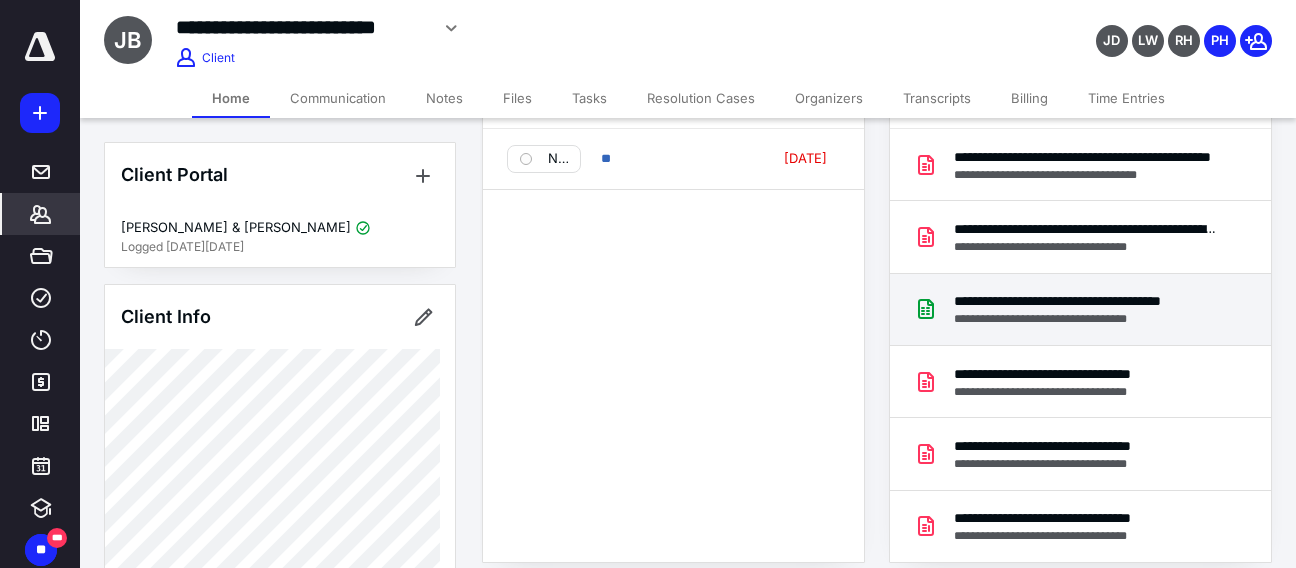 scroll, scrollTop: 200, scrollLeft: 0, axis: vertical 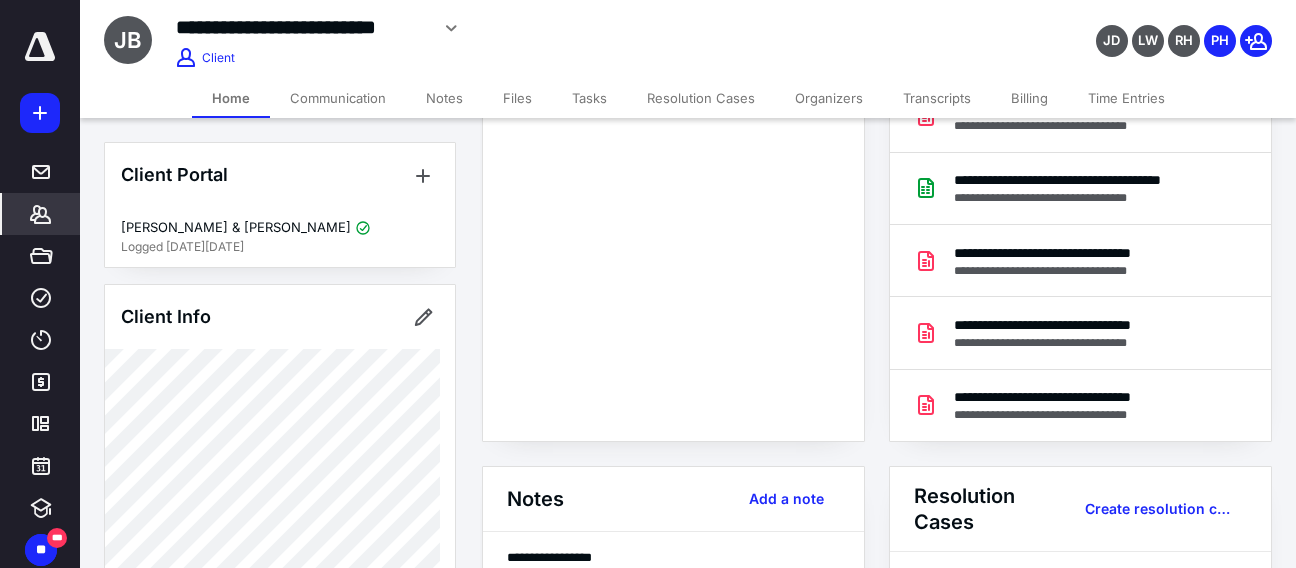 click on "Time Entries" at bounding box center [1126, 98] 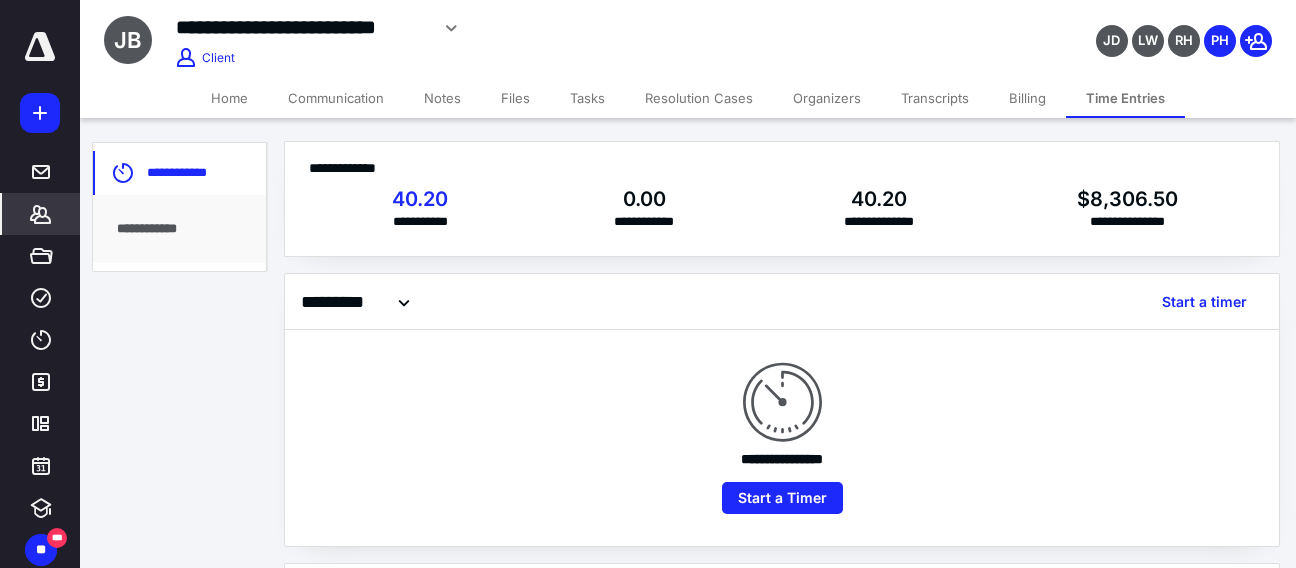 scroll, scrollTop: 0, scrollLeft: 0, axis: both 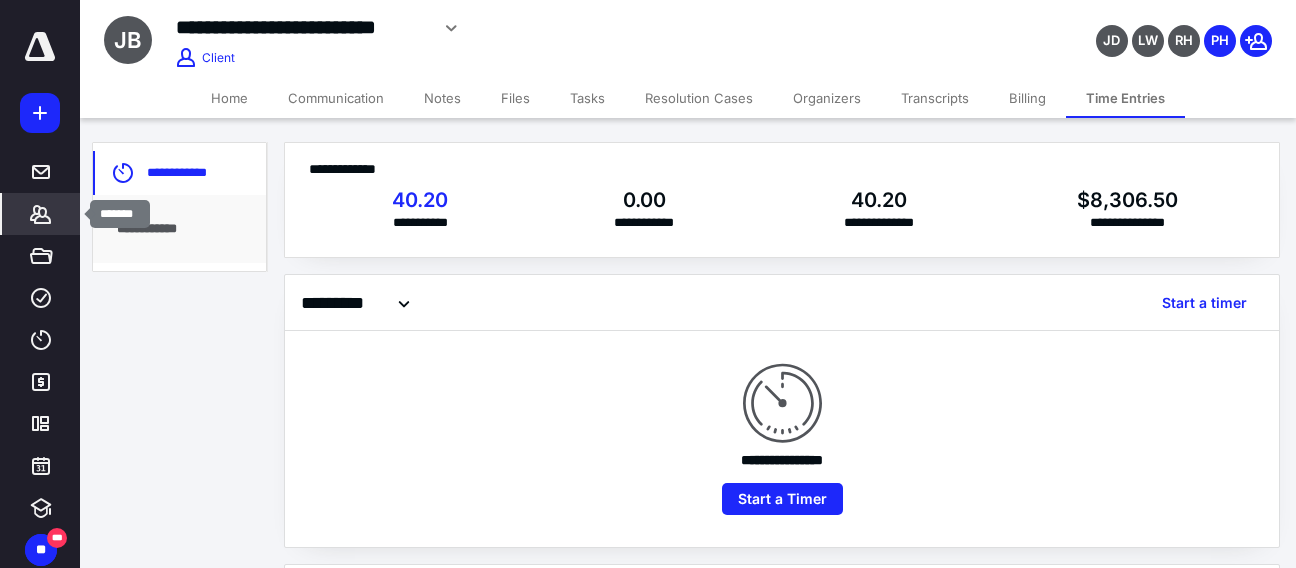 click 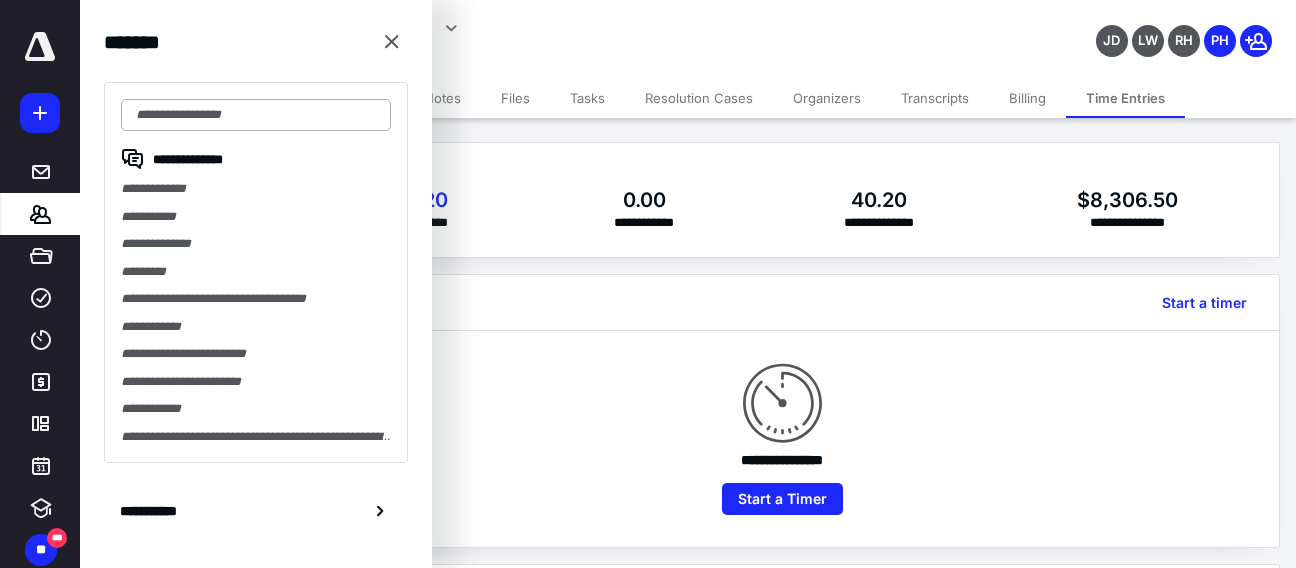 click at bounding box center [256, 115] 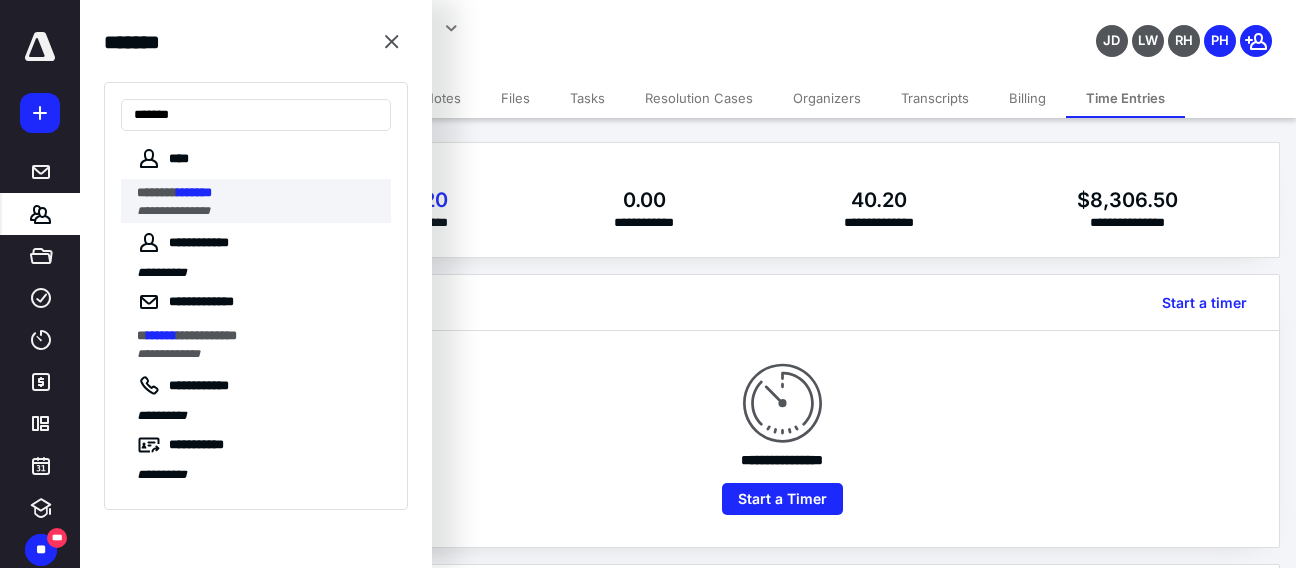 type on "*******" 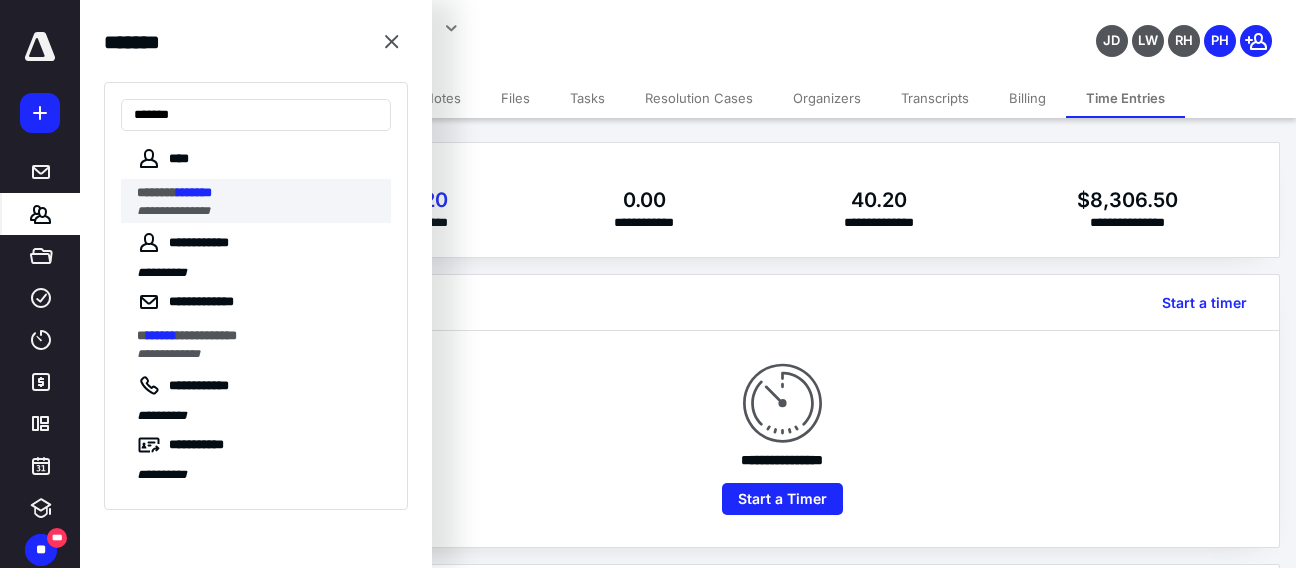 click on "*******" at bounding box center [194, 192] 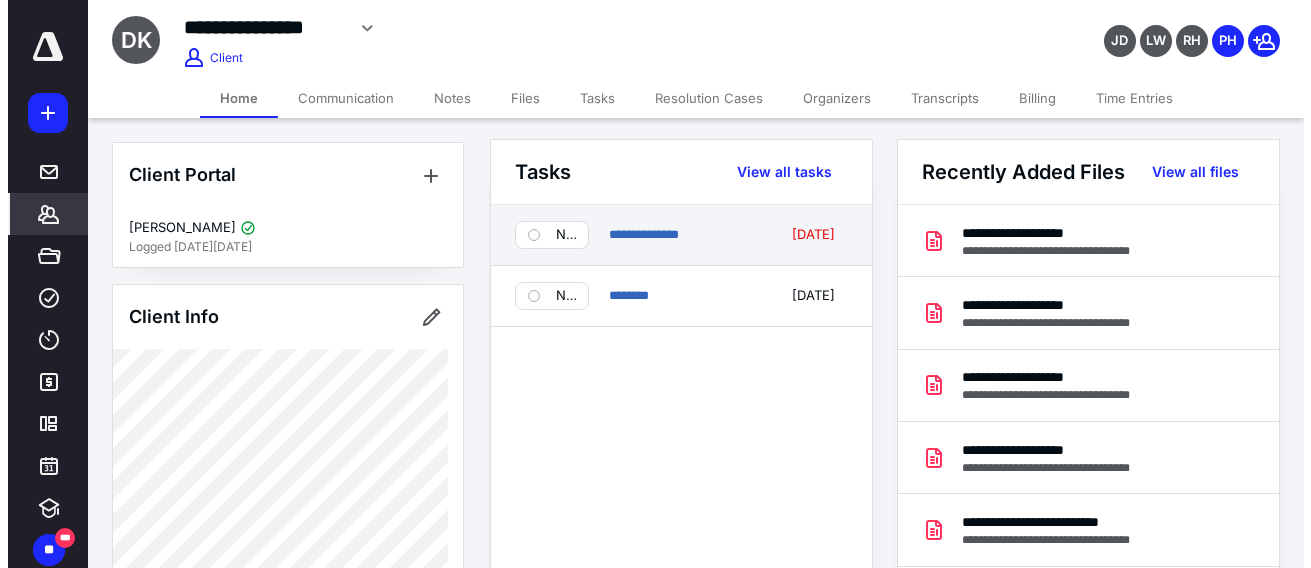 scroll, scrollTop: 0, scrollLeft: 0, axis: both 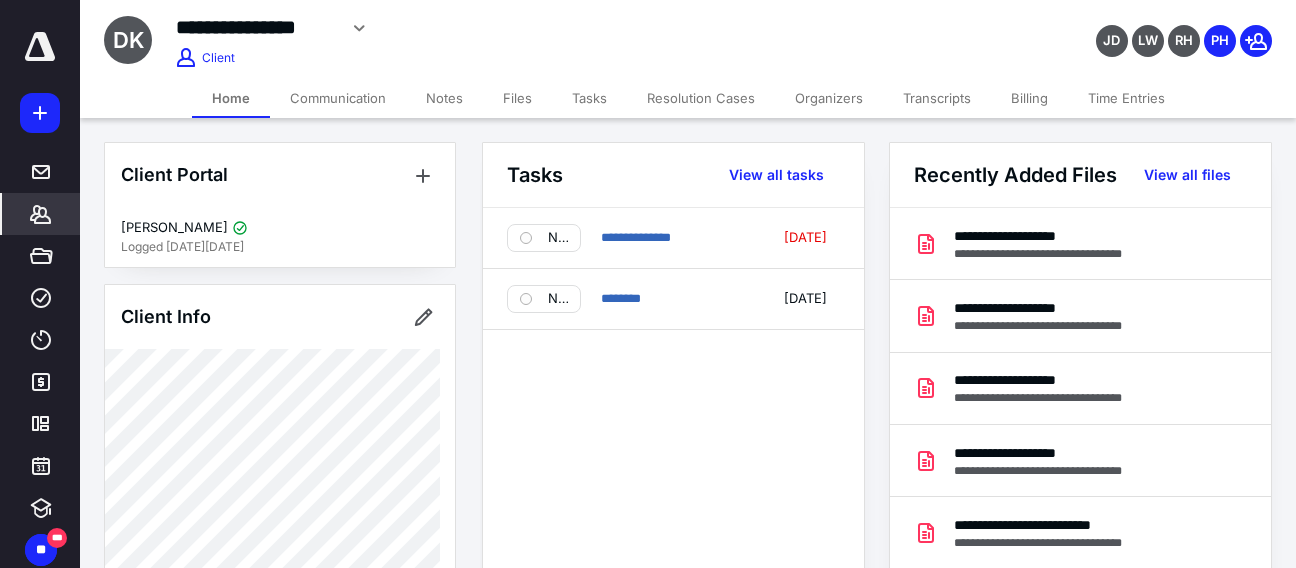 click on "**********" at bounding box center (673, 238) 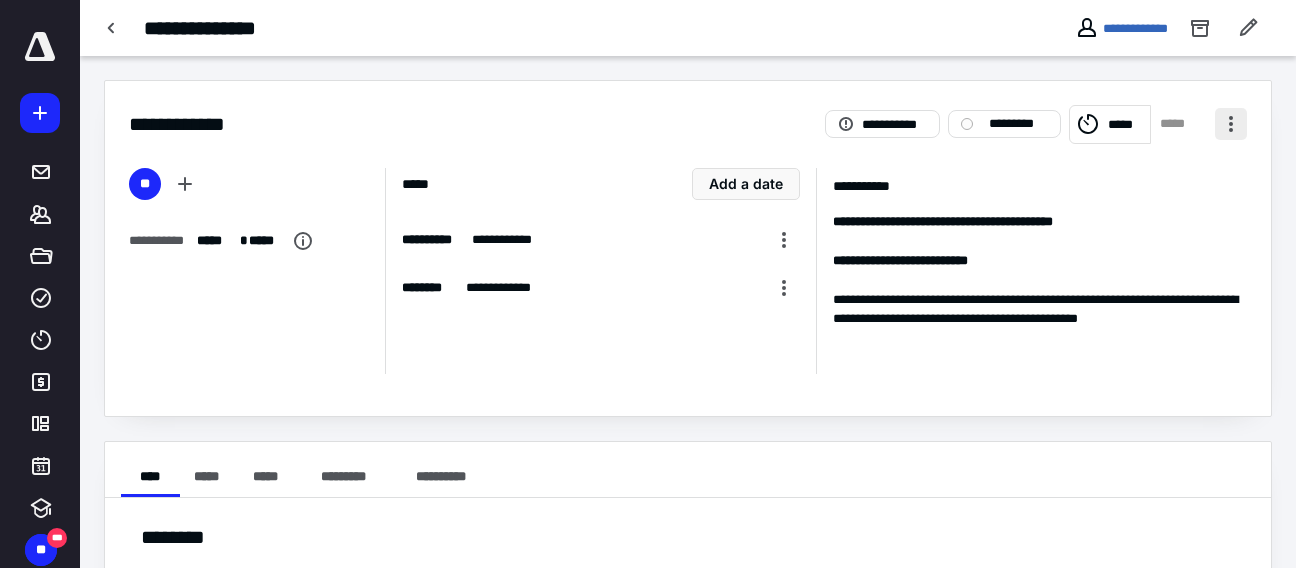 click at bounding box center (1231, 124) 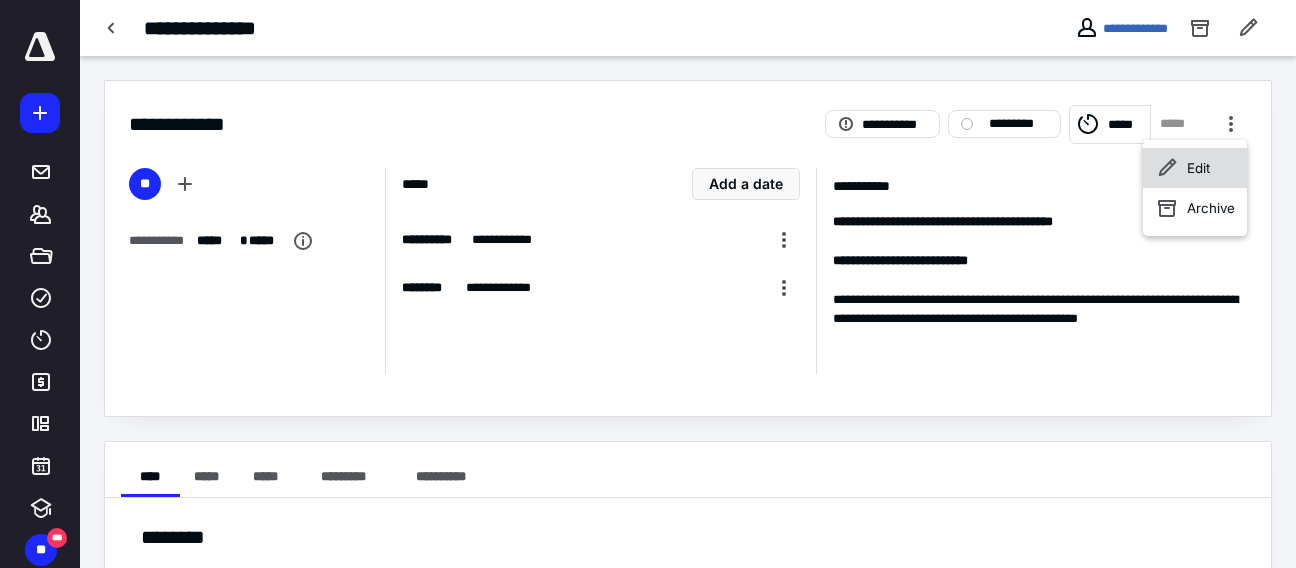 click on "Edit" at bounding box center (1195, 168) 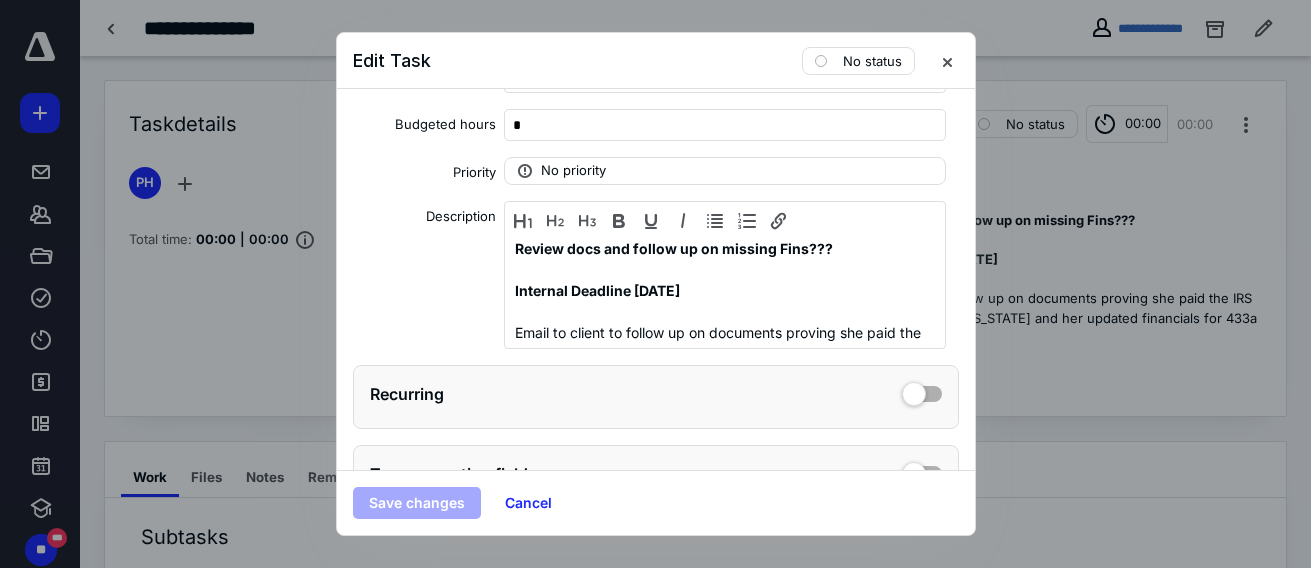 scroll, scrollTop: 273, scrollLeft: 0, axis: vertical 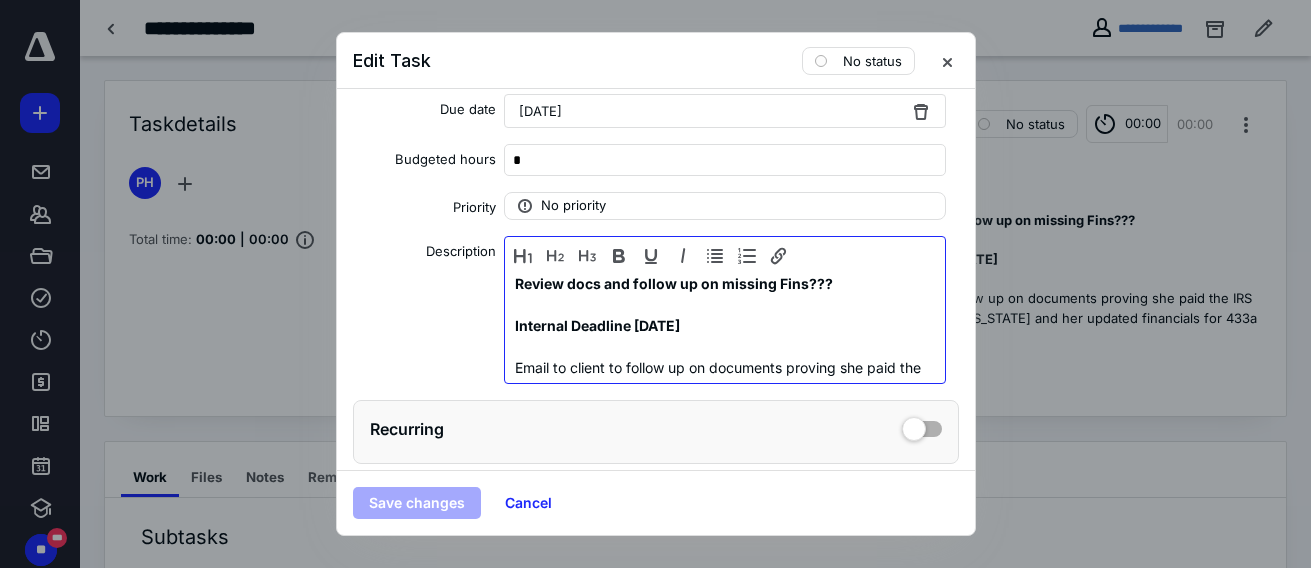 drag, startPoint x: 709, startPoint y: 328, endPoint x: 504, endPoint y: 285, distance: 209.46121 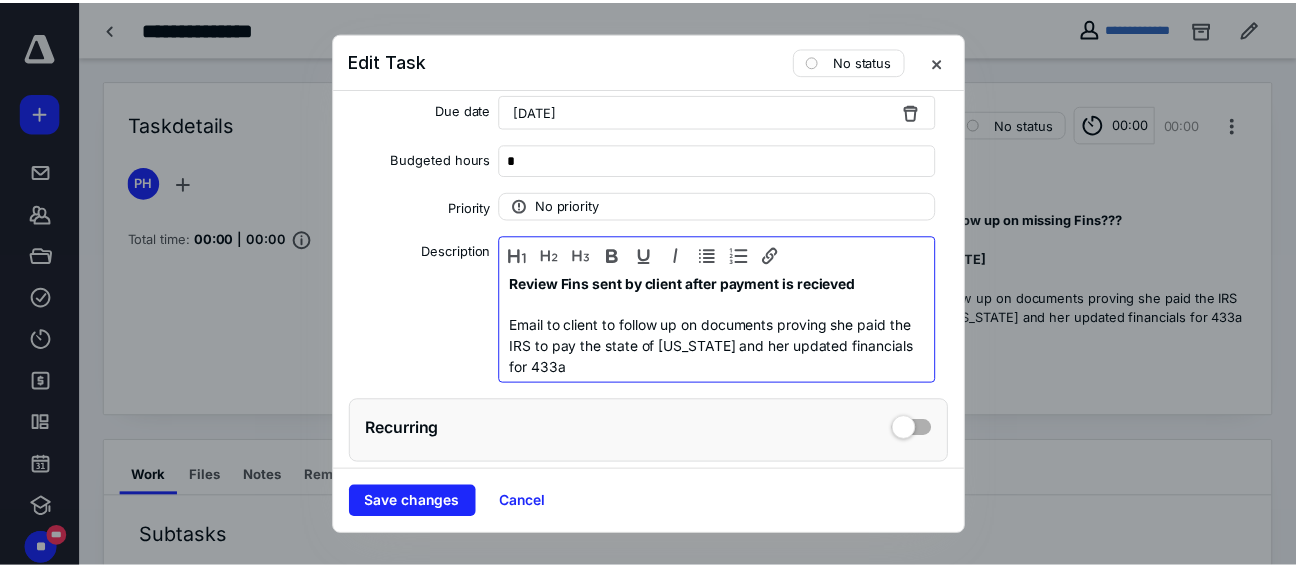 scroll, scrollTop: 1, scrollLeft: 0, axis: vertical 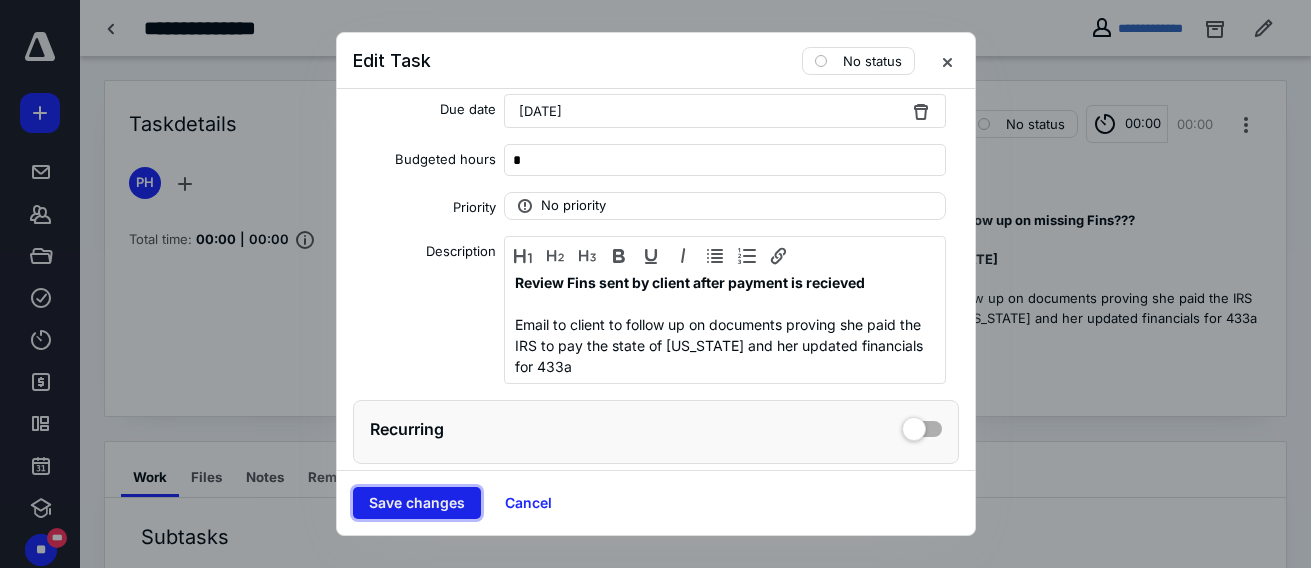 click on "Save changes" at bounding box center [417, 503] 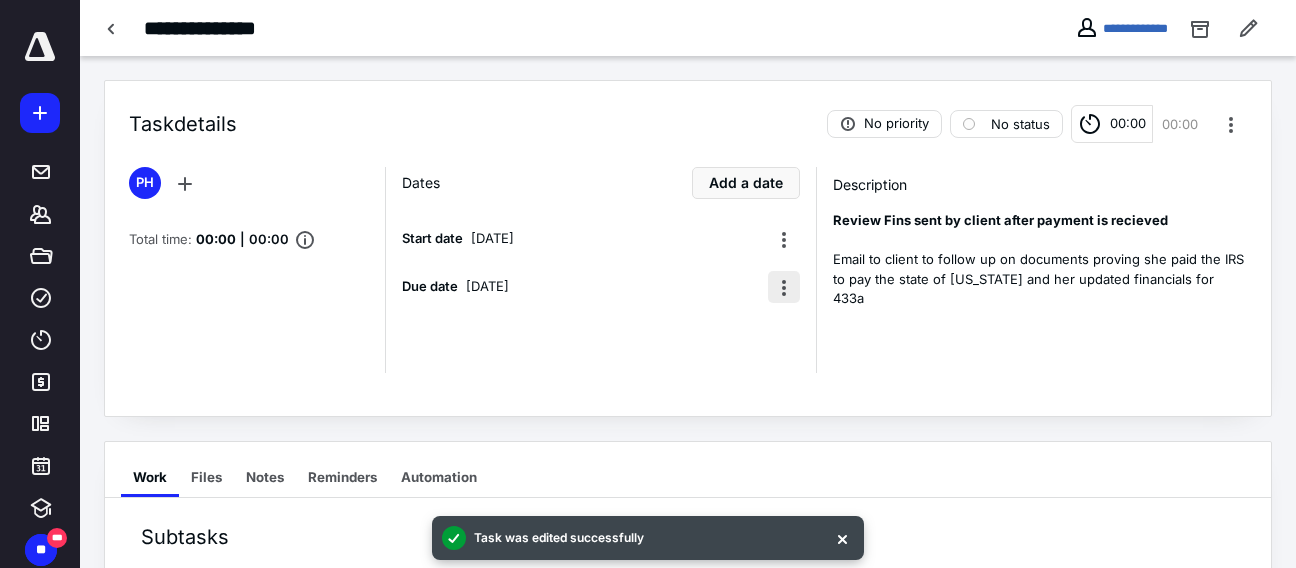 click at bounding box center [784, 287] 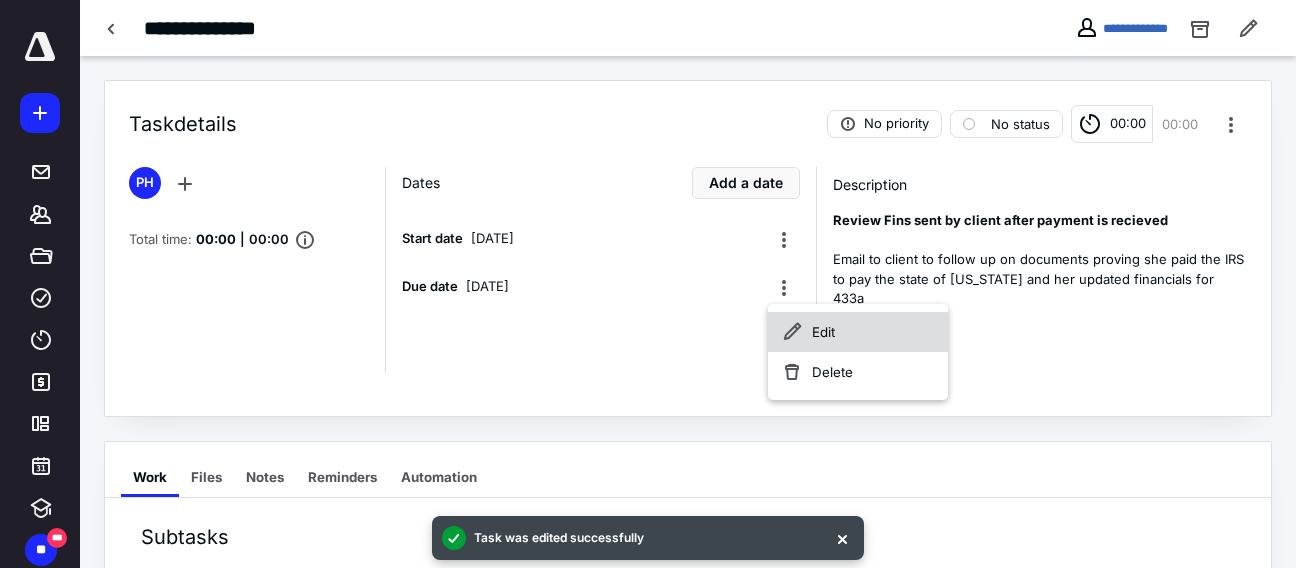 click on "Edit" at bounding box center (858, 332) 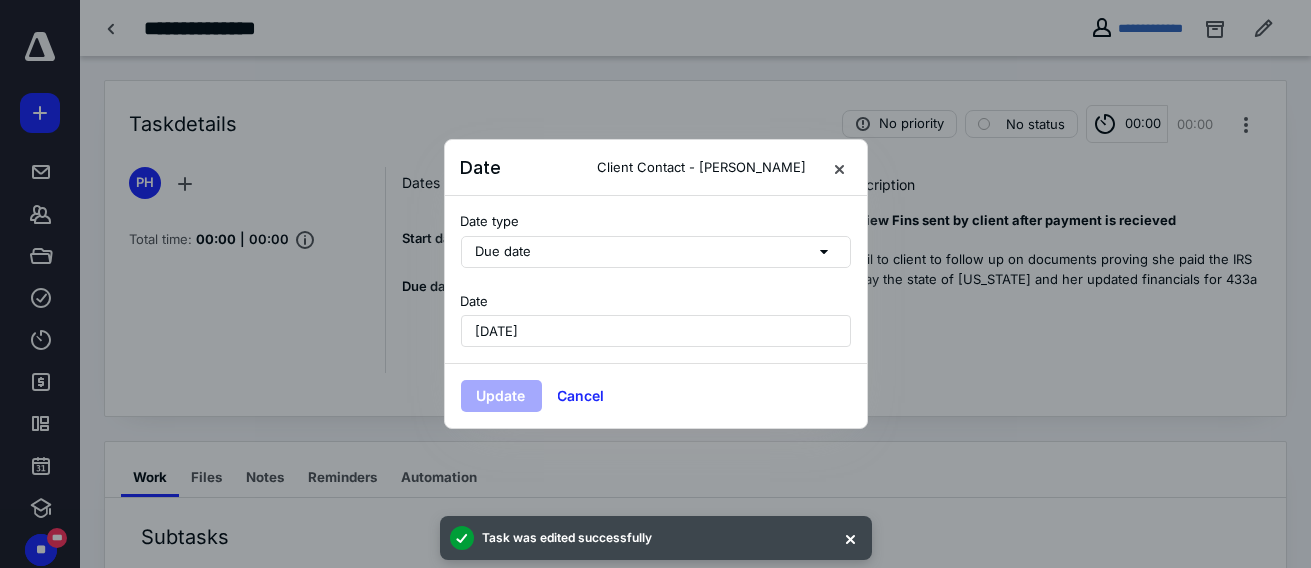 click on "July 14, 2025" at bounding box center (656, 331) 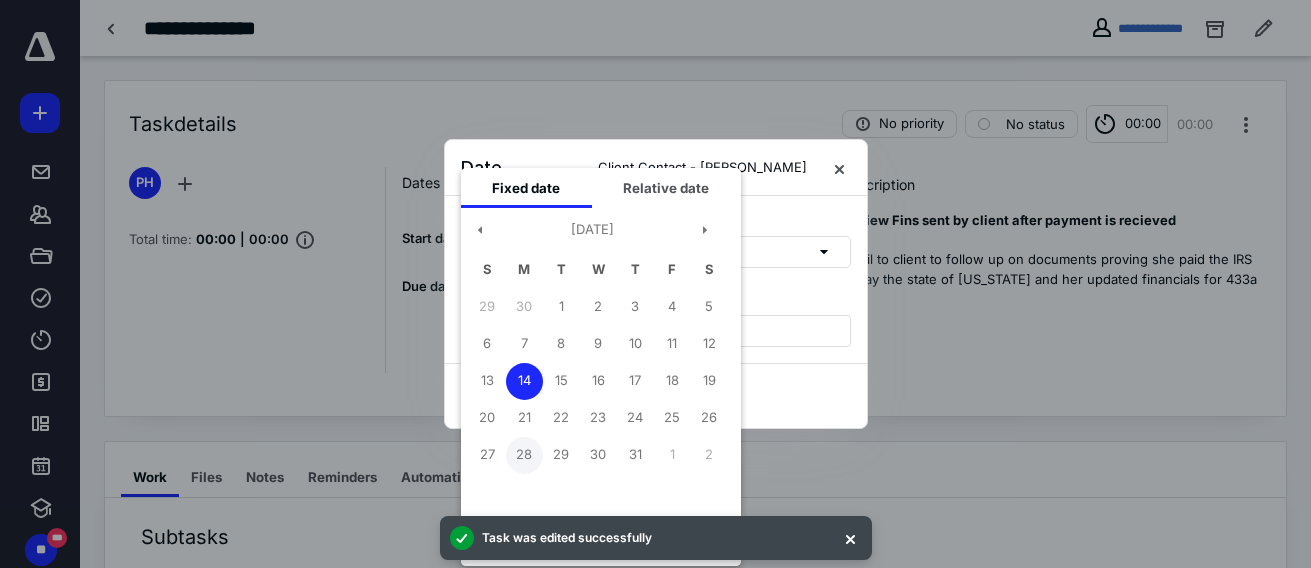 click on "28" at bounding box center (524, 455) 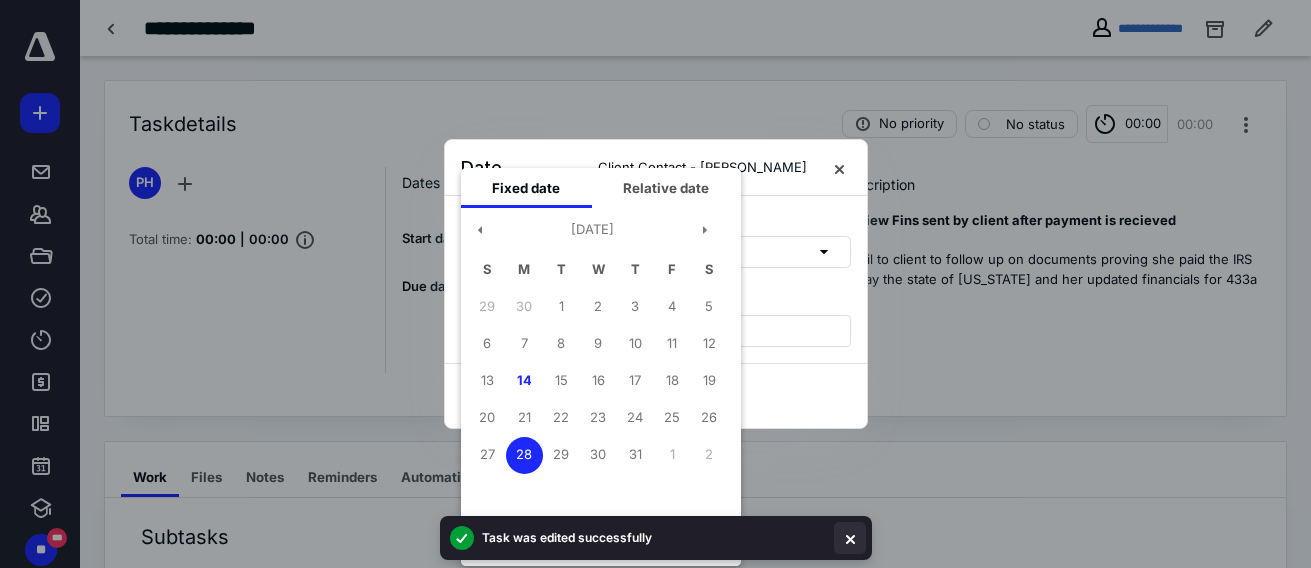 click at bounding box center [850, 538] 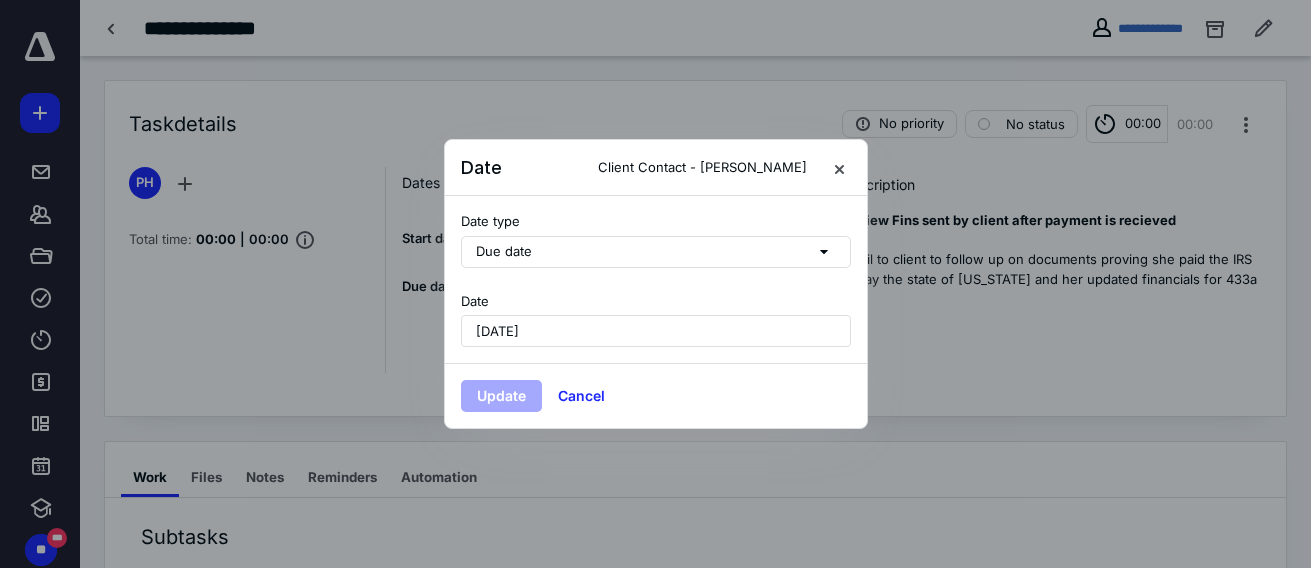 click on "Date July 14, 2025" at bounding box center (656, 320) 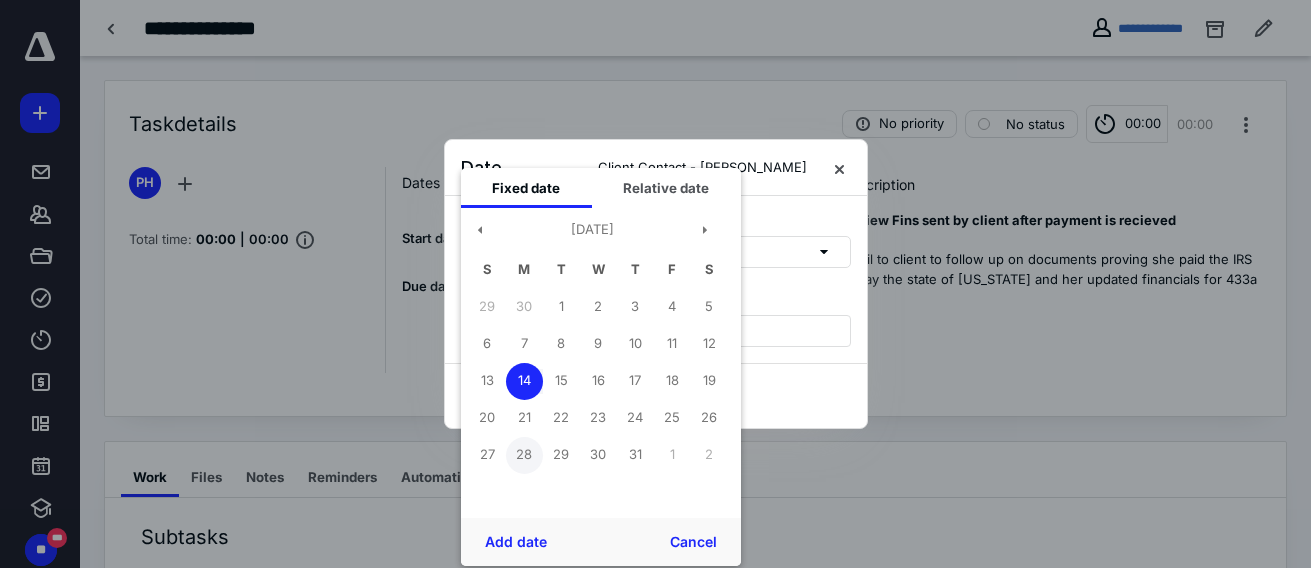 click on "28" at bounding box center (524, 455) 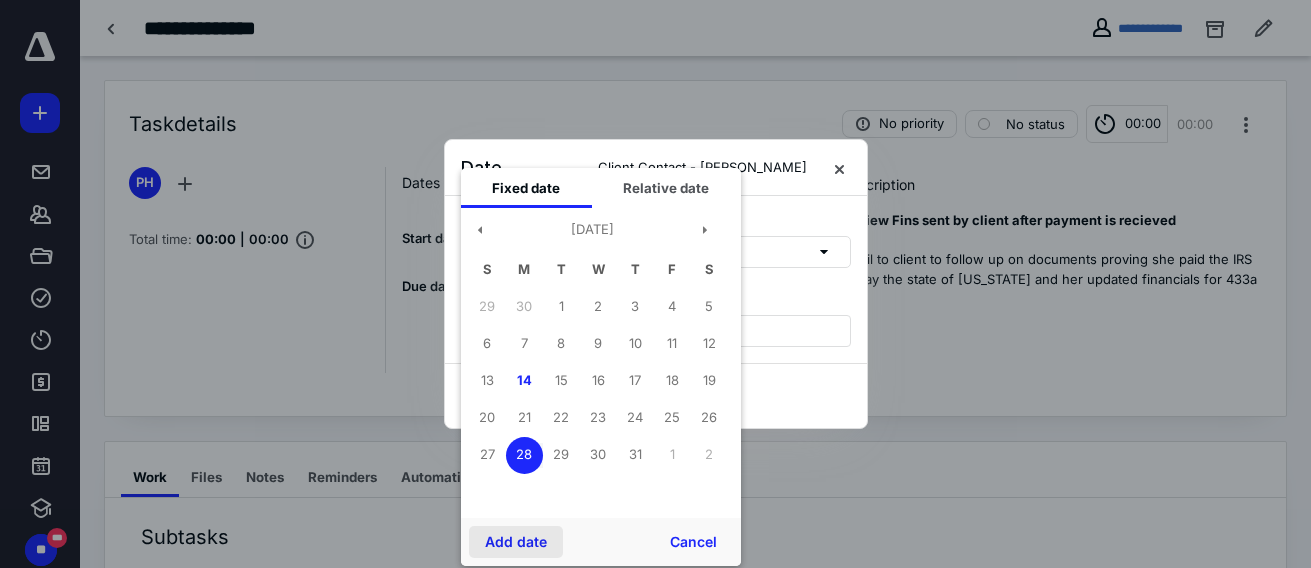 click on "Add date" at bounding box center (516, 542) 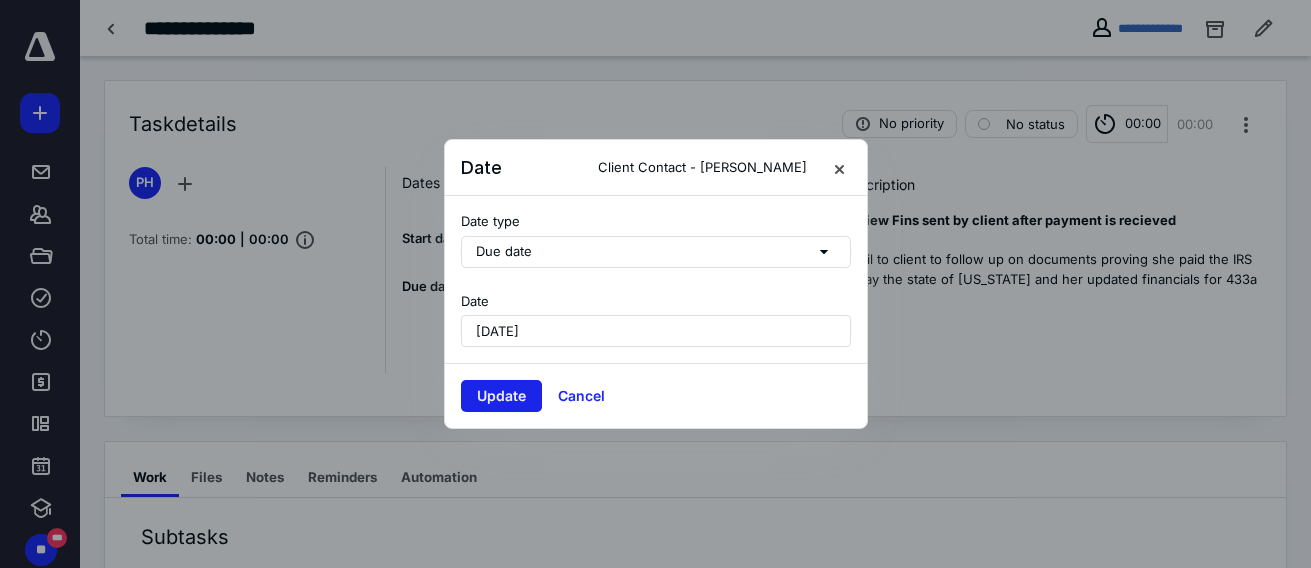 click on "Update" at bounding box center (501, 396) 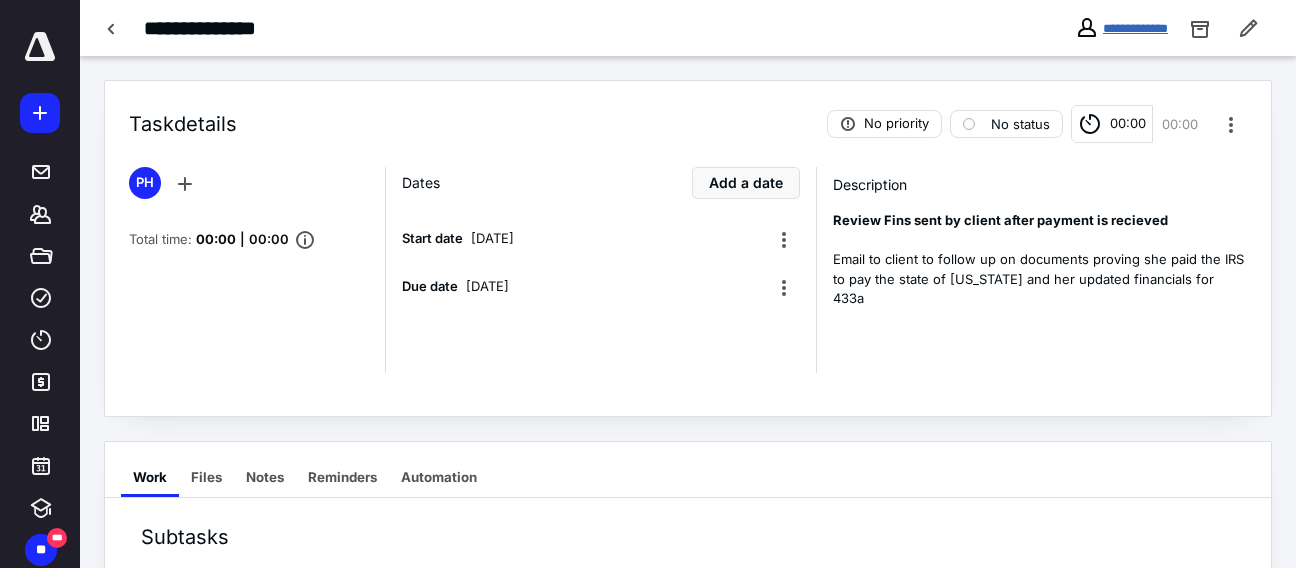 click on "**********" at bounding box center (1135, 28) 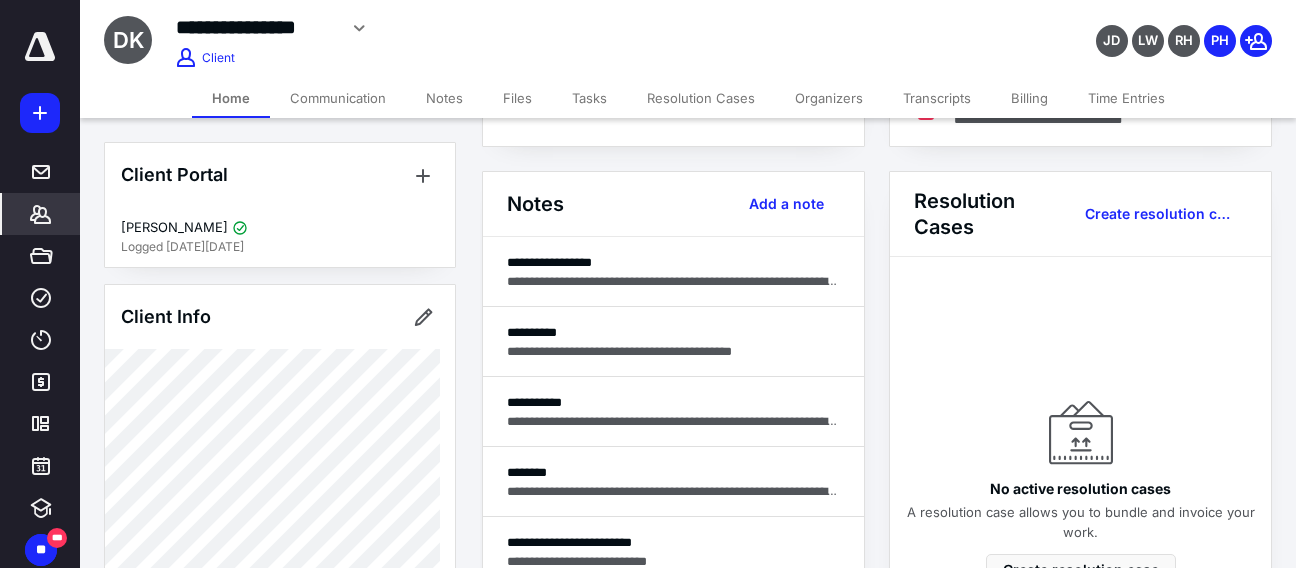 scroll, scrollTop: 500, scrollLeft: 0, axis: vertical 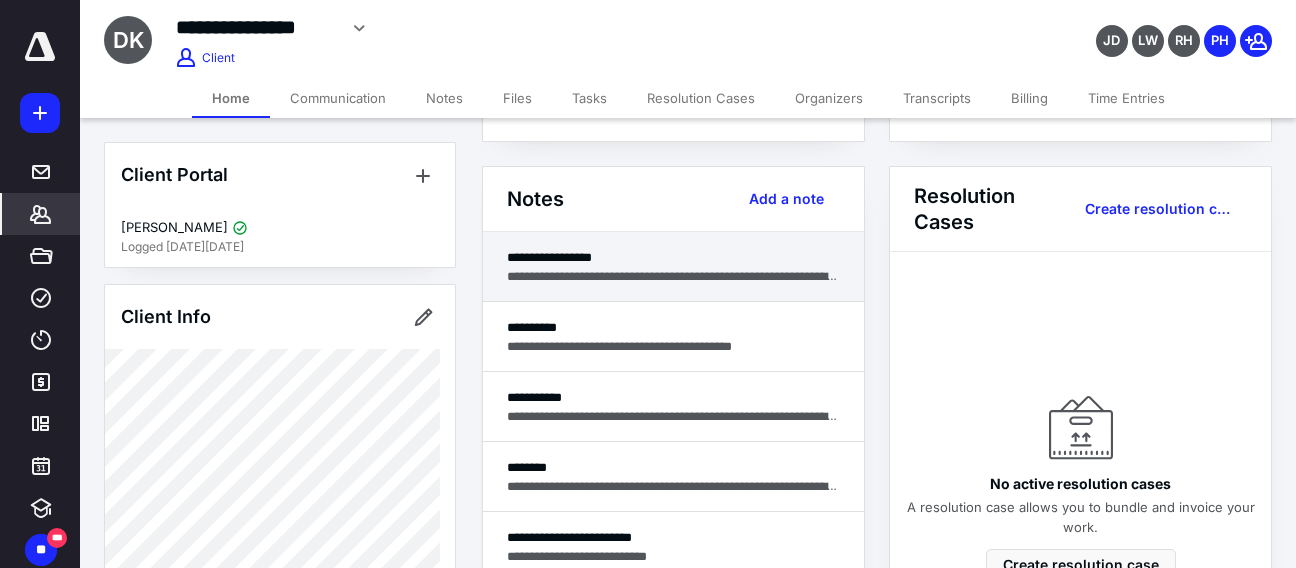 click on "**********" at bounding box center [673, 276] 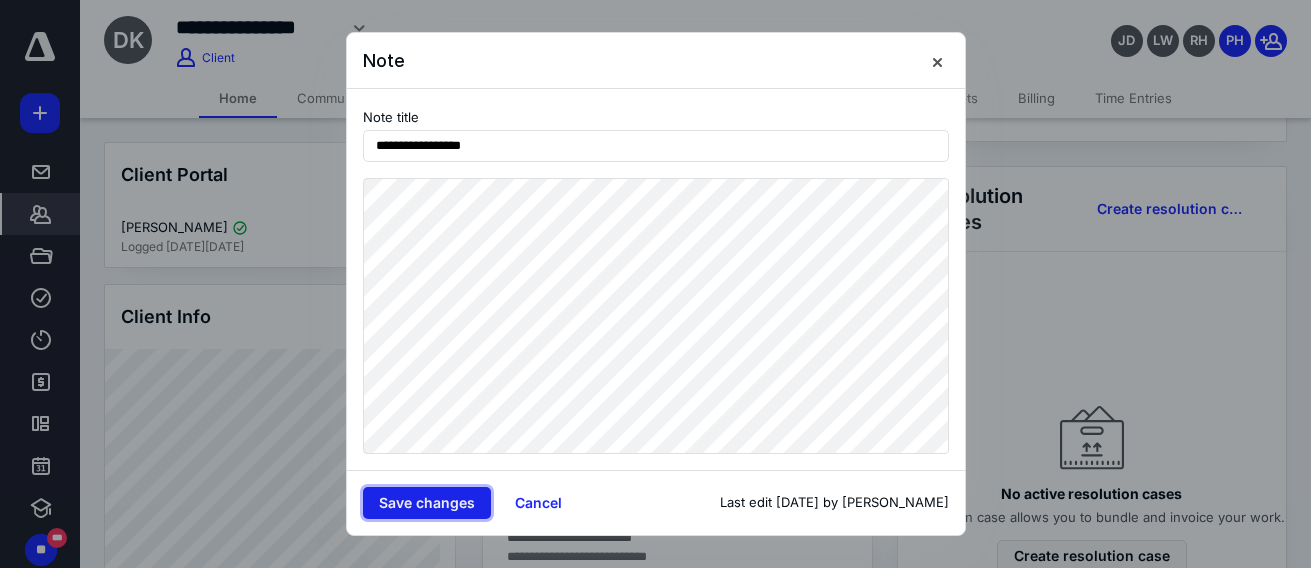 click on "Save changes" at bounding box center [427, 503] 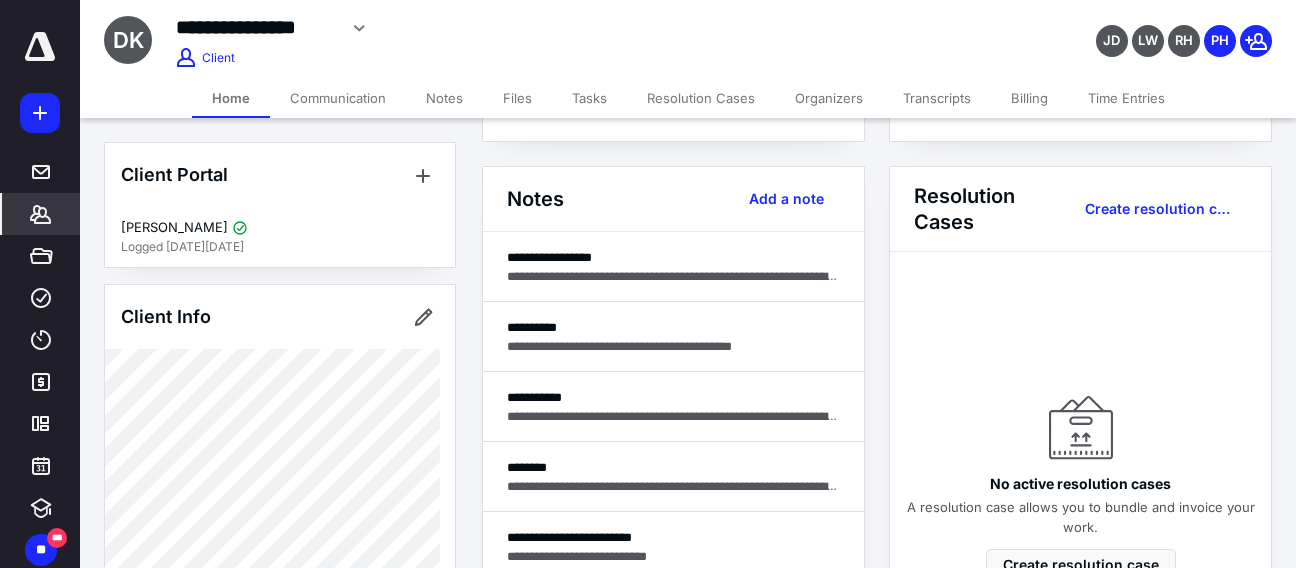 click on "Time Entries" at bounding box center [1126, 98] 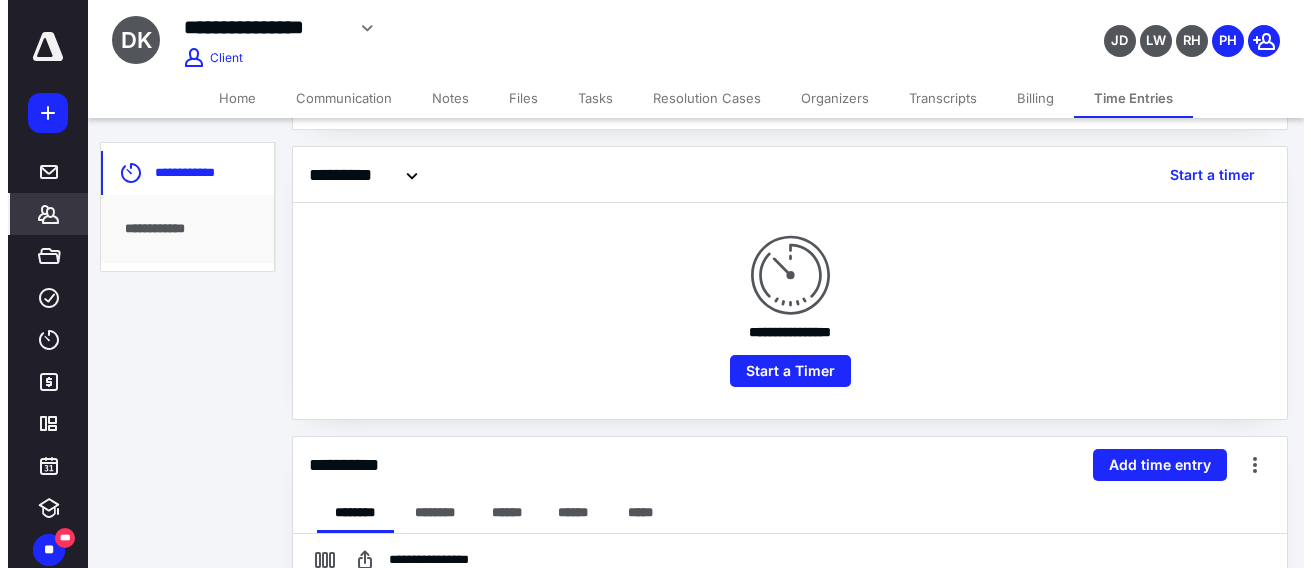 scroll, scrollTop: 300, scrollLeft: 0, axis: vertical 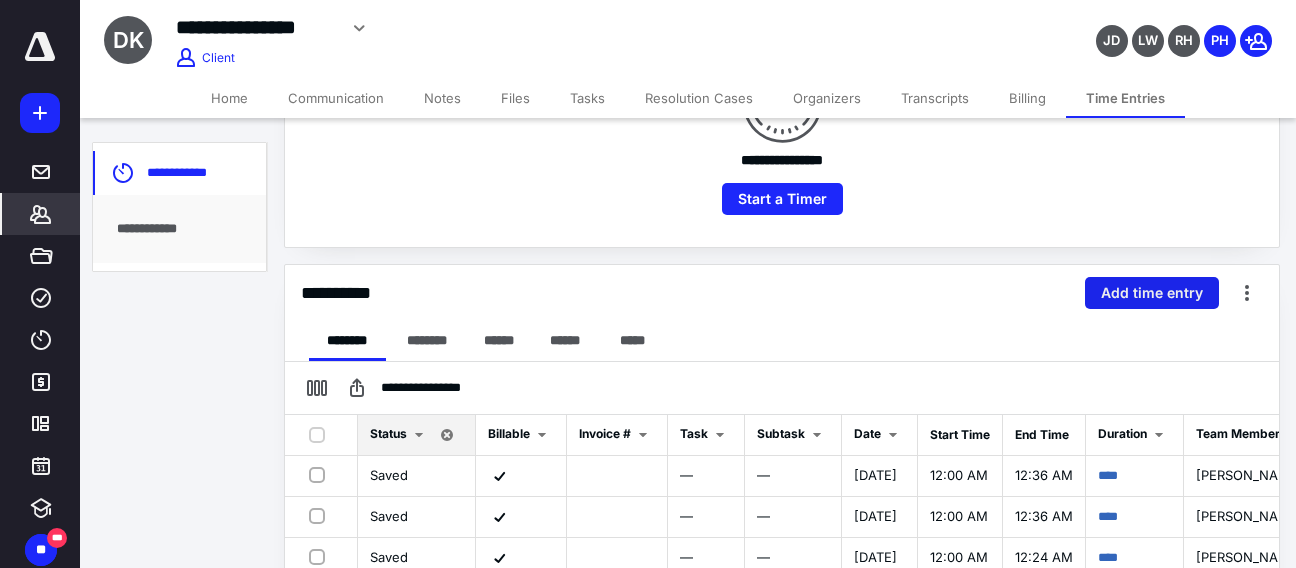 click on "Add time entry" at bounding box center (1152, 293) 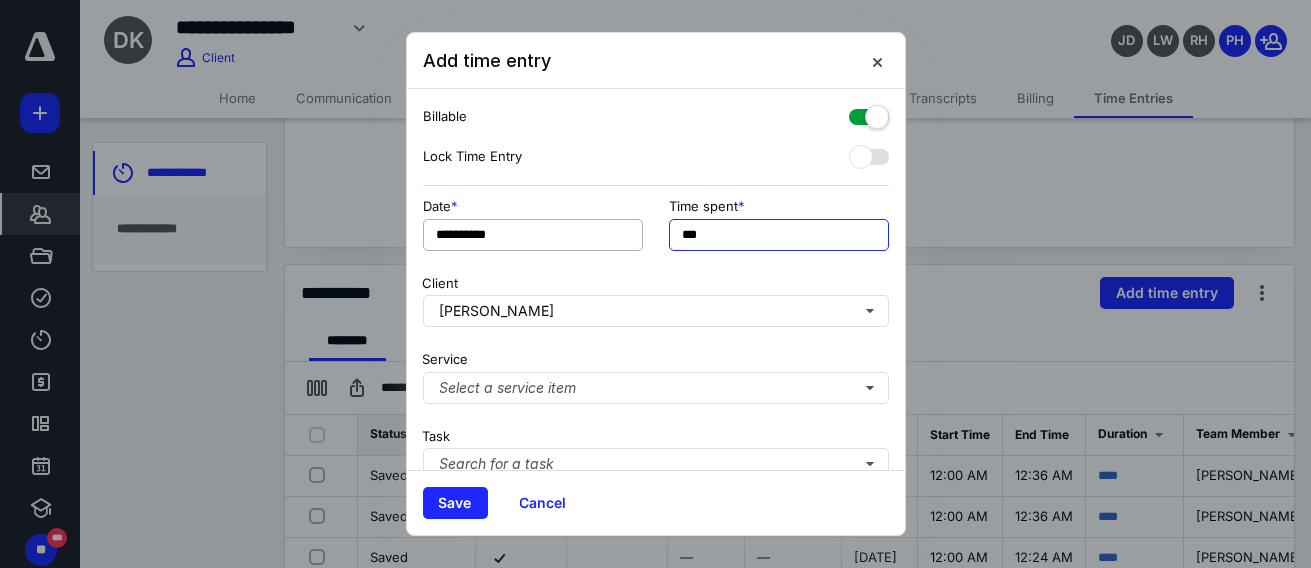 drag, startPoint x: 728, startPoint y: 232, endPoint x: 588, endPoint y: 246, distance: 140.69826 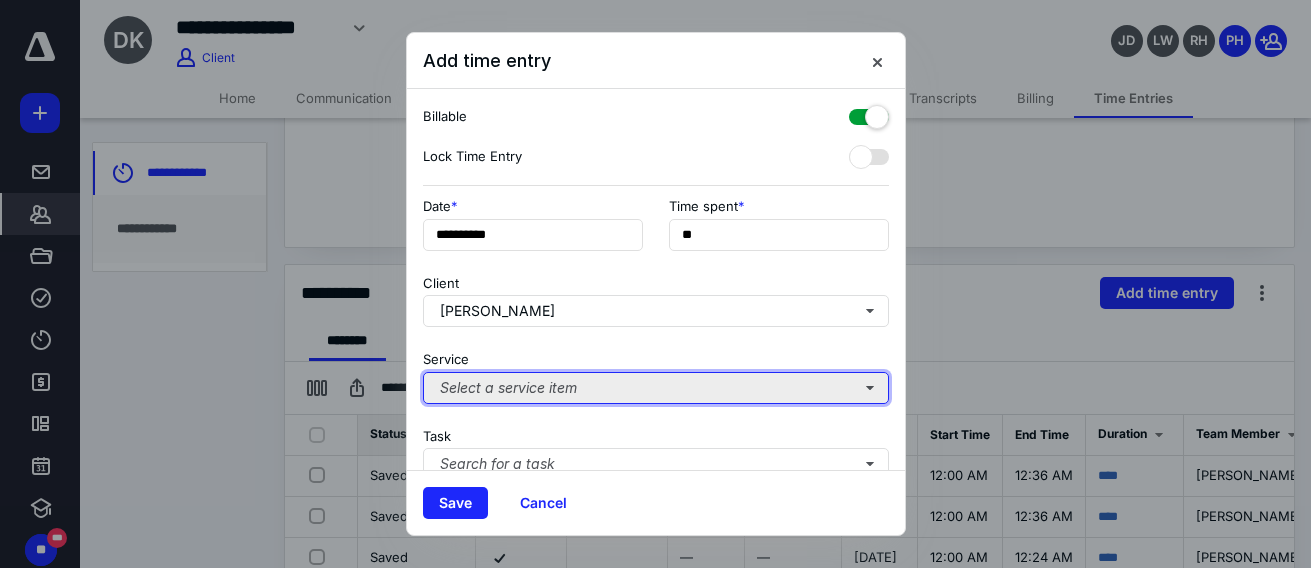 type on "***" 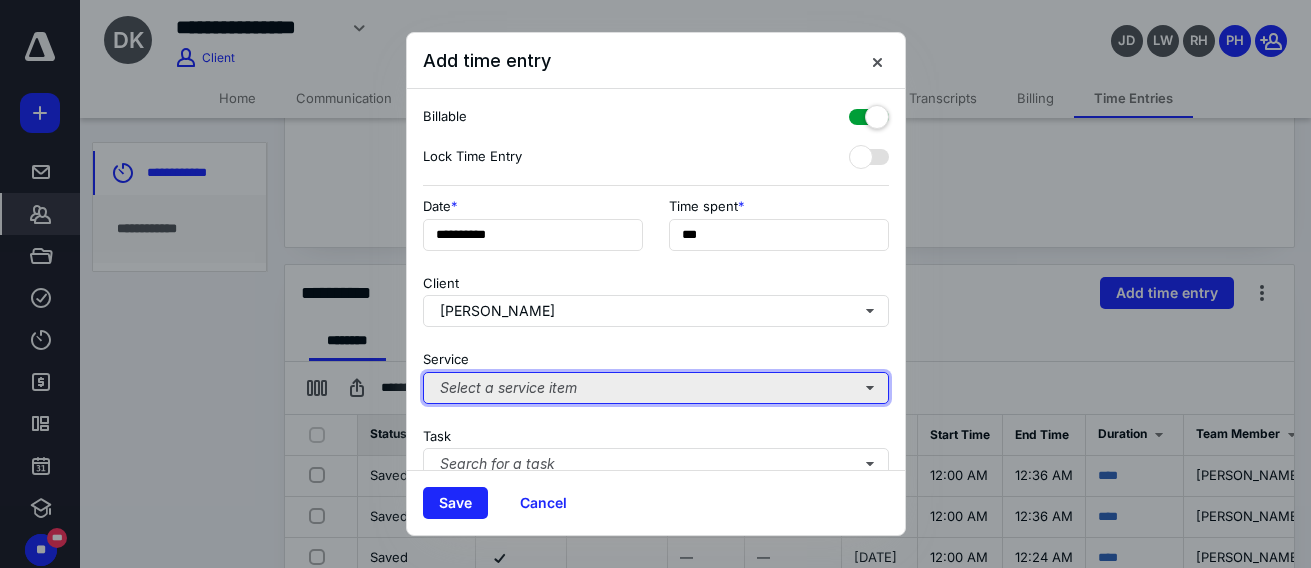click on "Select a service item" at bounding box center [656, 388] 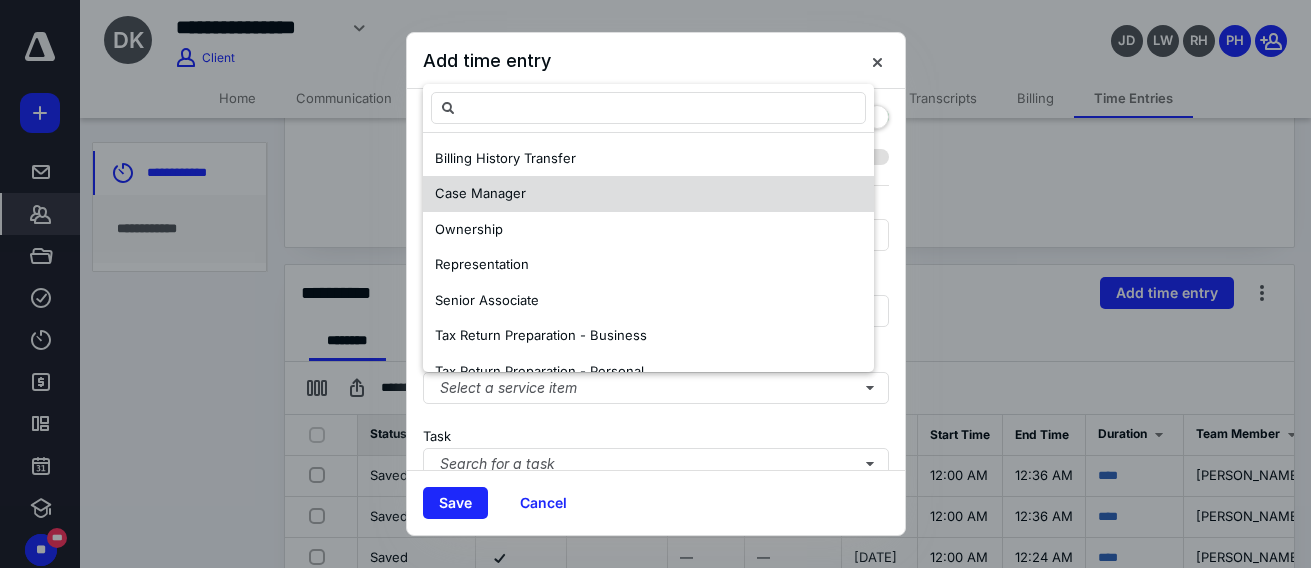 click on "Case Manager" at bounding box center (648, 194) 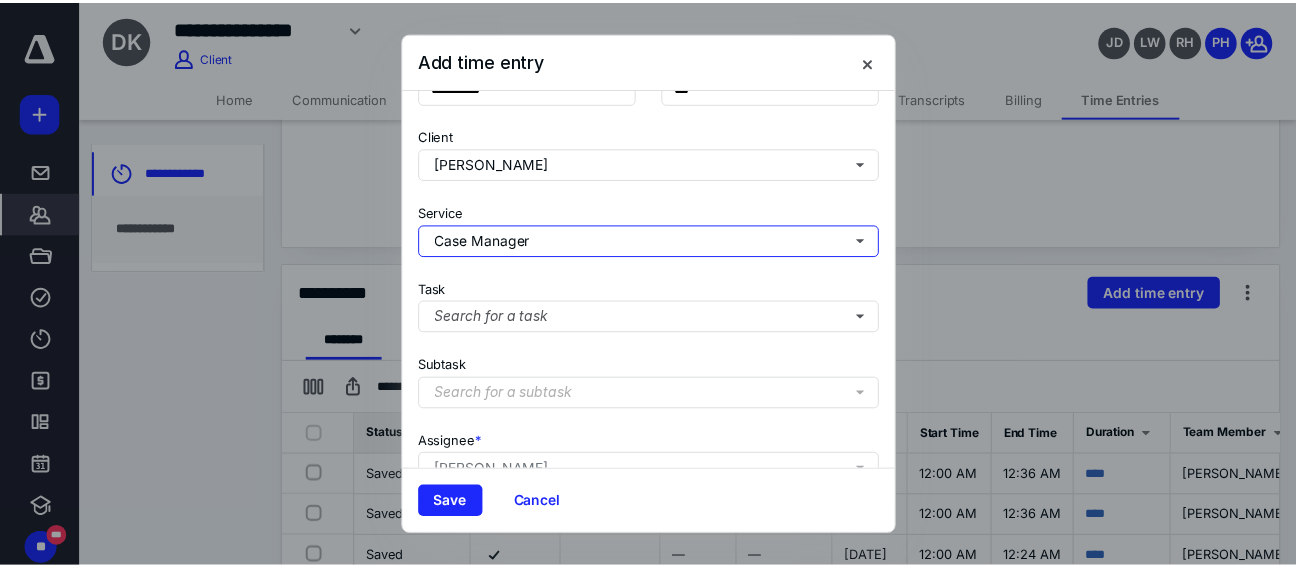 scroll, scrollTop: 334, scrollLeft: 0, axis: vertical 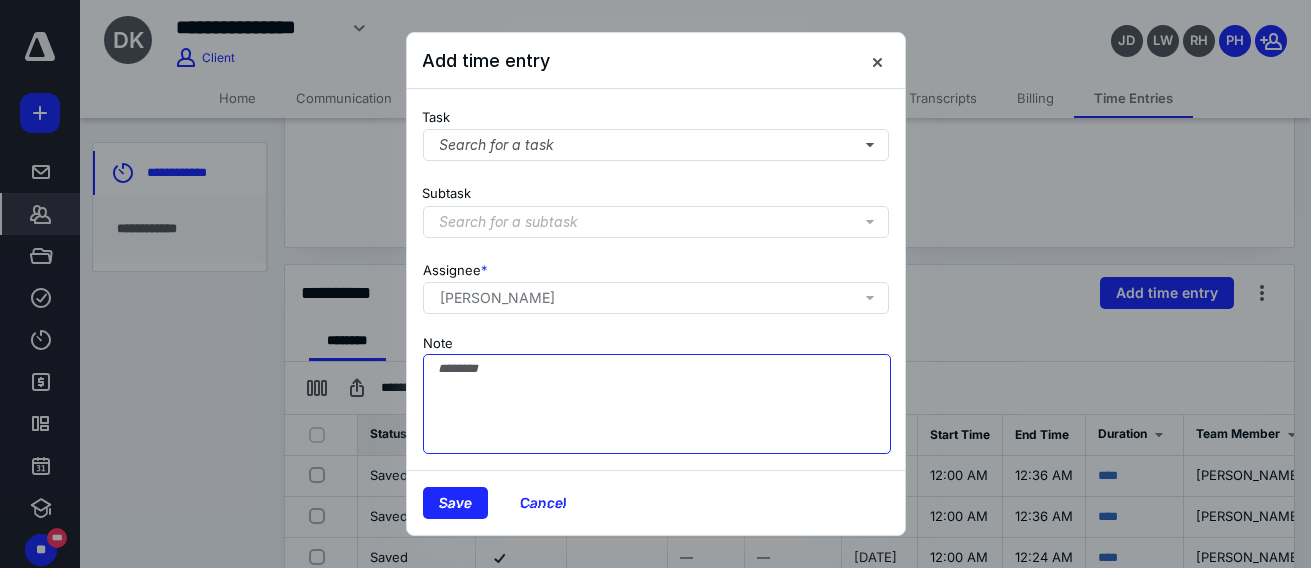 click on "Note" at bounding box center [657, 404] 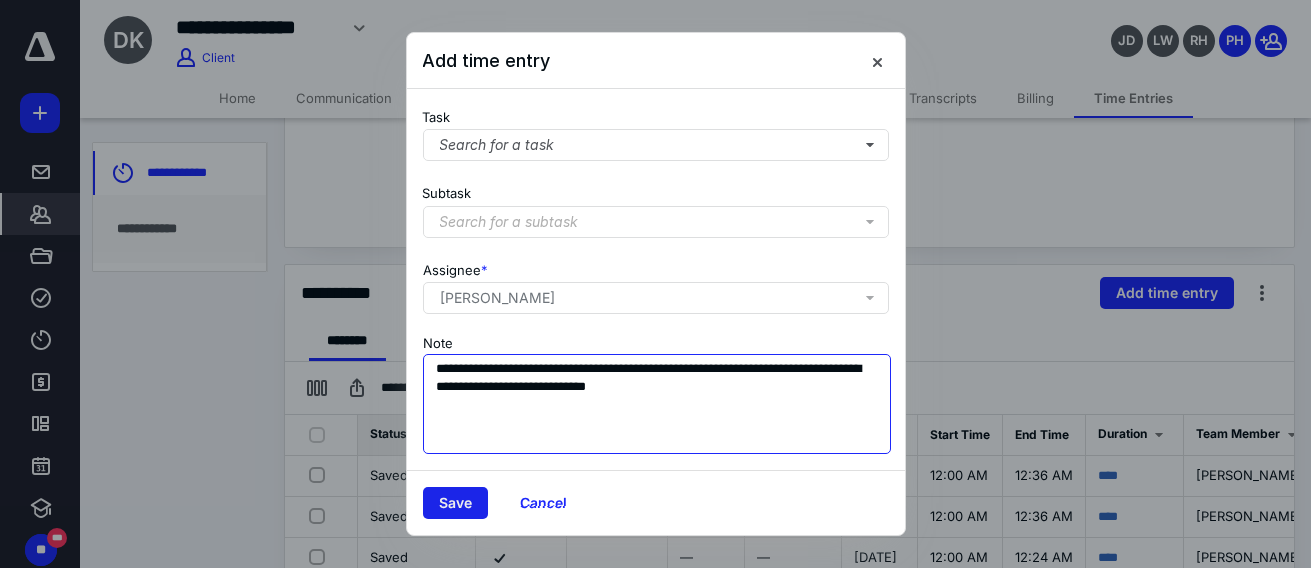 type on "**********" 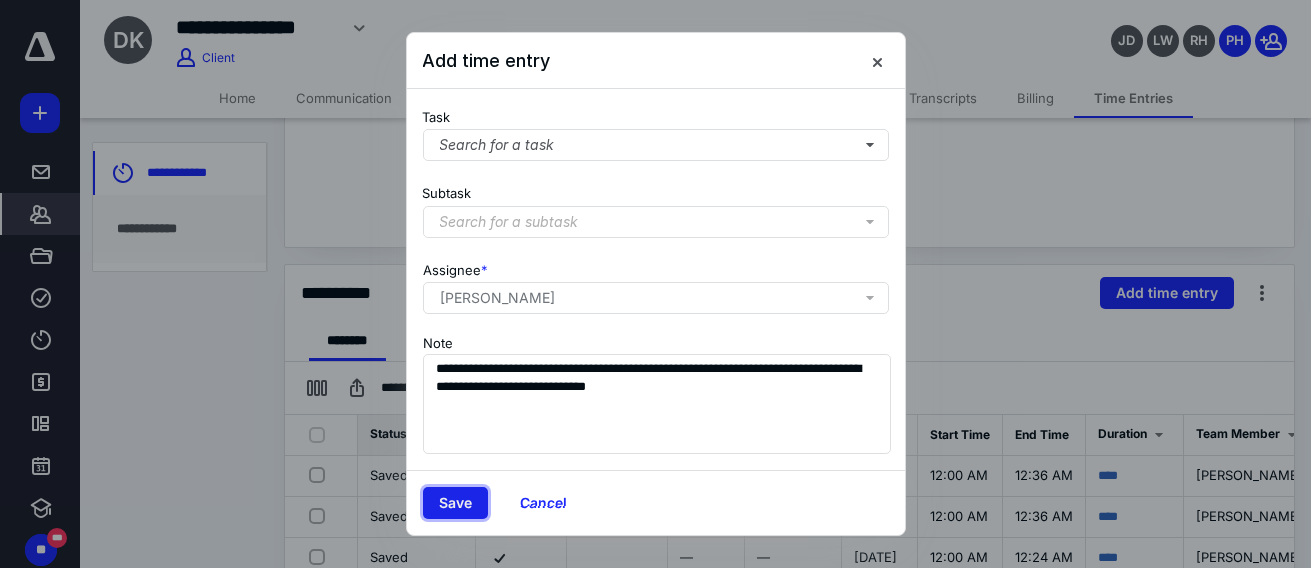 click on "Save" at bounding box center [455, 503] 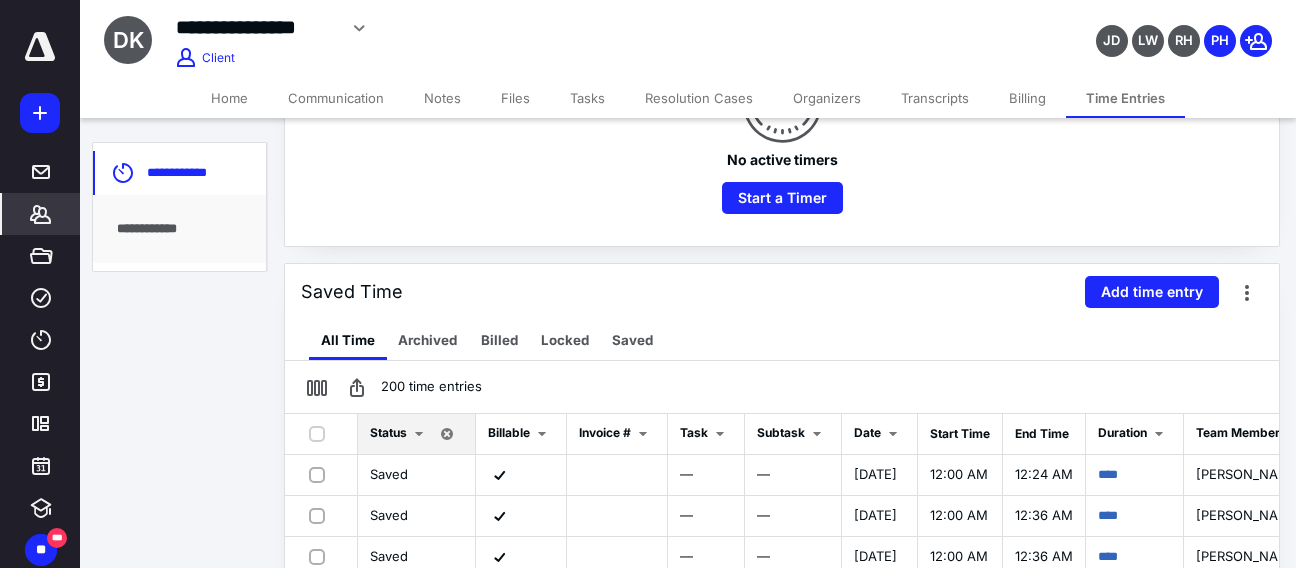 click on "Notes" at bounding box center (442, 98) 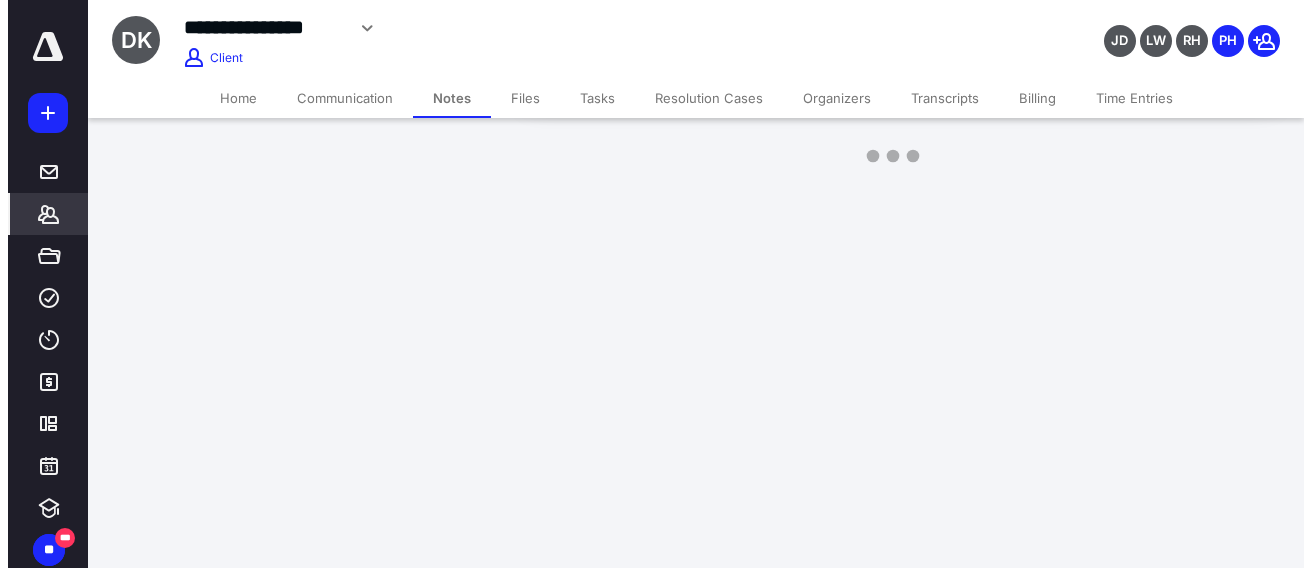 scroll, scrollTop: 0, scrollLeft: 0, axis: both 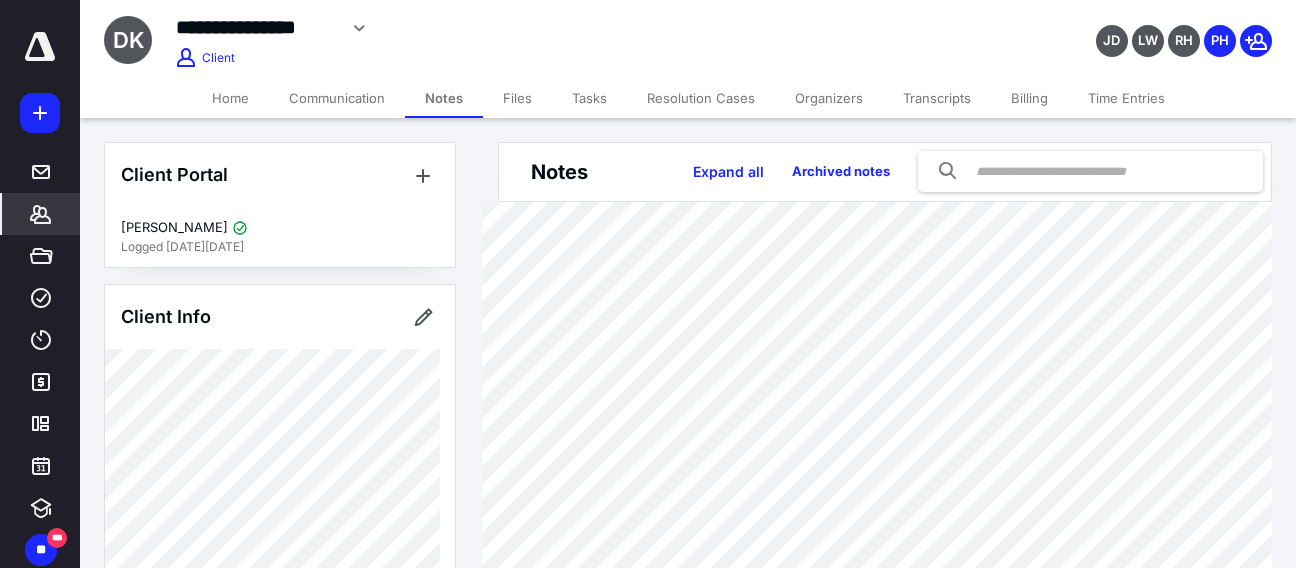 click on "Files" at bounding box center [517, 98] 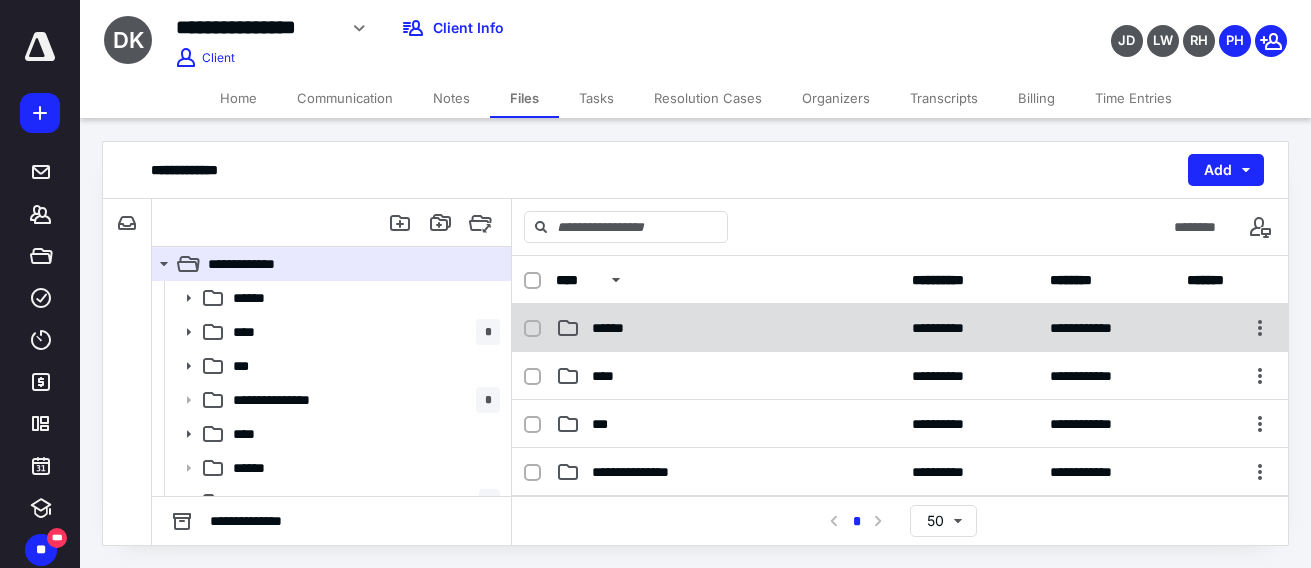 click on "******" at bounding box center (728, 328) 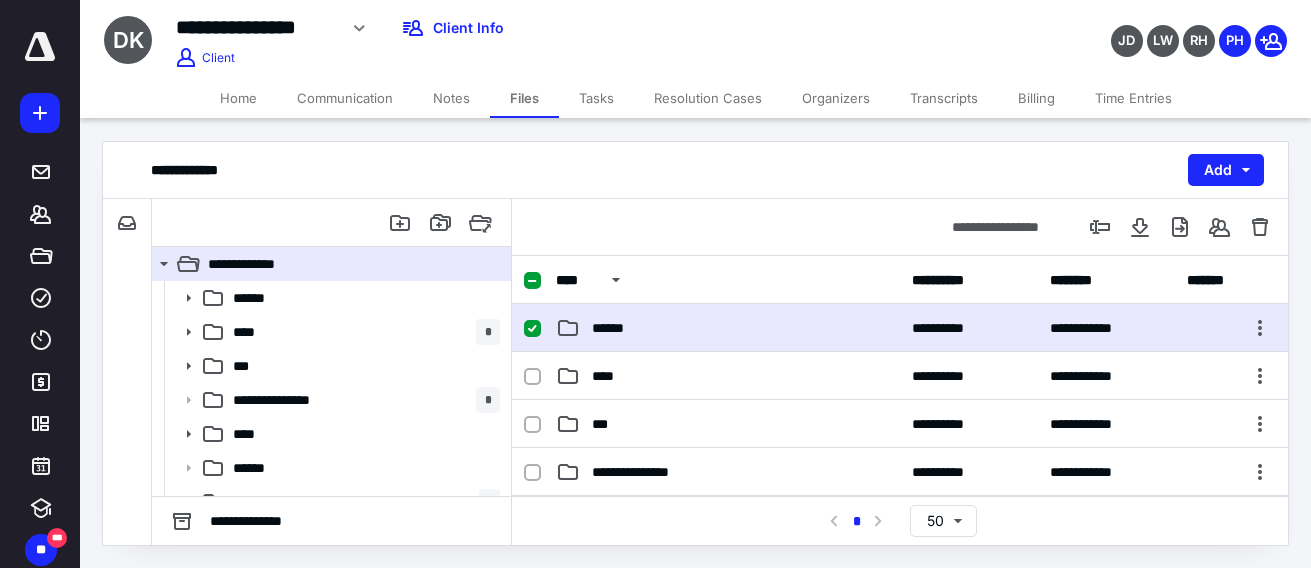 click on "******" at bounding box center (728, 328) 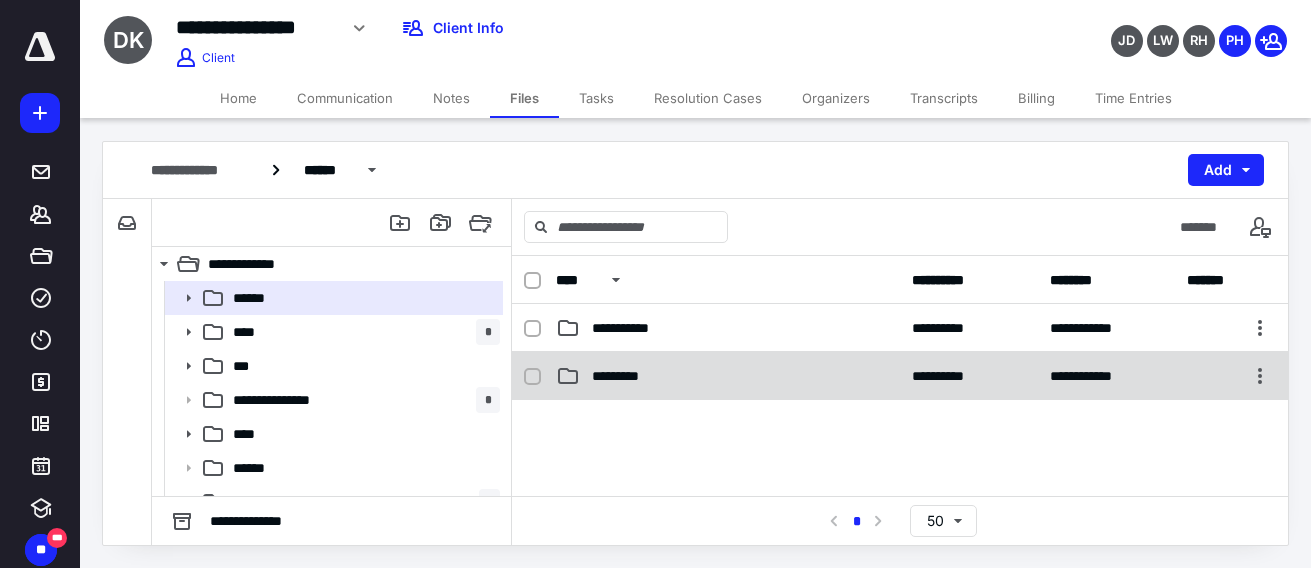 click on "*********" at bounding box center [728, 376] 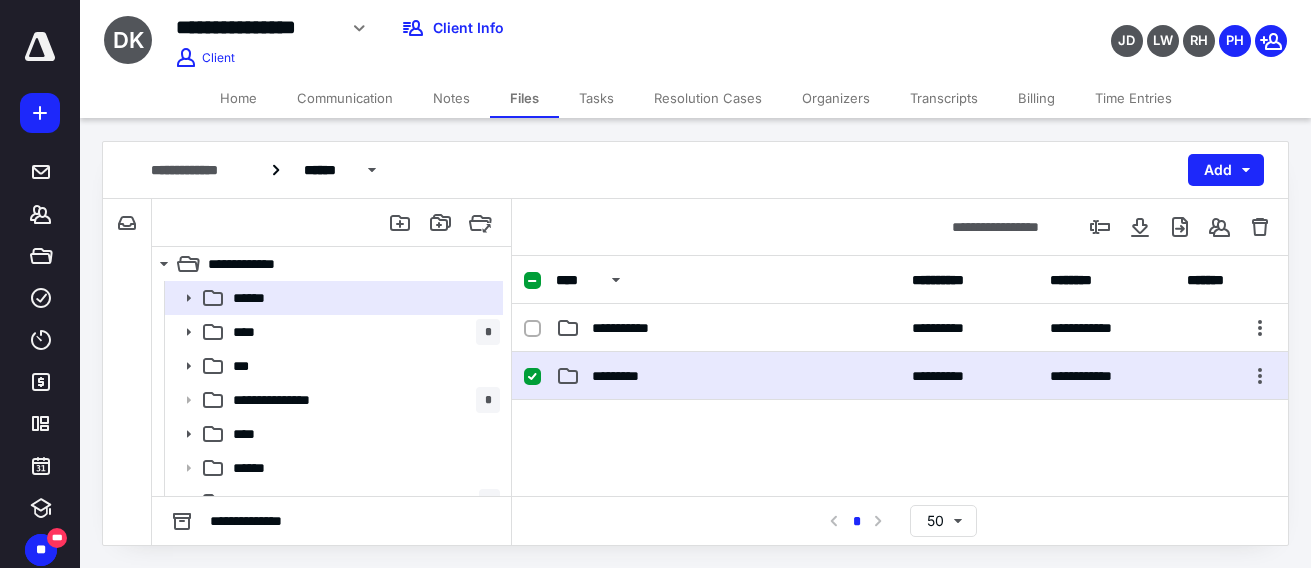 click on "*********" at bounding box center (728, 376) 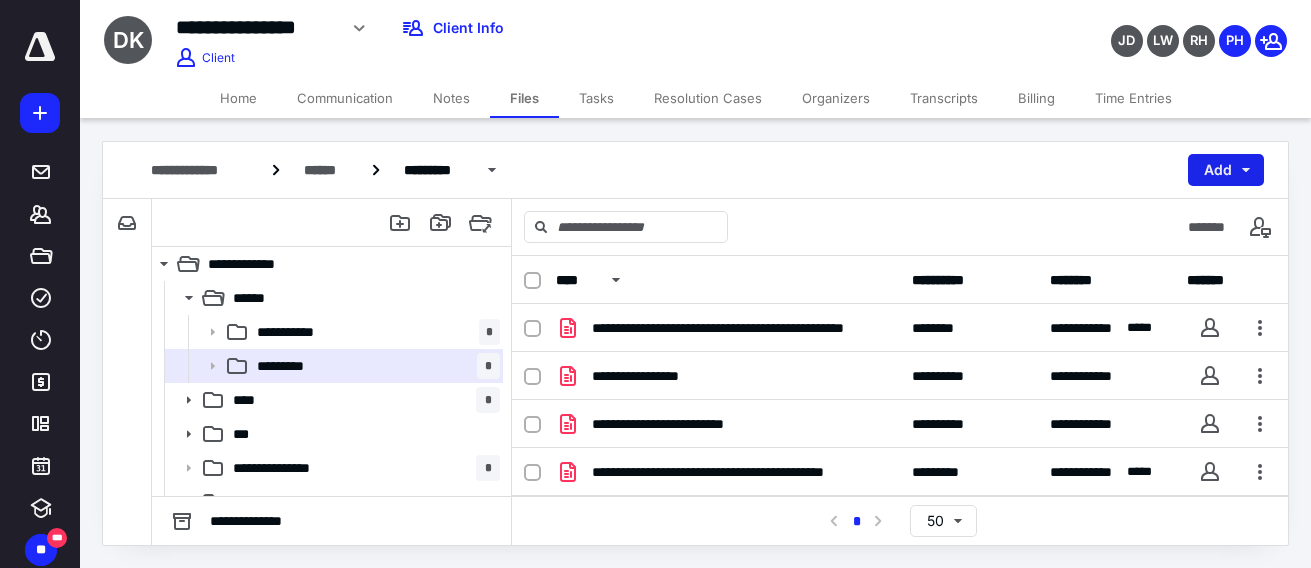click on "Add" at bounding box center [1226, 170] 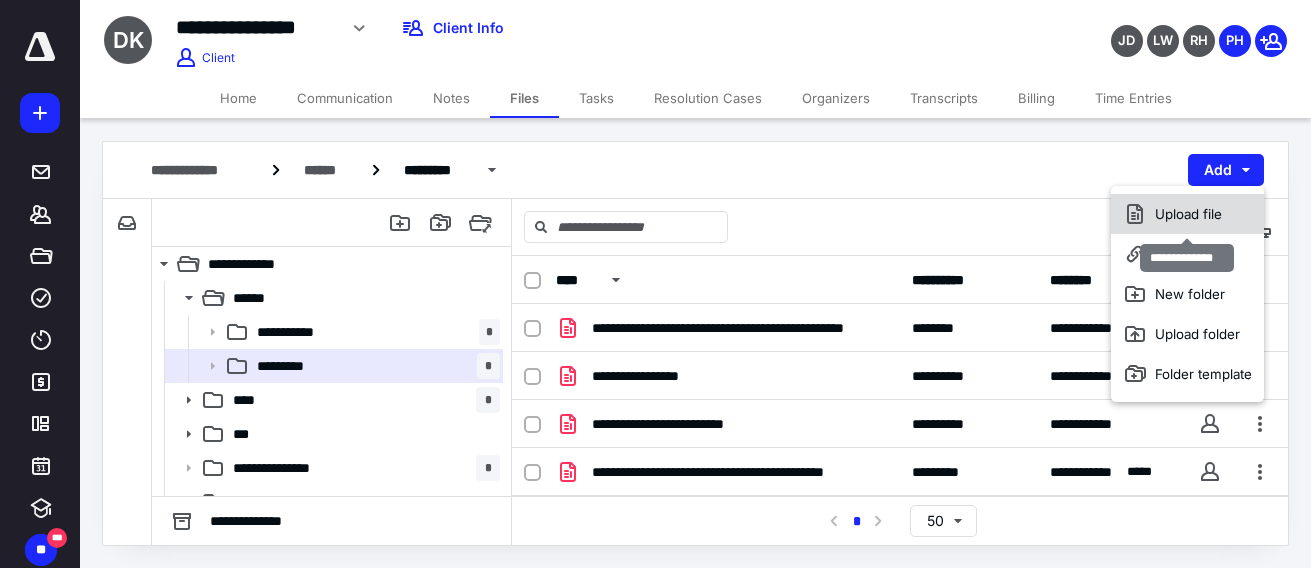 click on "Upload file" at bounding box center (1187, 214) 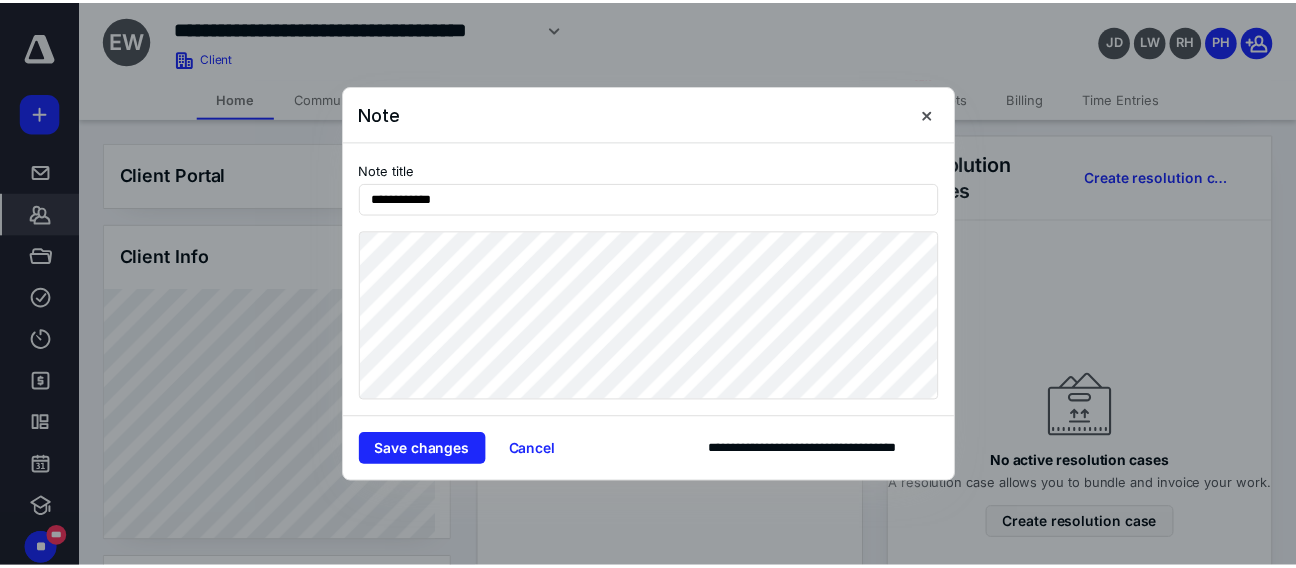 scroll, scrollTop: 0, scrollLeft: 0, axis: both 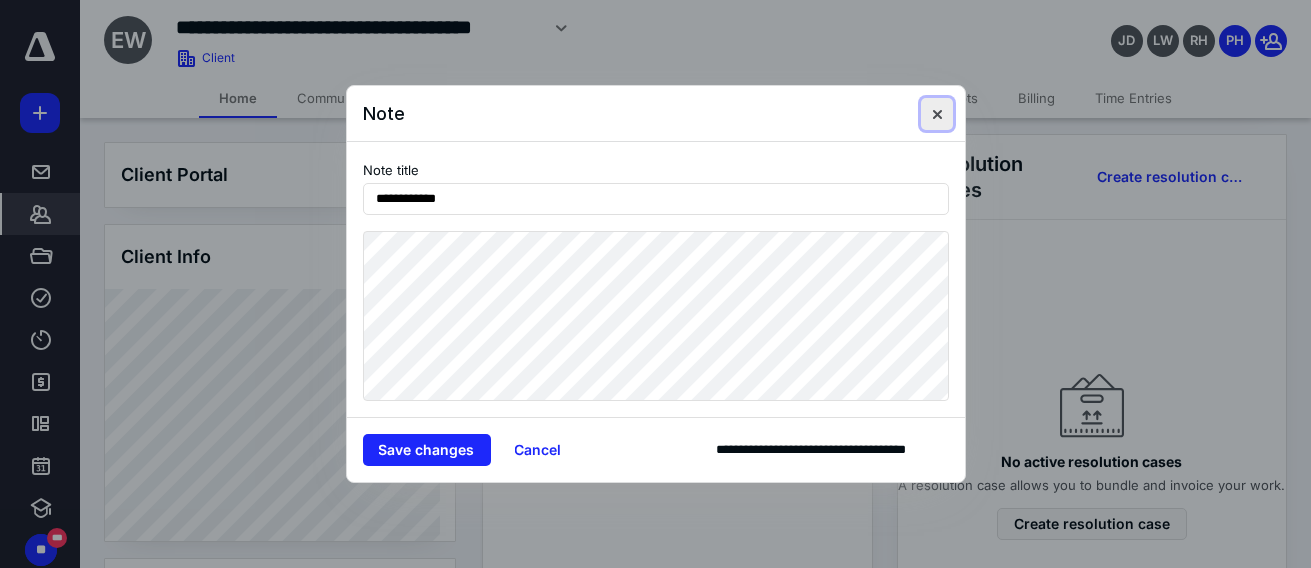 click at bounding box center (937, 114) 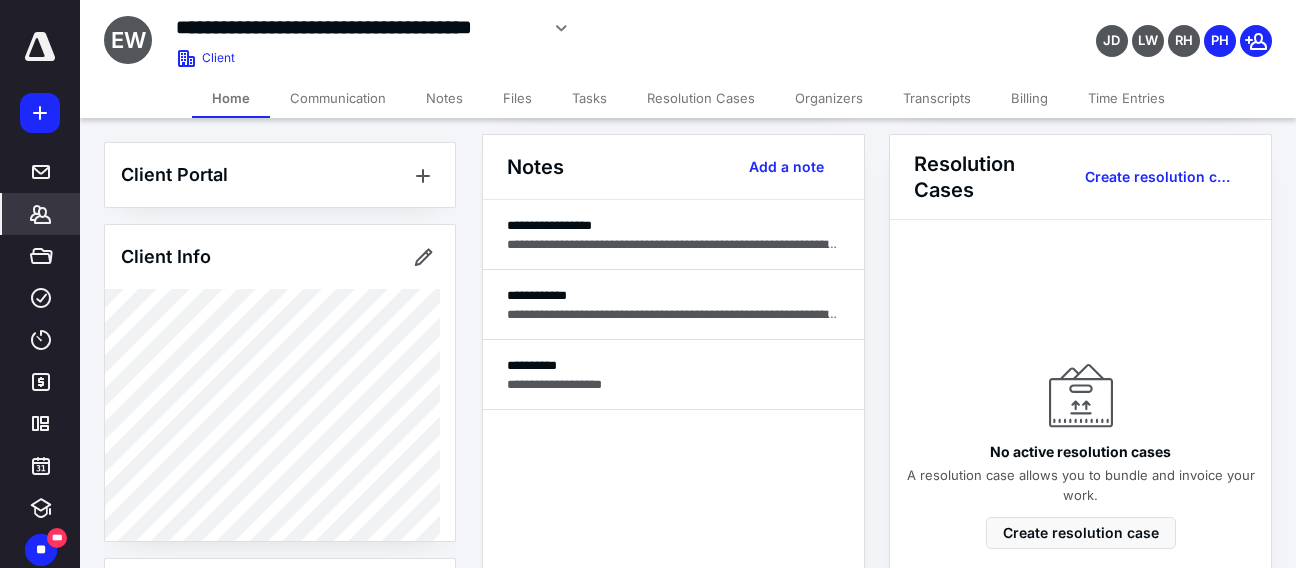 click on "Time Entries" at bounding box center (1126, 98) 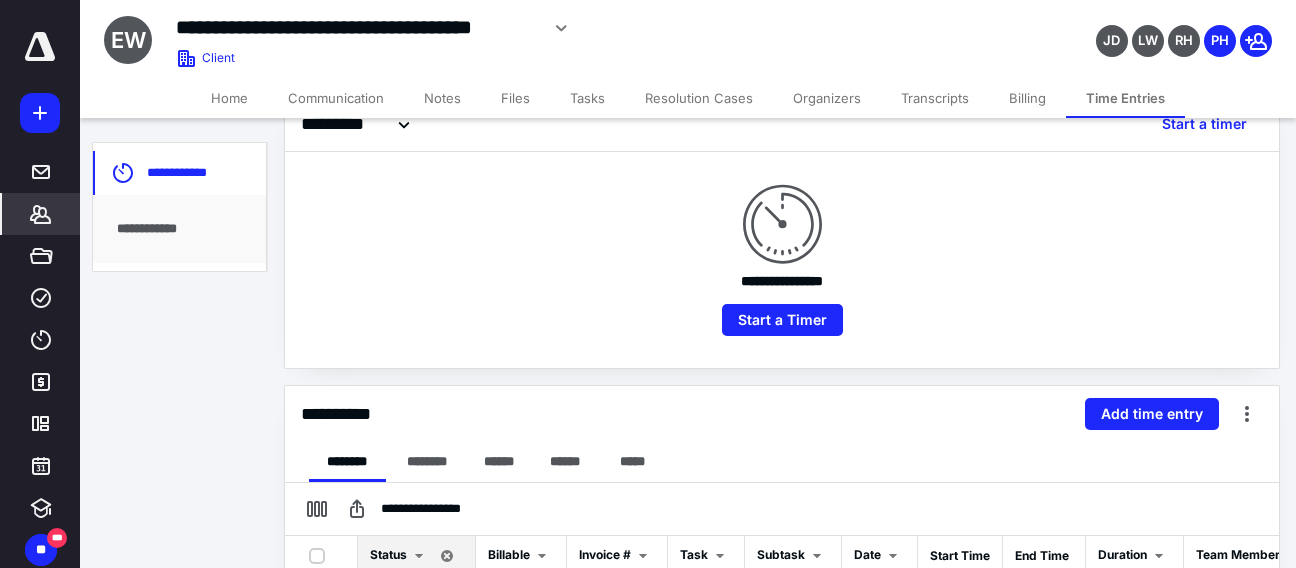 scroll, scrollTop: 100, scrollLeft: 0, axis: vertical 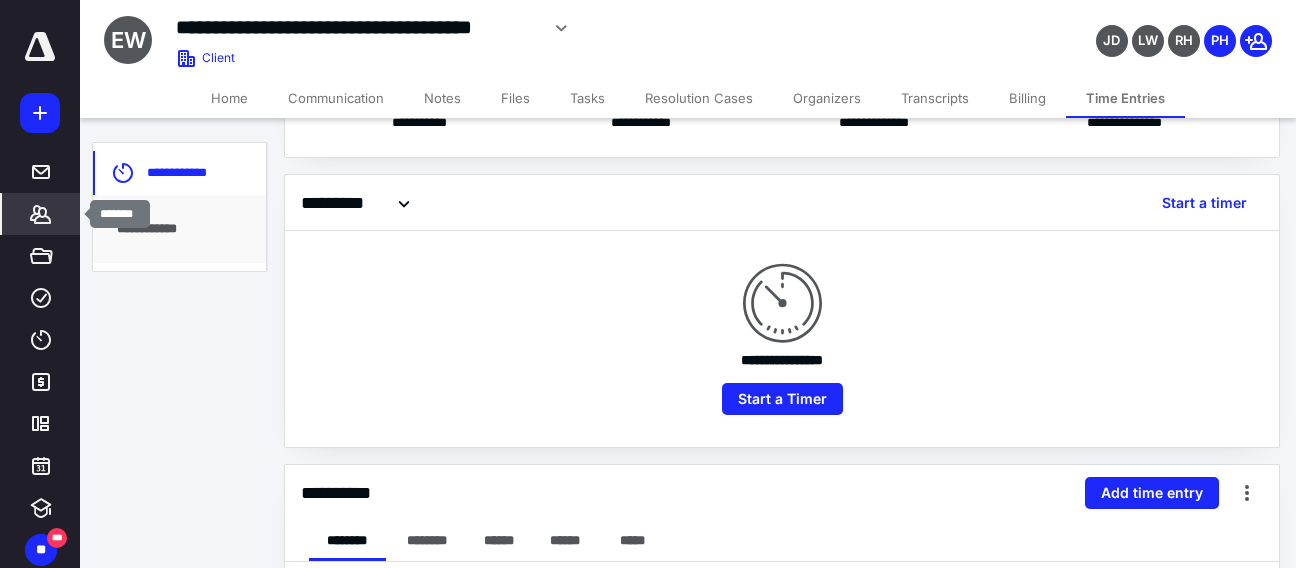 click 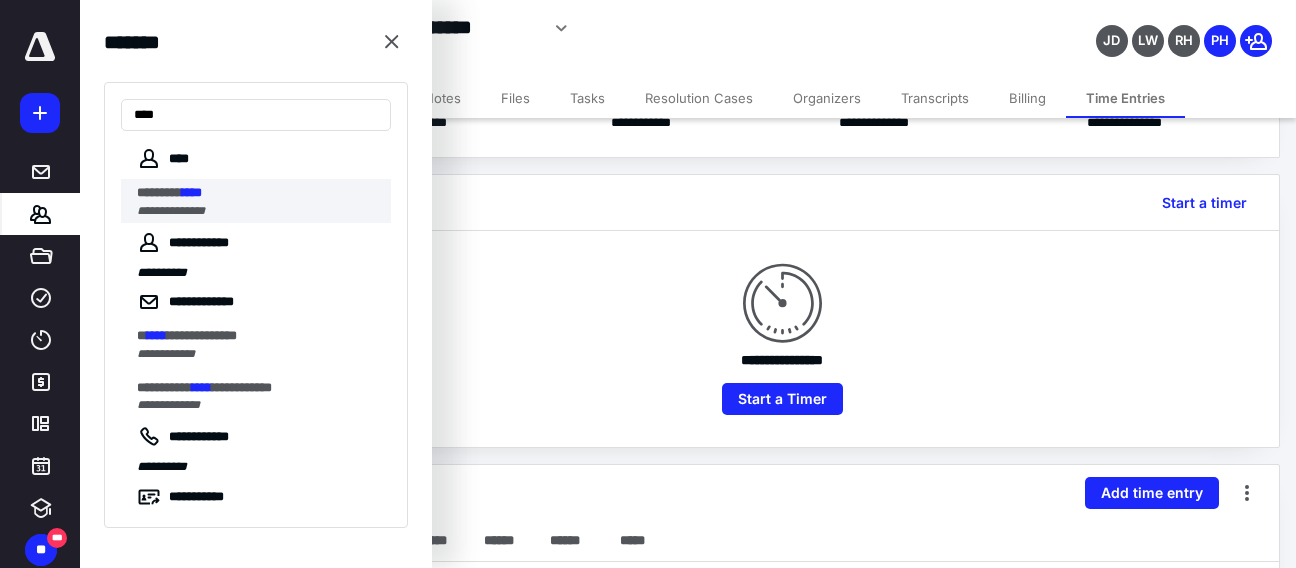 type on "****" 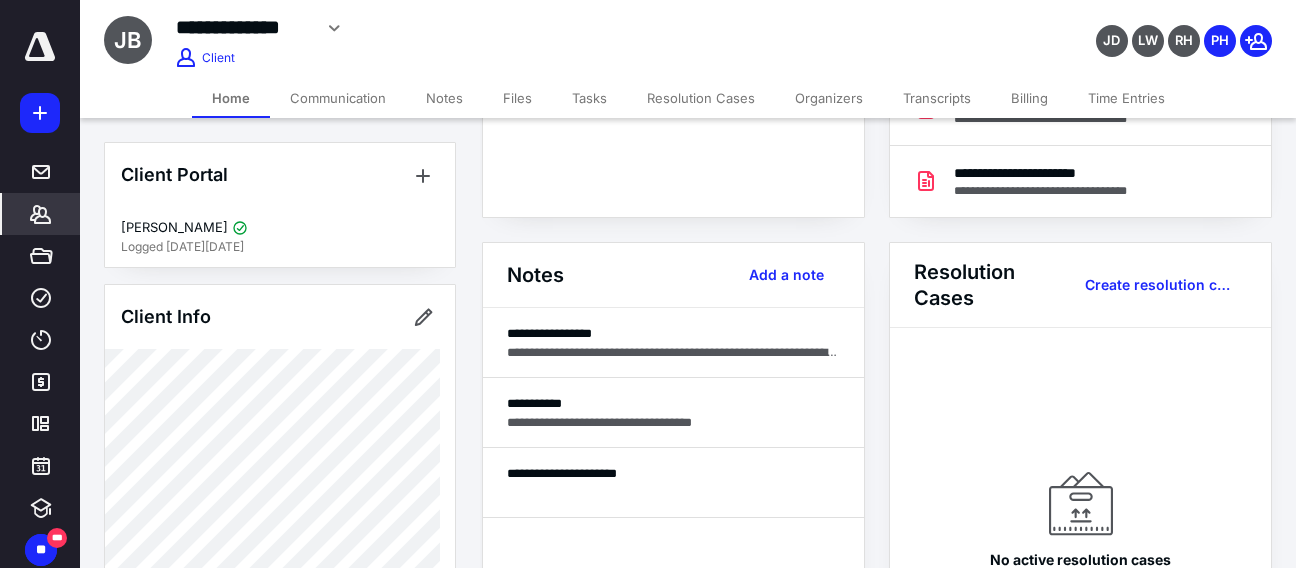 scroll, scrollTop: 500, scrollLeft: 0, axis: vertical 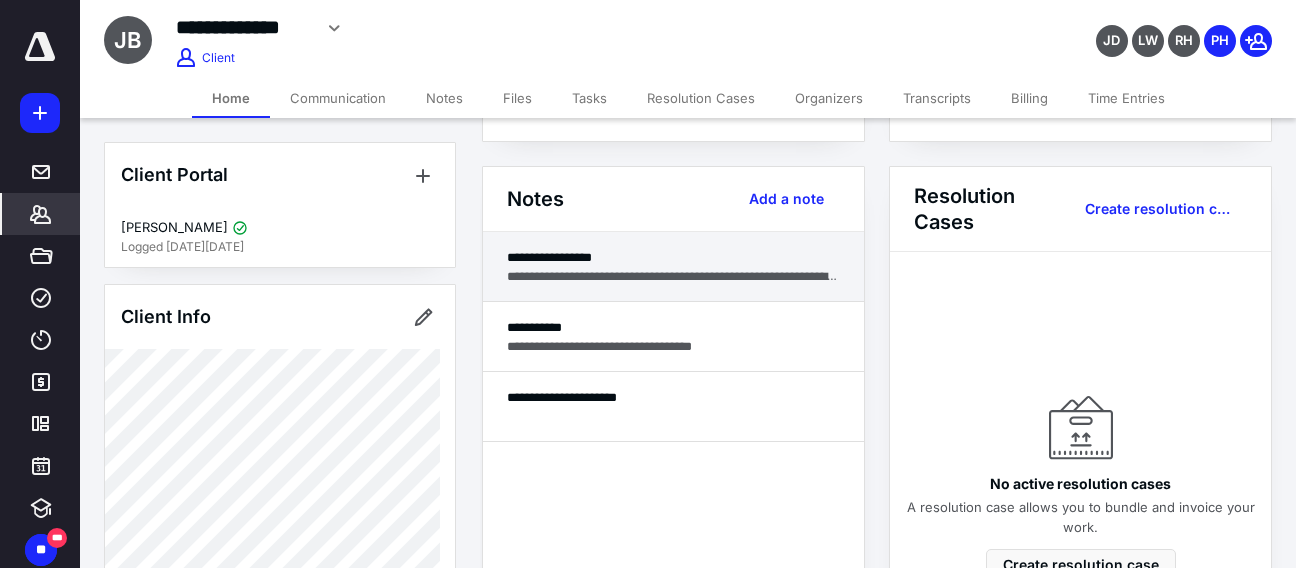 click on "**********" at bounding box center [673, 276] 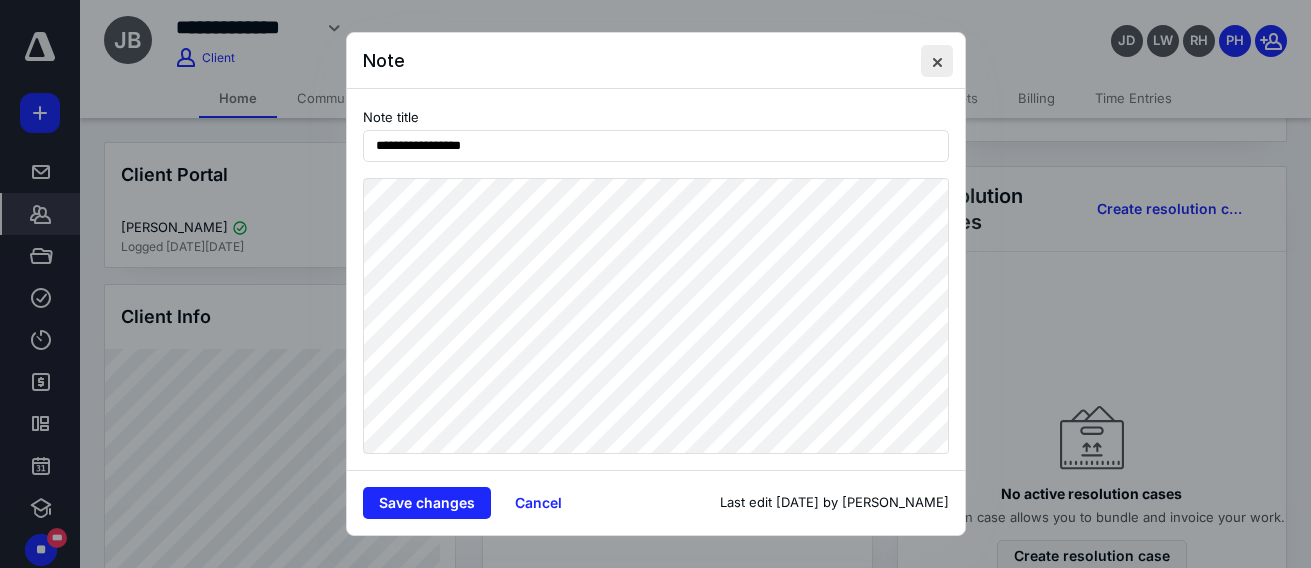 click at bounding box center (937, 61) 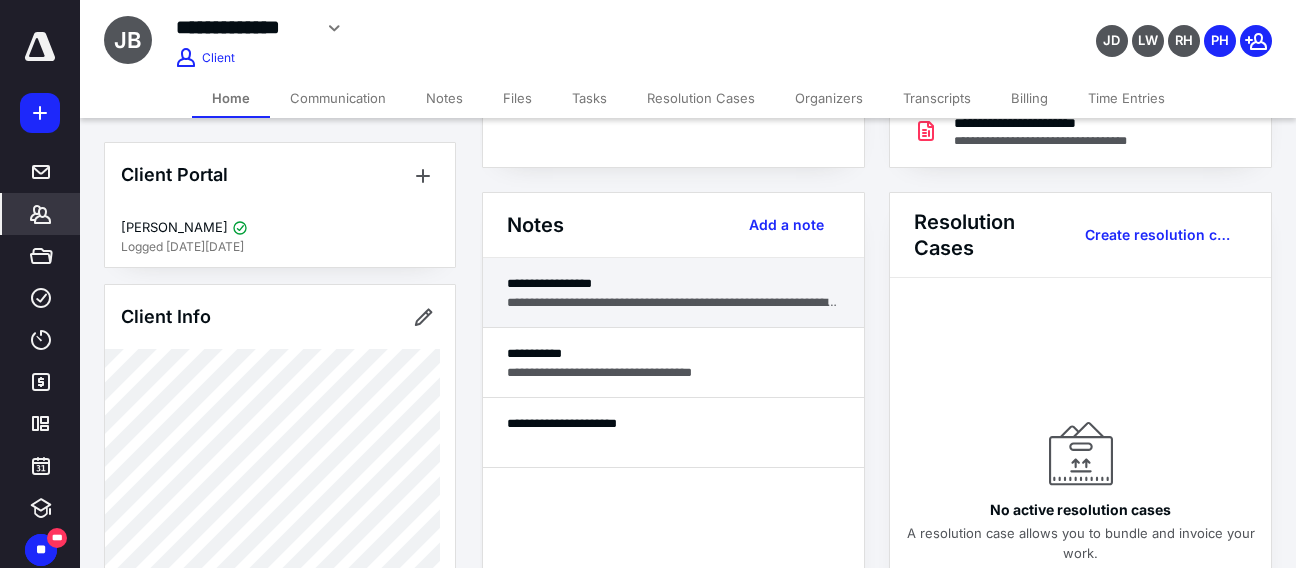 scroll, scrollTop: 500, scrollLeft: 0, axis: vertical 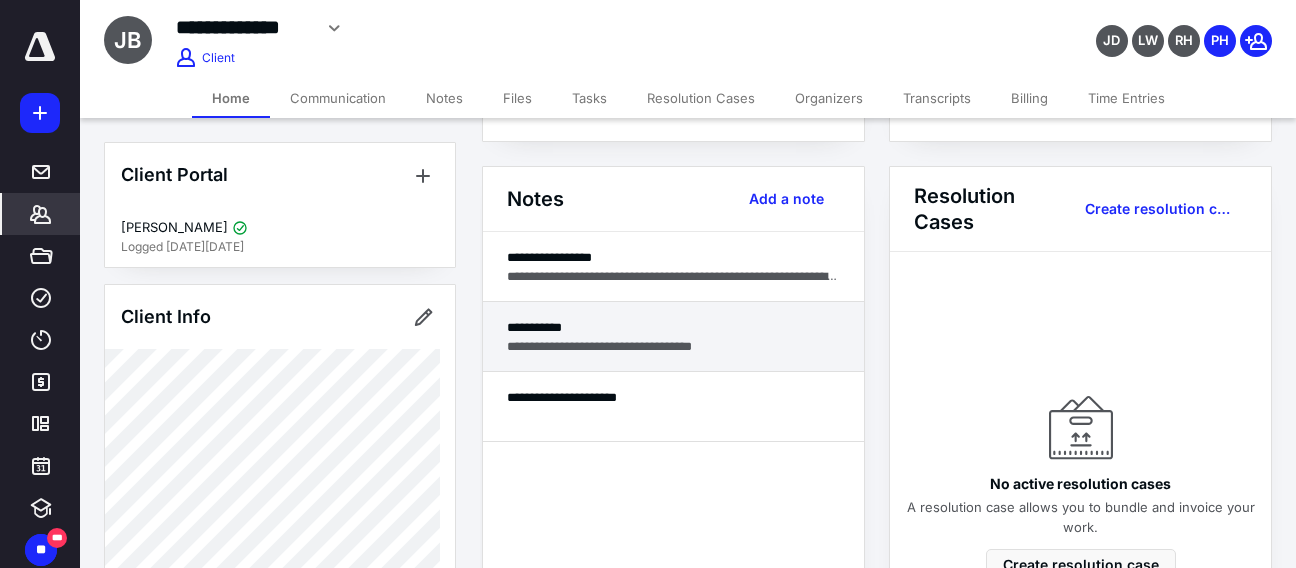 click on "**********" at bounding box center (673, 327) 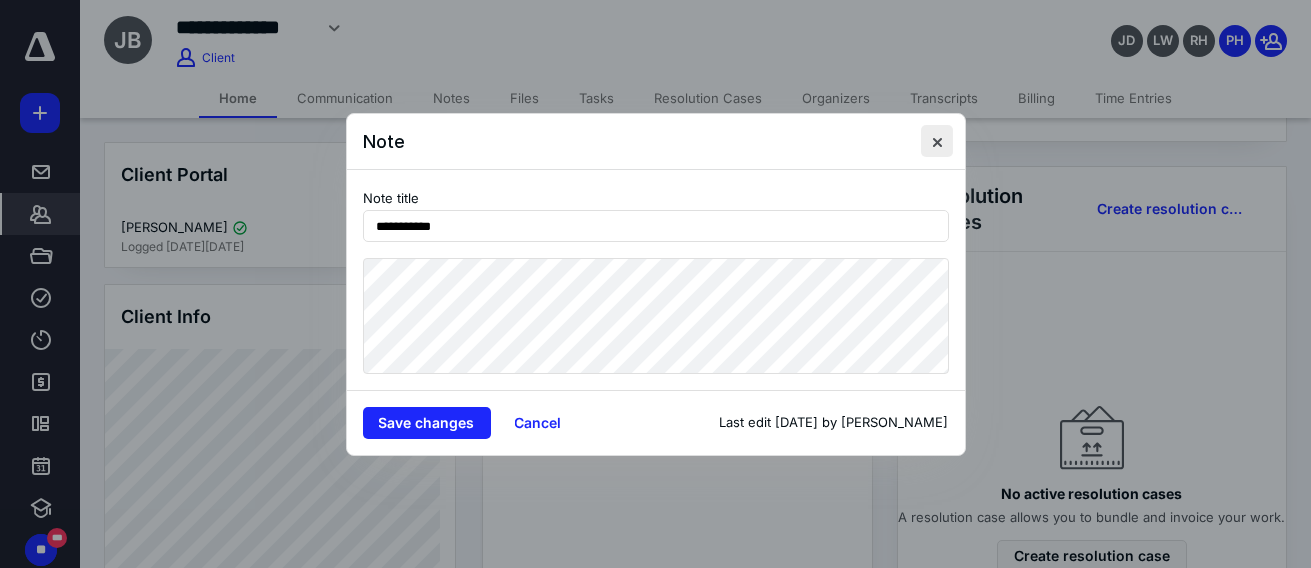 click at bounding box center (937, 141) 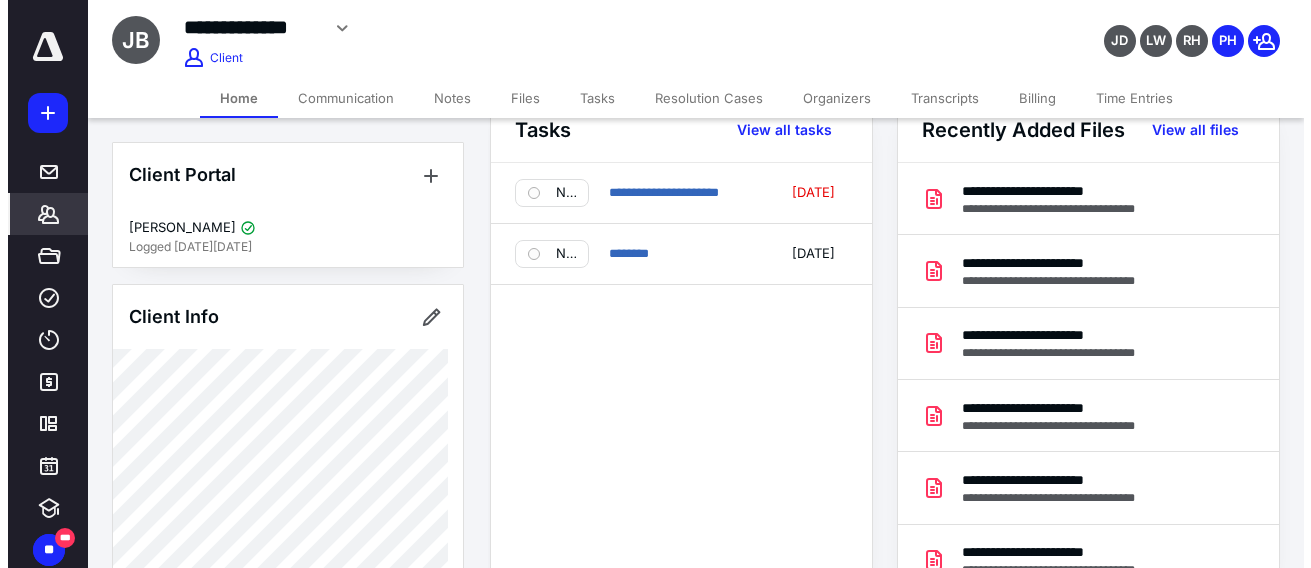scroll, scrollTop: 0, scrollLeft: 0, axis: both 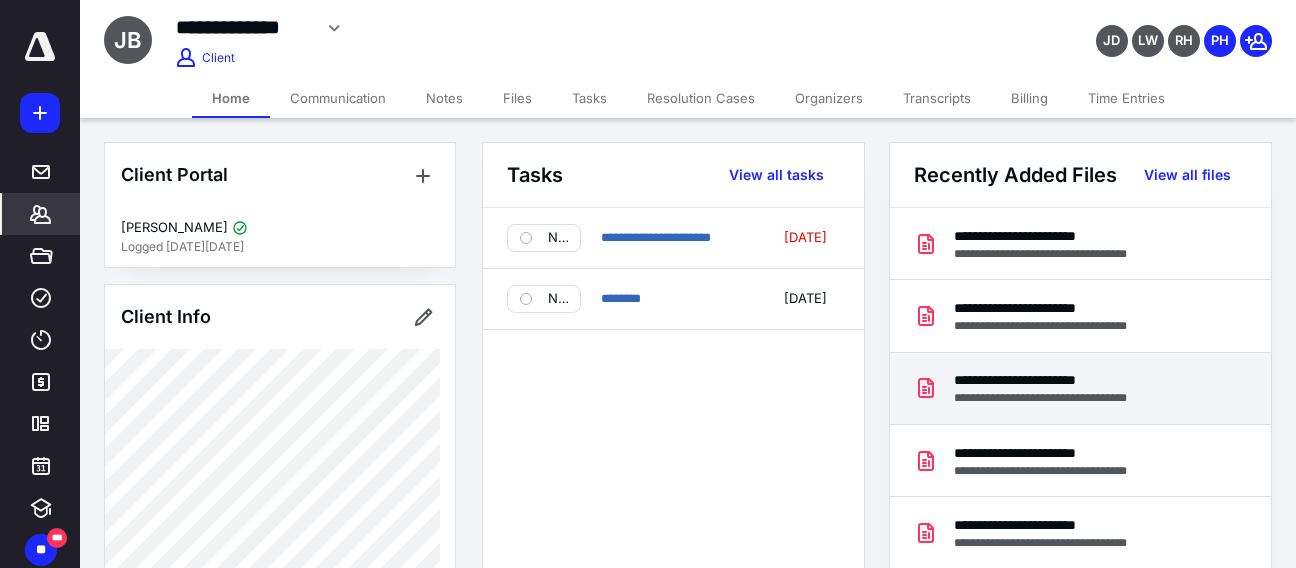 click on "**********" at bounding box center [1055, 380] 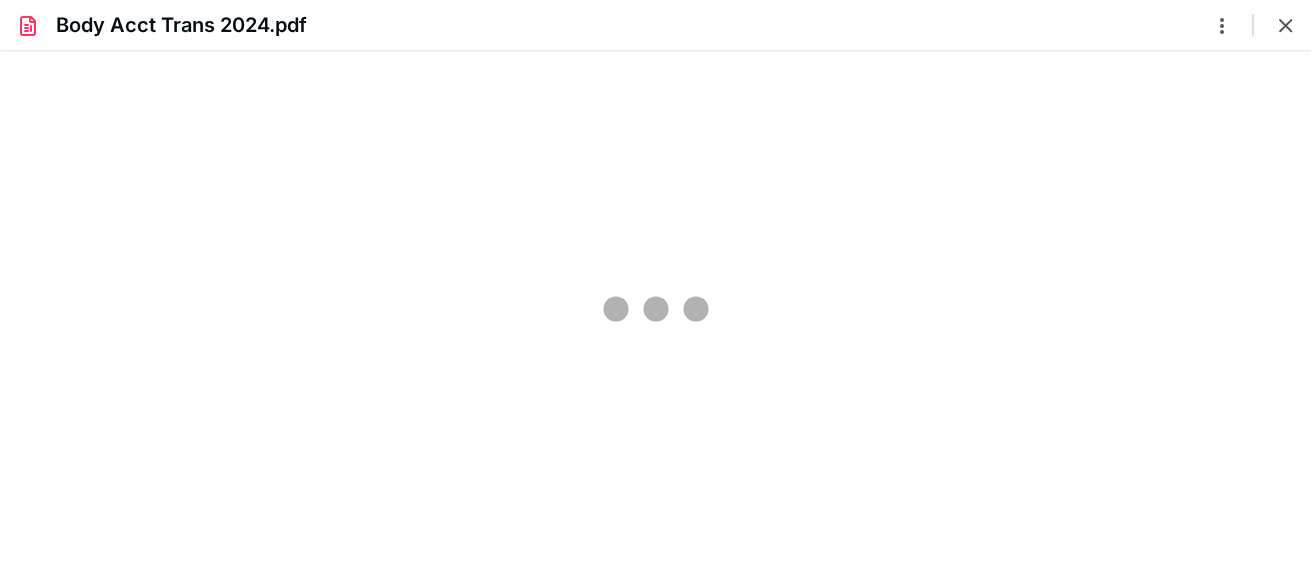 scroll, scrollTop: 0, scrollLeft: 0, axis: both 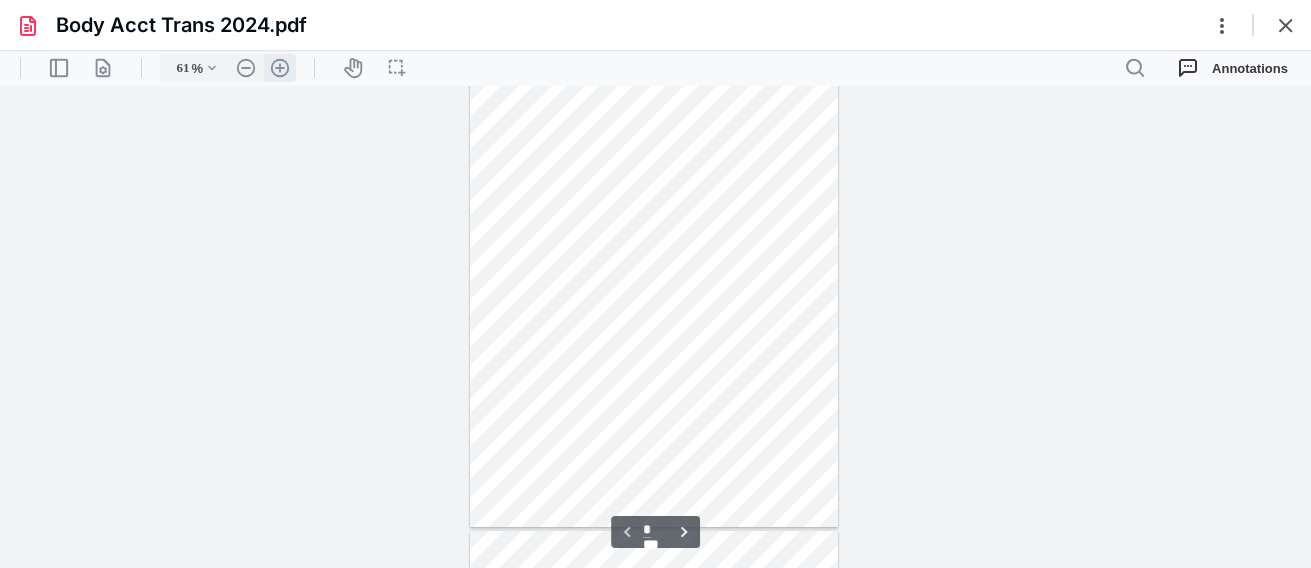 click on ".cls-1{fill:#abb0c4;} icon - header - zoom - in - line" at bounding box center (280, 68) 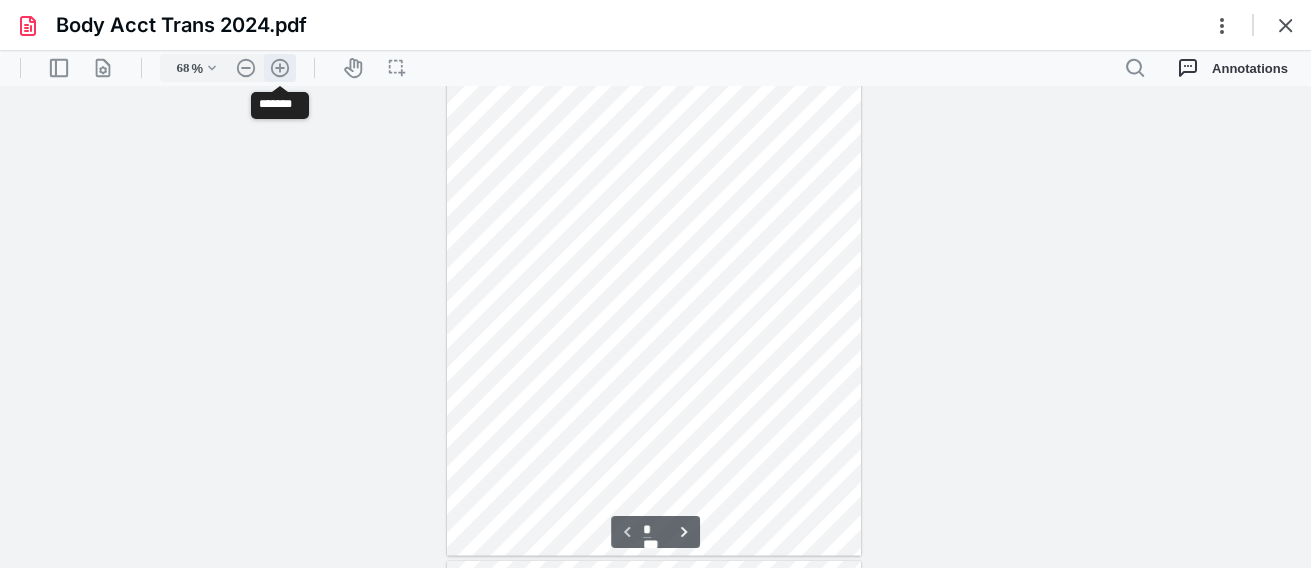 click on ".cls-1{fill:#abb0c4;} icon - header - zoom - in - line" at bounding box center (280, 68) 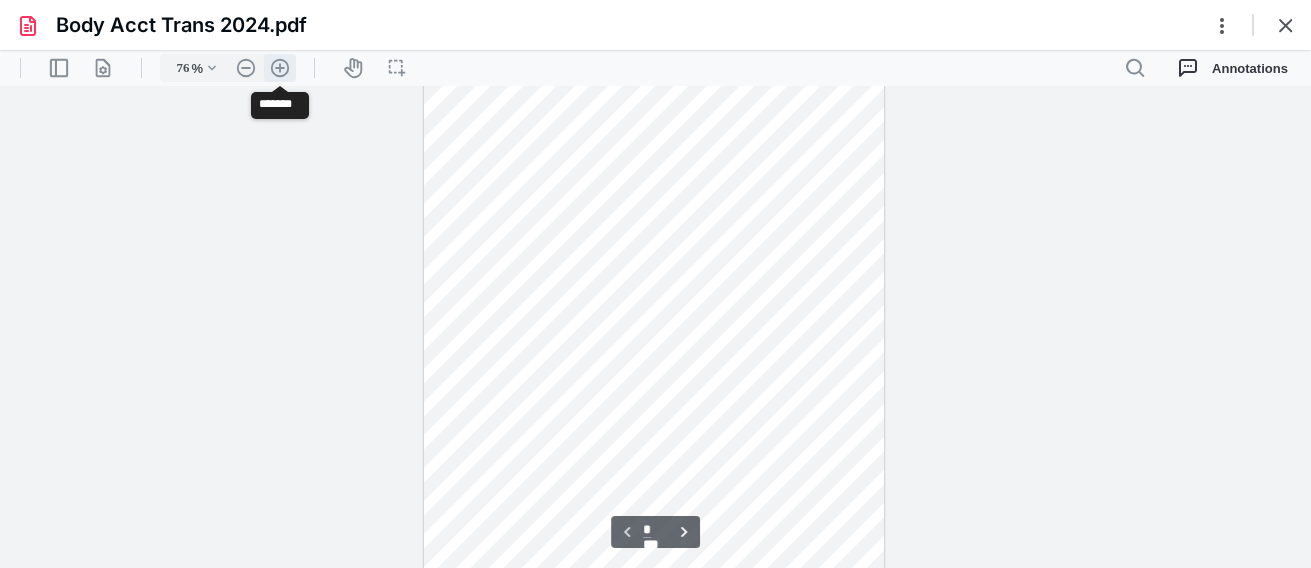click on ".cls-1{fill:#abb0c4;} icon - header - zoom - in - line" at bounding box center [280, 68] 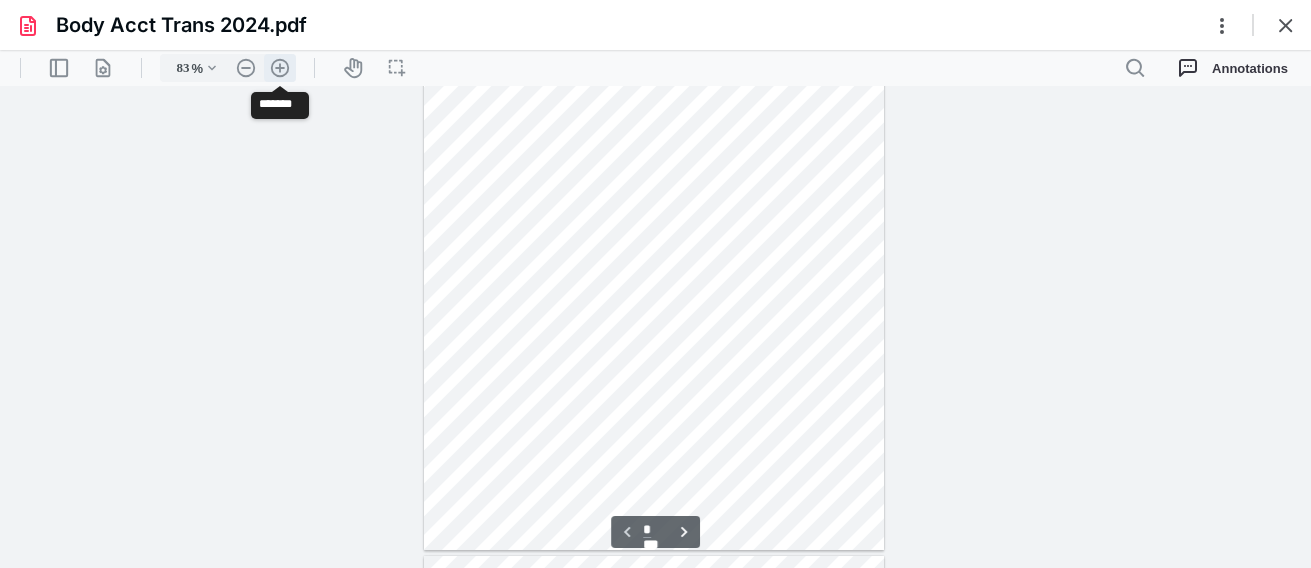 click on ".cls-1{fill:#abb0c4;} icon - header - zoom - in - line" at bounding box center [280, 68] 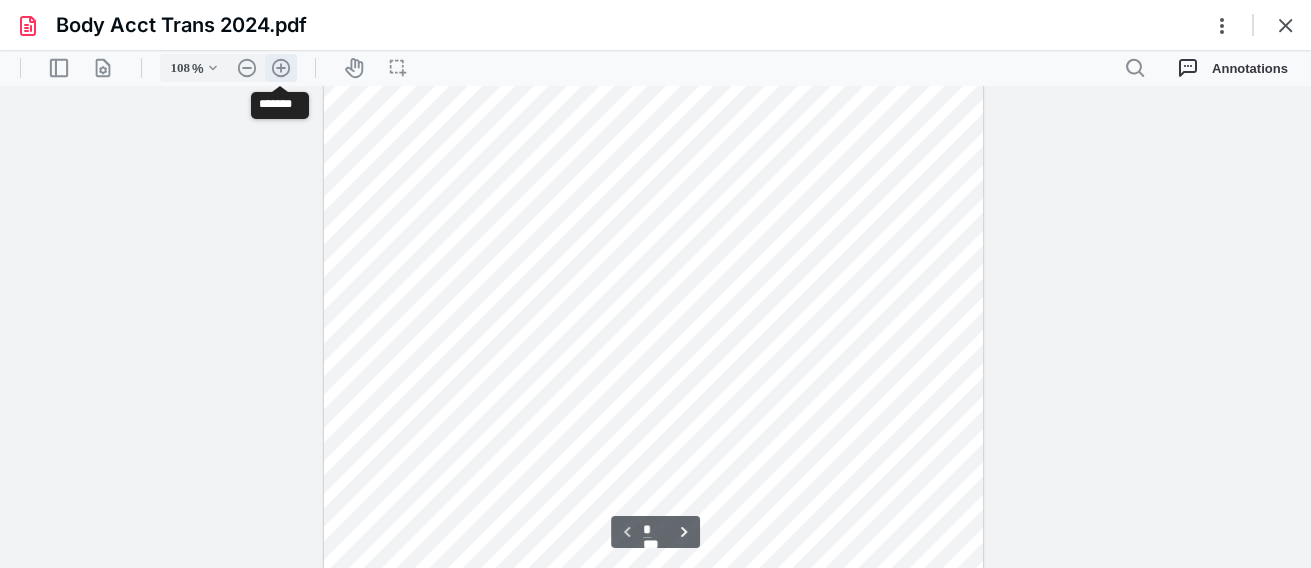 click on ".cls-1{fill:#abb0c4;} icon - header - zoom - in - line" at bounding box center [281, 68] 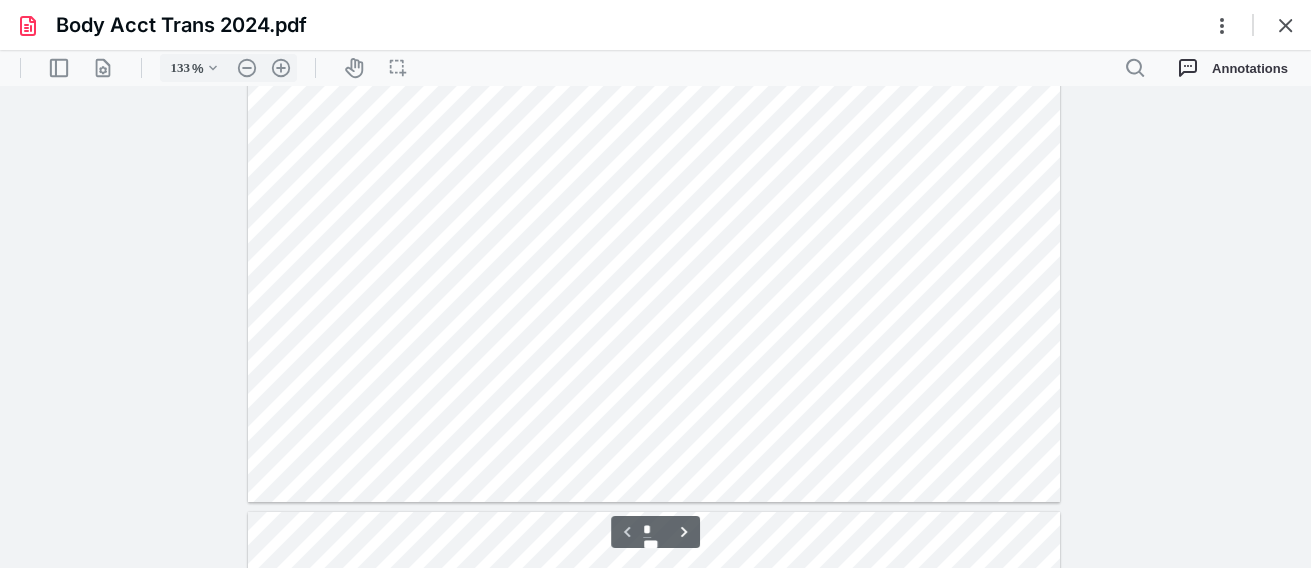 scroll, scrollTop: 650, scrollLeft: 0, axis: vertical 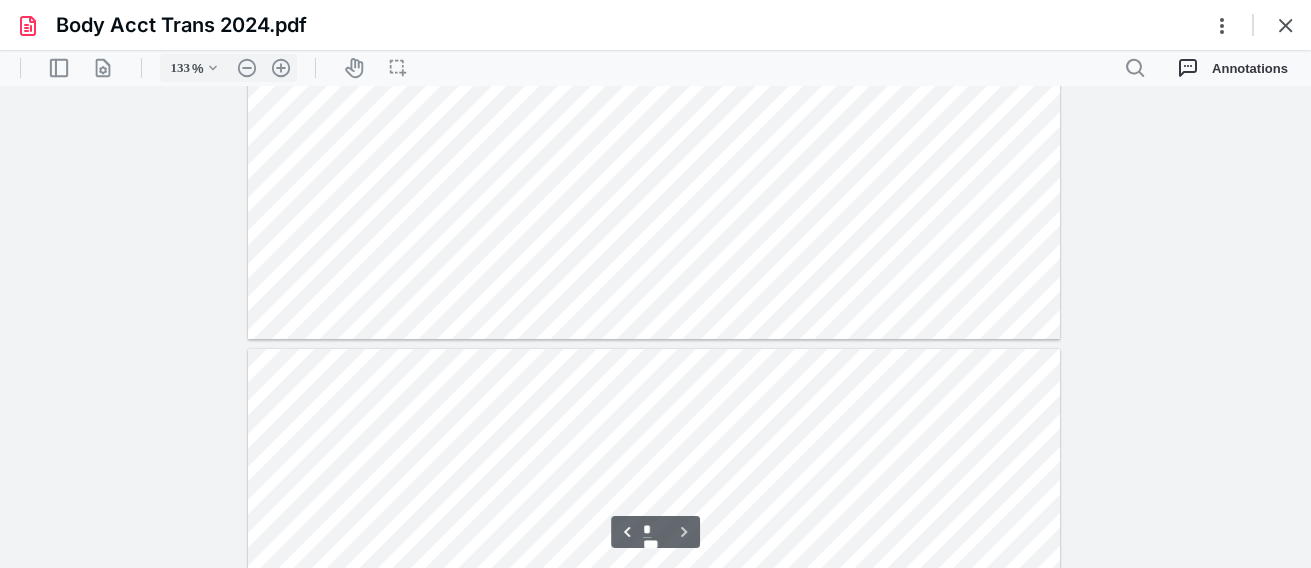 type on "*" 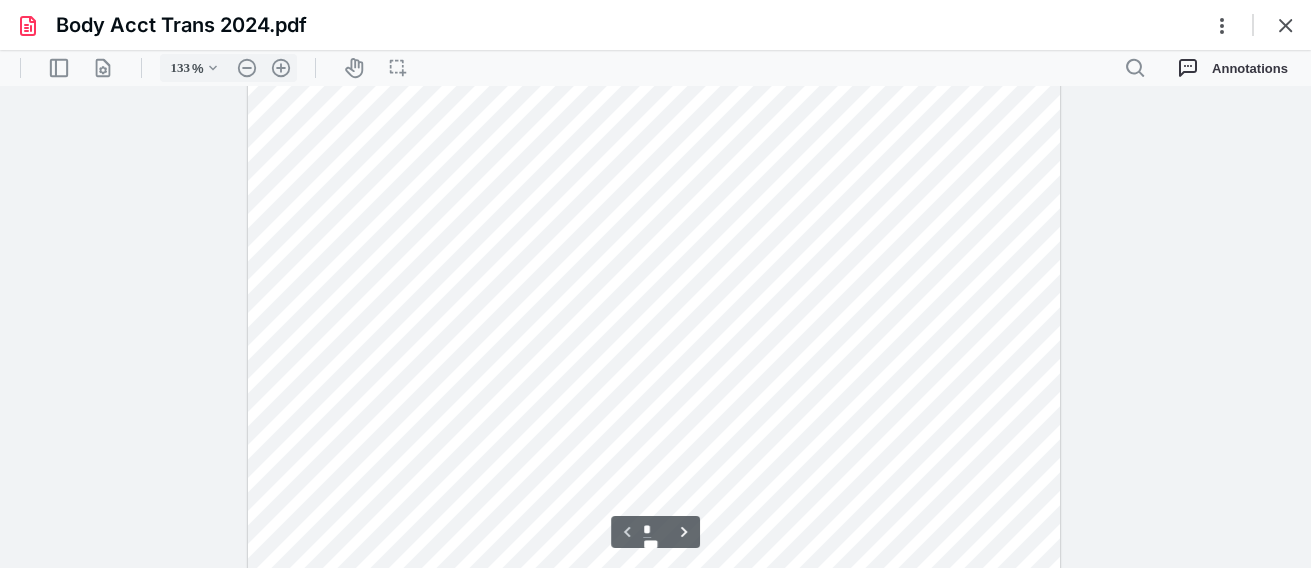 scroll, scrollTop: 150, scrollLeft: 0, axis: vertical 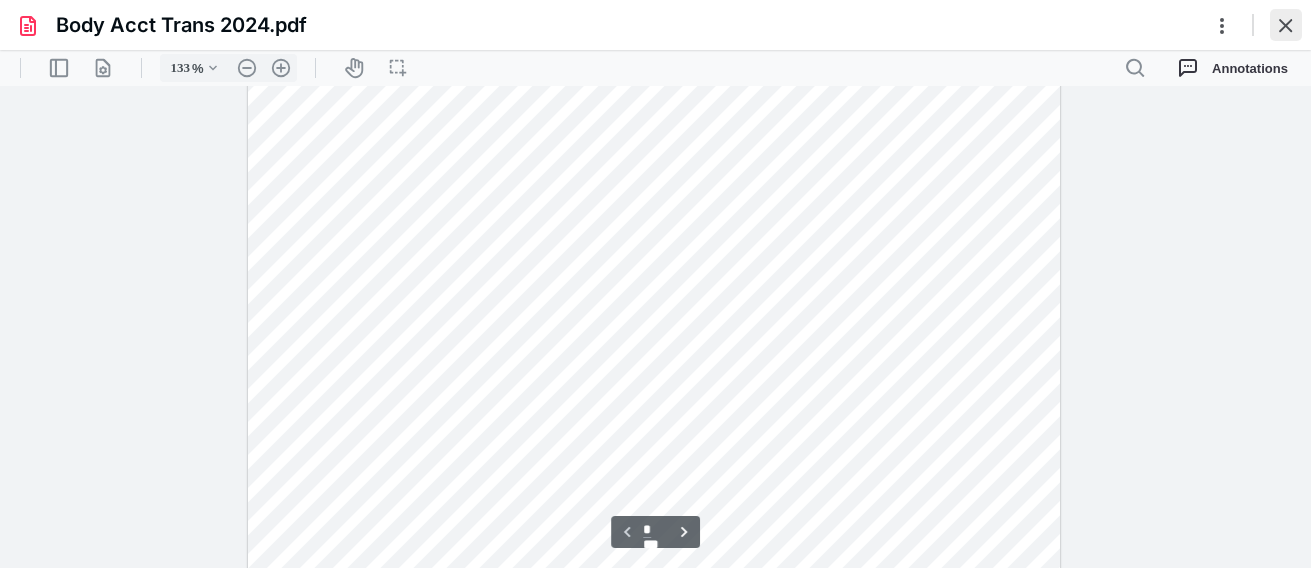 click at bounding box center (1286, 25) 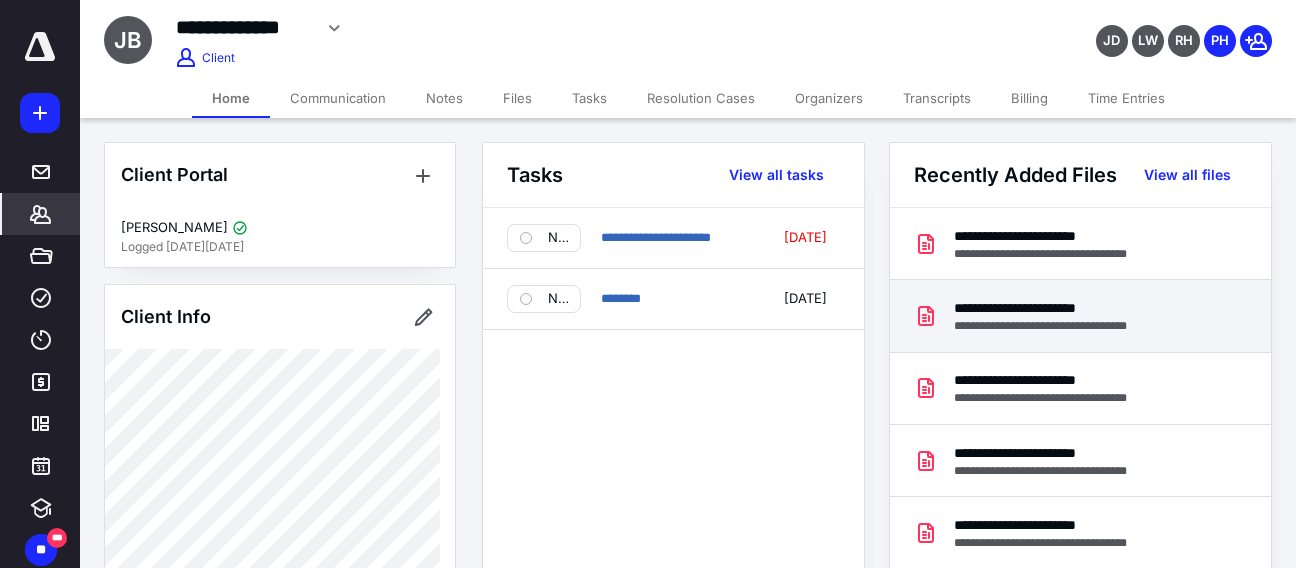 click on "**********" at bounding box center (1055, 308) 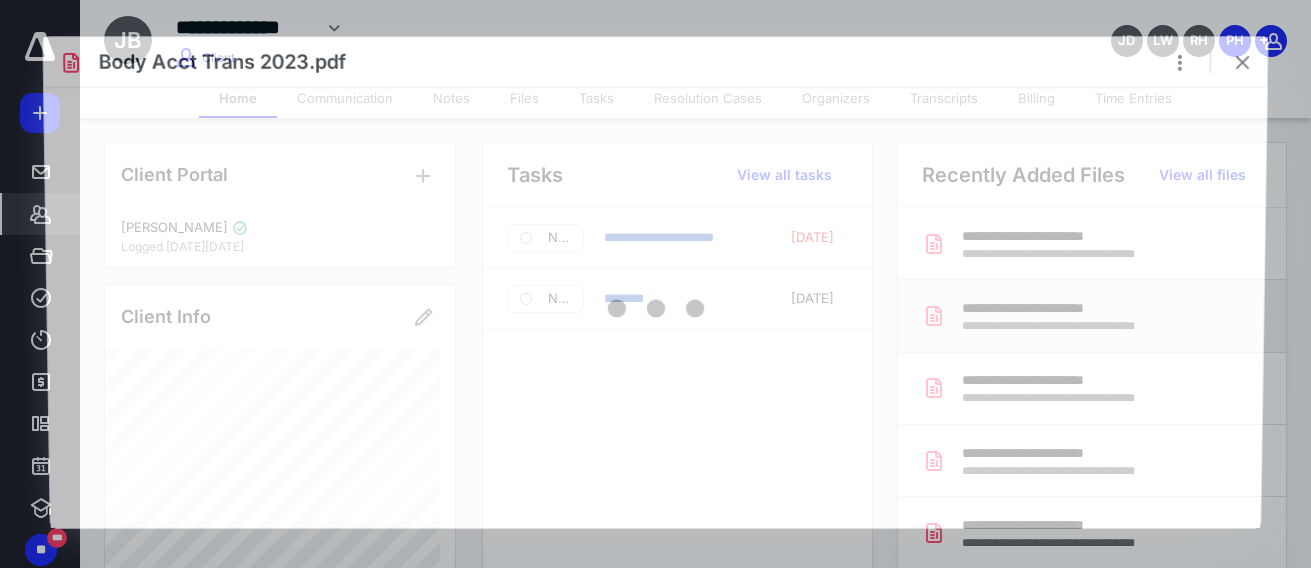 scroll, scrollTop: 0, scrollLeft: 0, axis: both 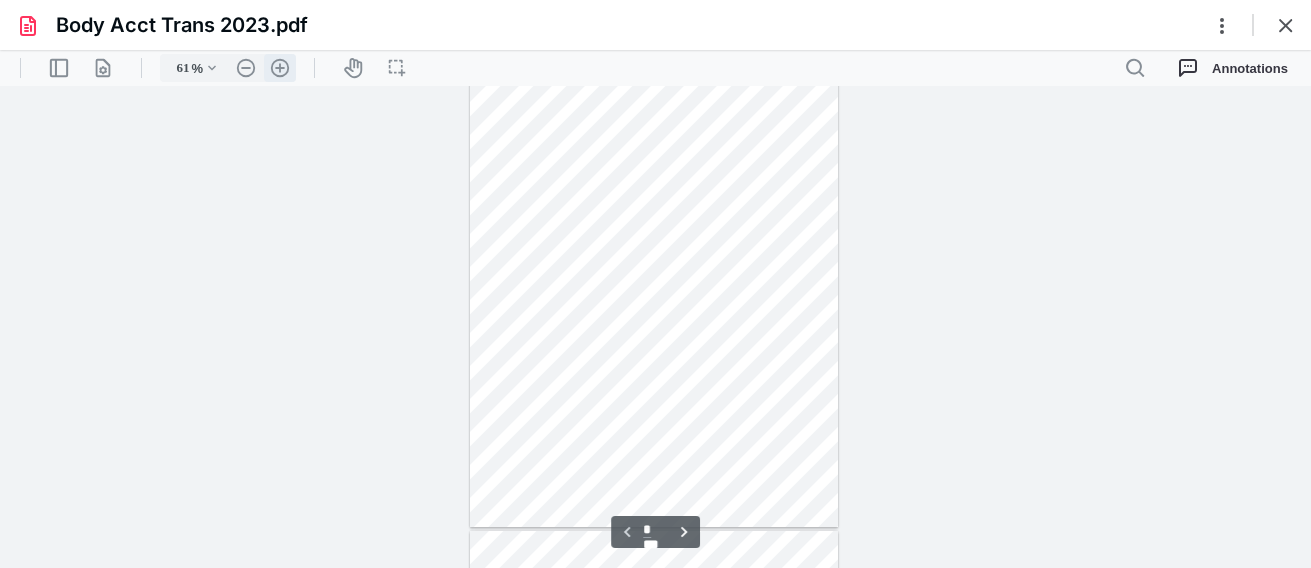 click on ".cls-1{fill:#abb0c4;} icon - header - zoom - in - line" at bounding box center (280, 68) 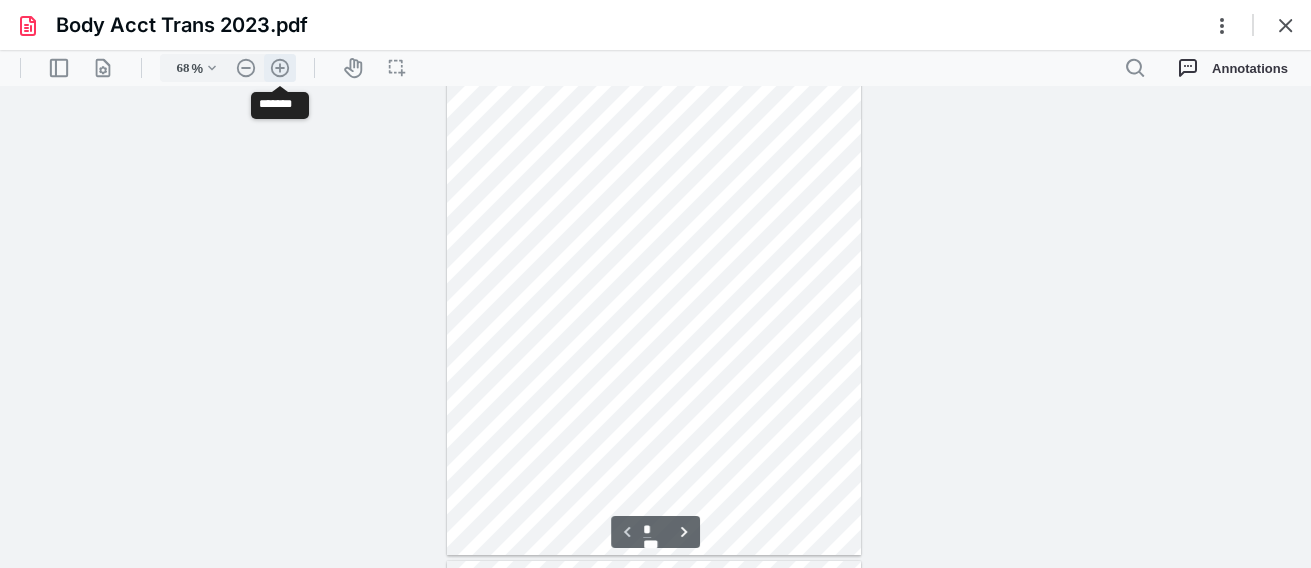 click on ".cls-1{fill:#abb0c4;} icon - header - zoom - in - line" at bounding box center [280, 68] 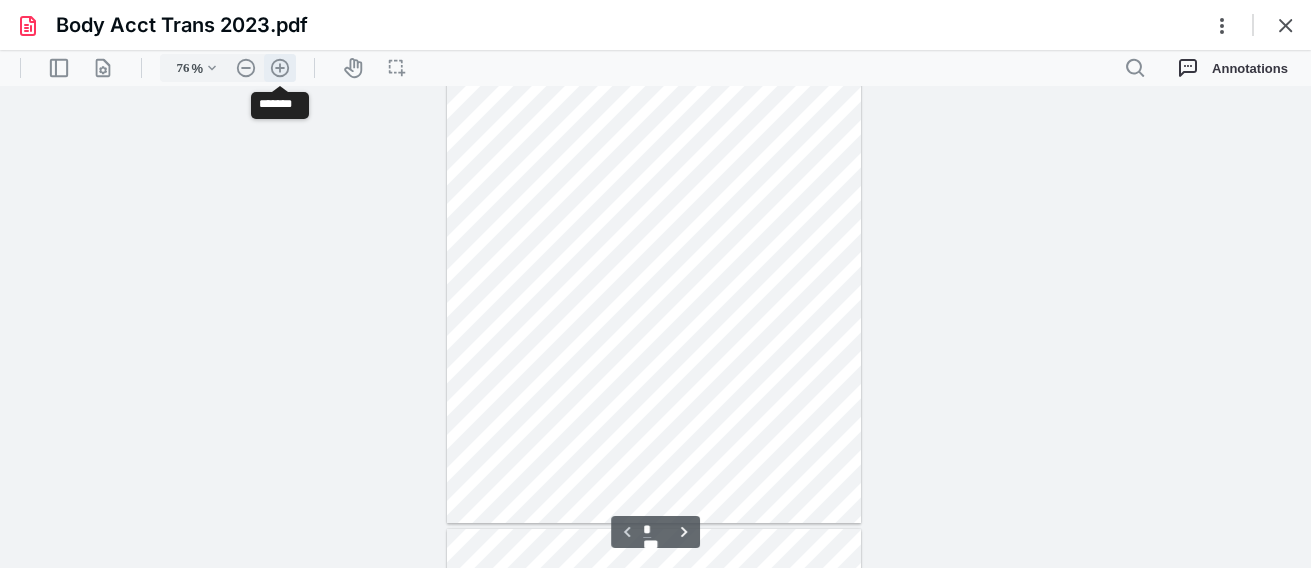 click on ".cls-1{fill:#abb0c4;} icon - header - zoom - in - line" at bounding box center [280, 68] 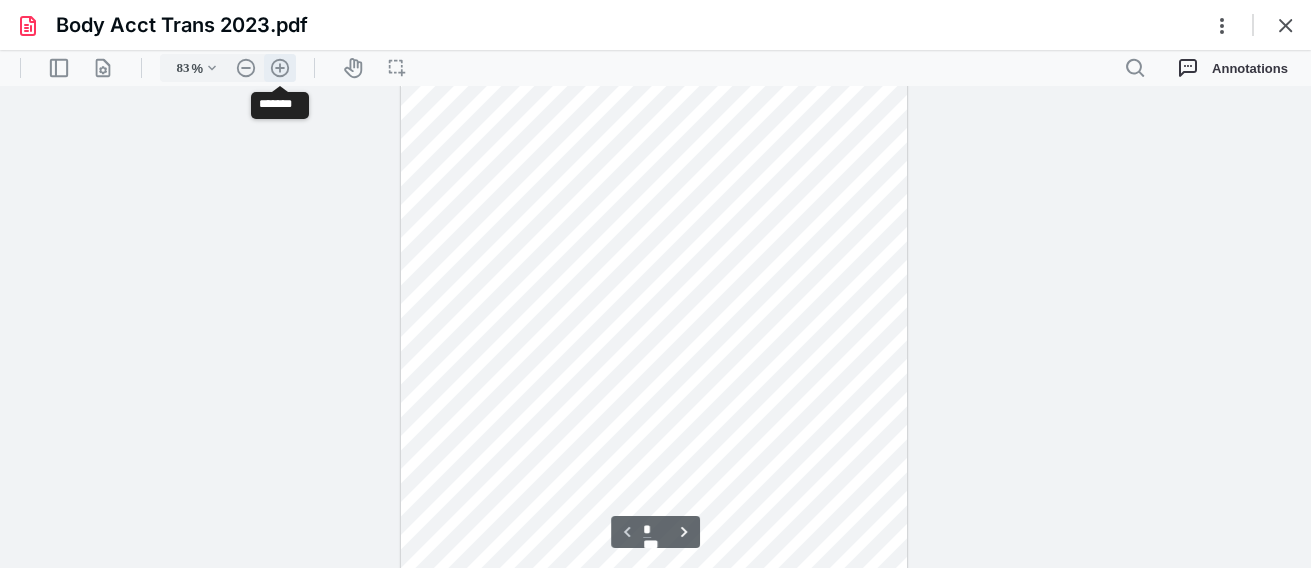 click on ".cls-1{fill:#abb0c4;} icon - header - zoom - in - line" at bounding box center [280, 68] 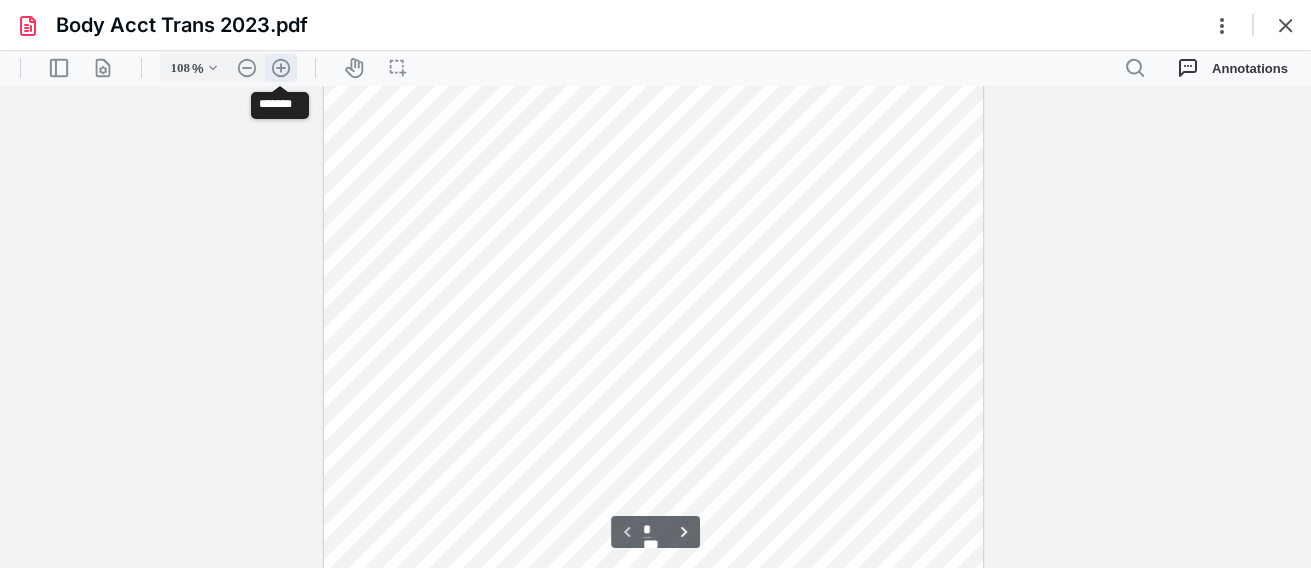click on ".cls-1{fill:#abb0c4;} icon - header - zoom - in - line" at bounding box center [281, 68] 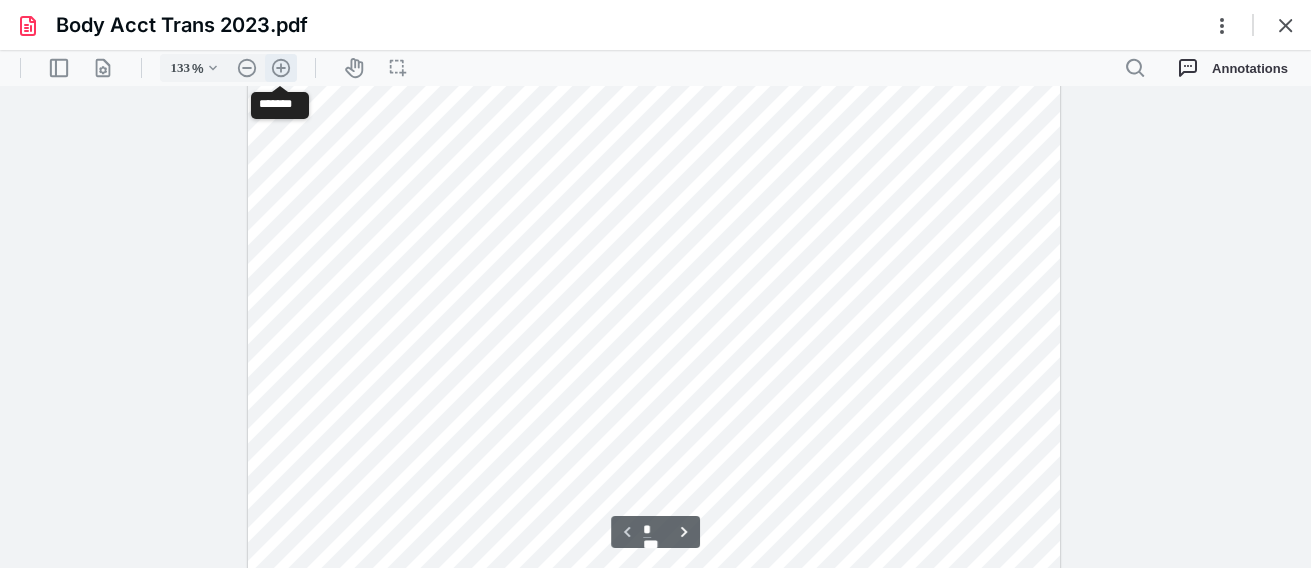 scroll, scrollTop: 350, scrollLeft: 0, axis: vertical 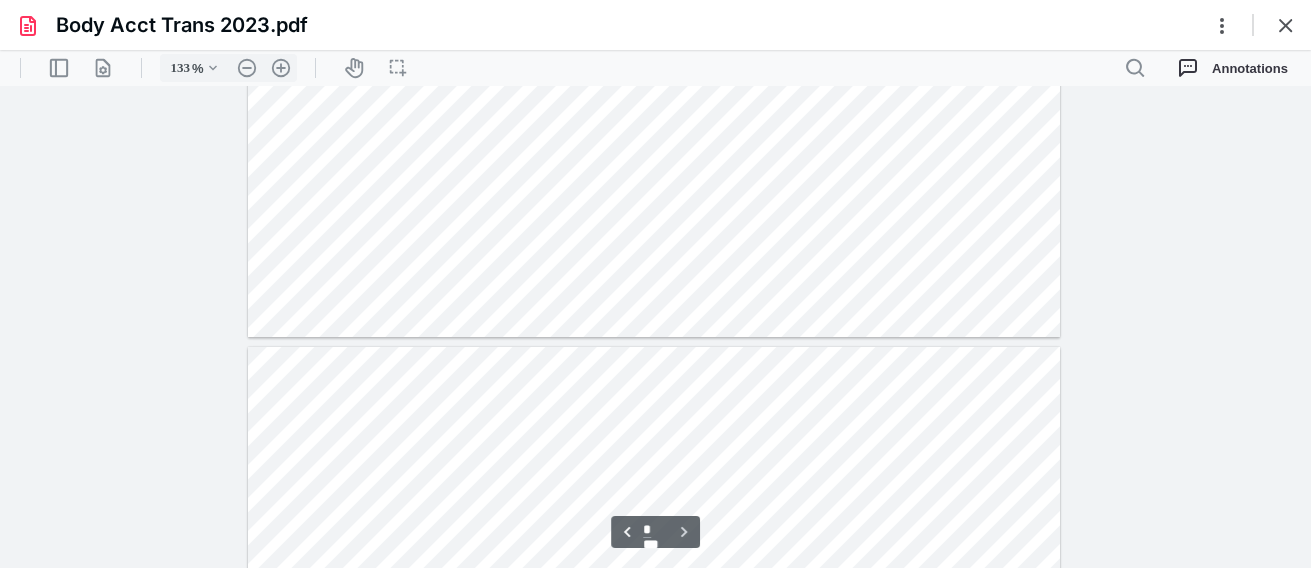 type on "*" 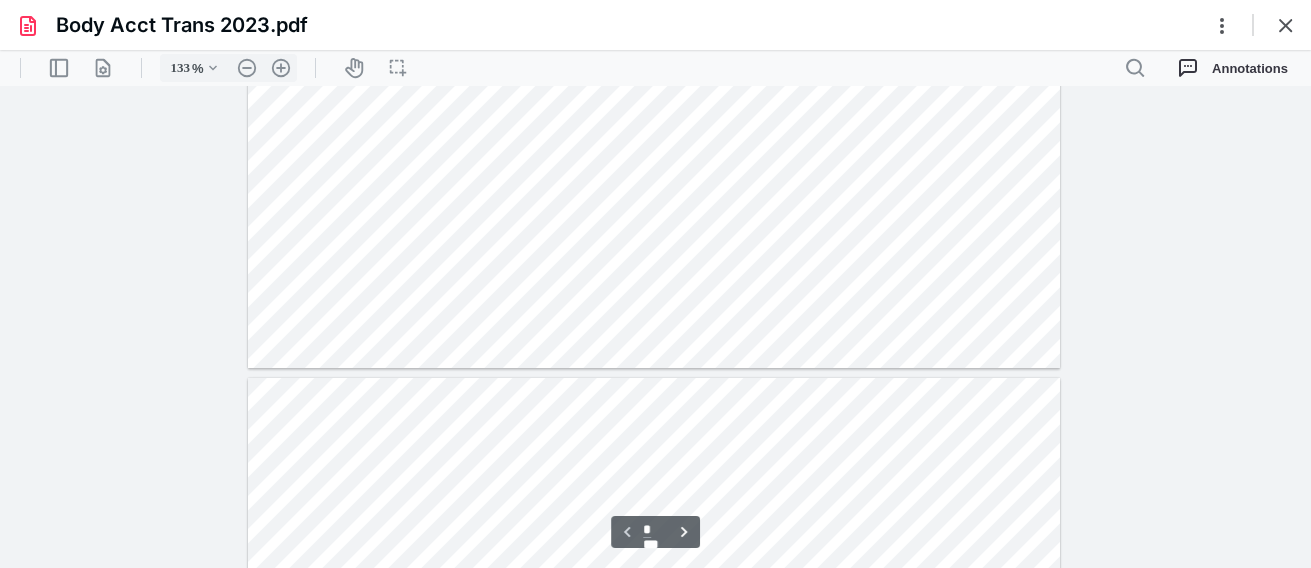 scroll, scrollTop: 750, scrollLeft: 0, axis: vertical 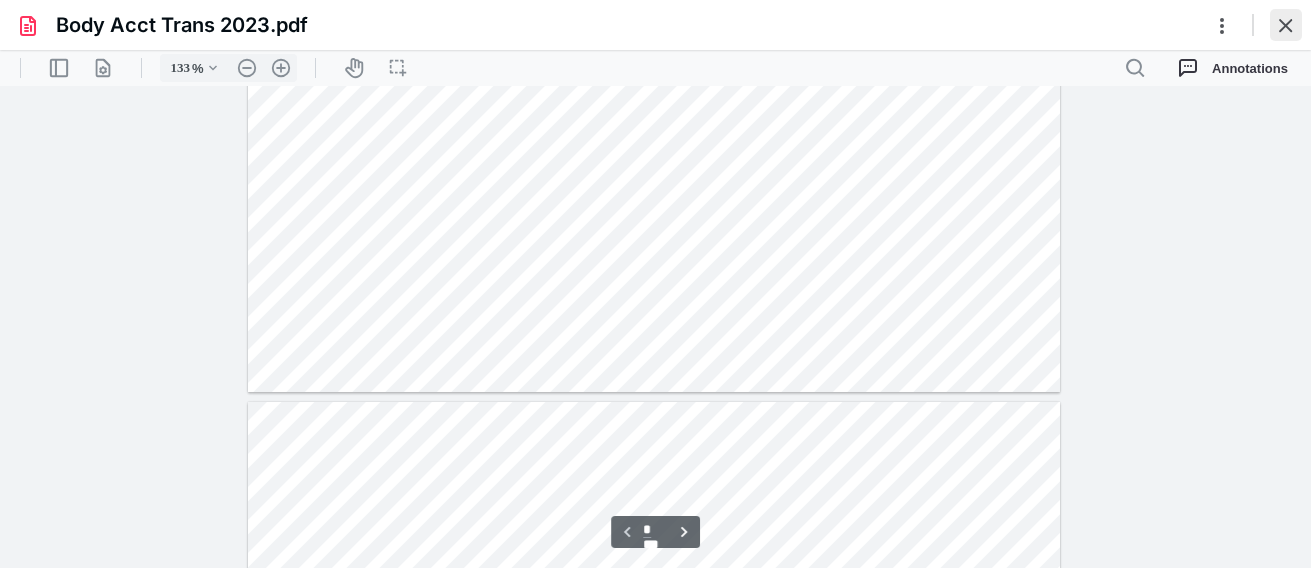 click at bounding box center [1286, 25] 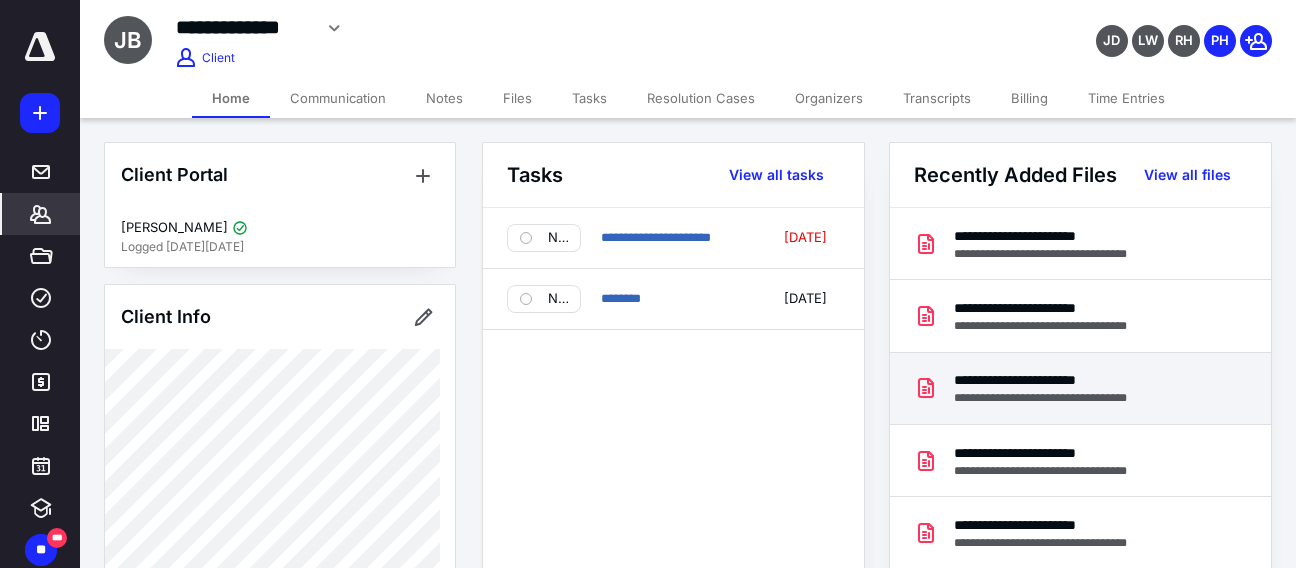 click on "**********" at bounding box center (1055, 380) 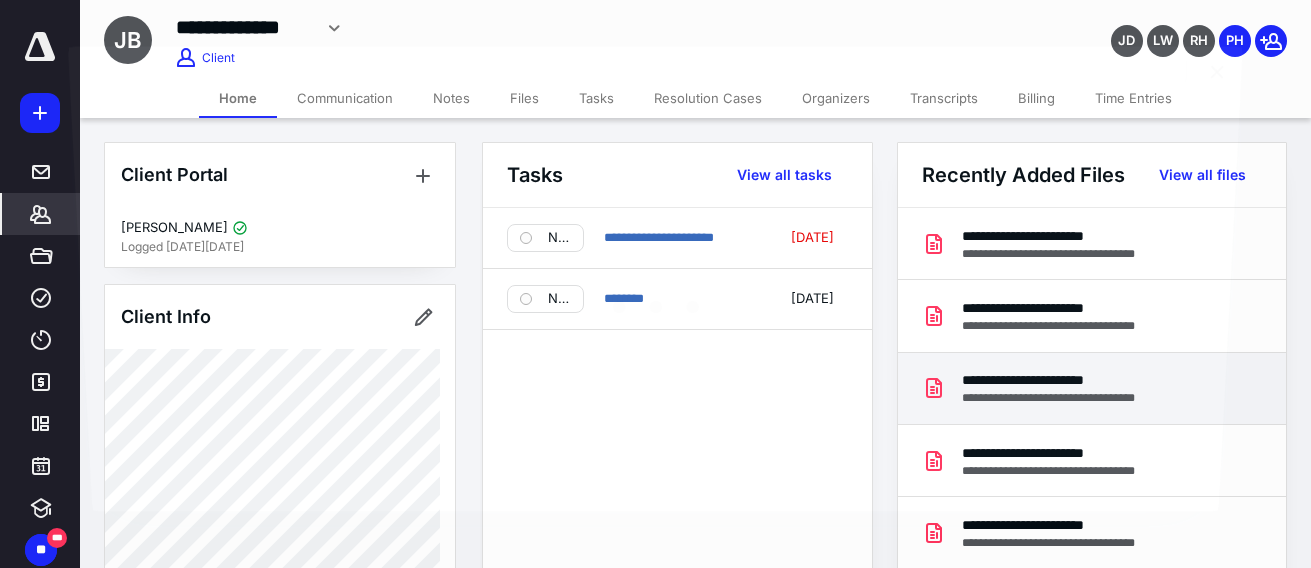click at bounding box center (655, 302) 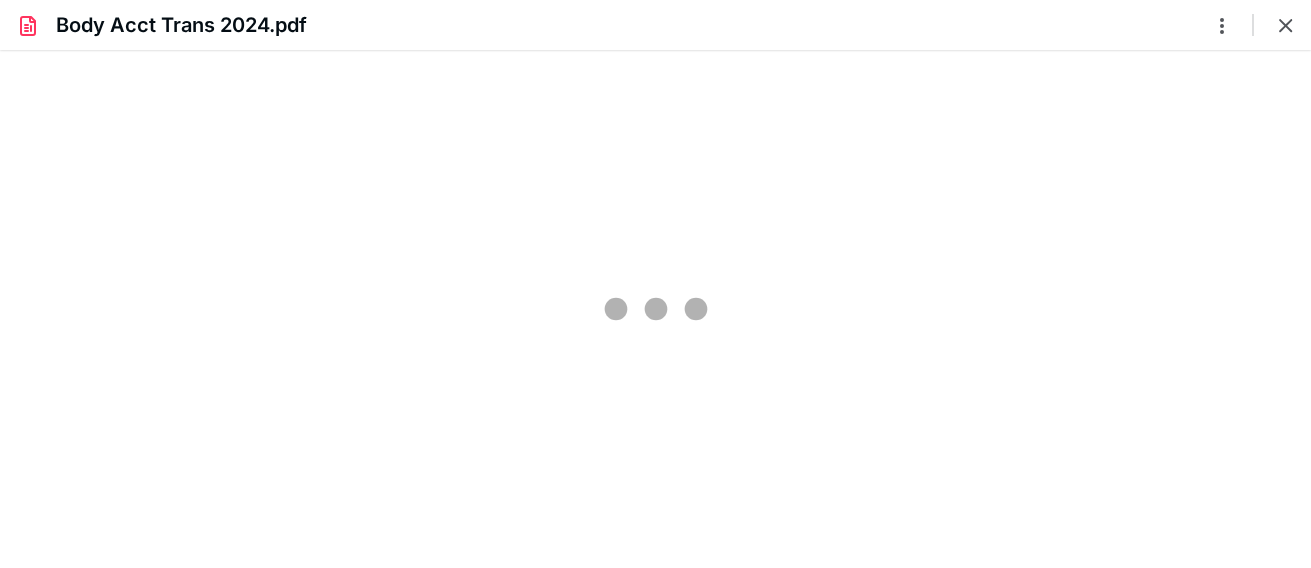 scroll, scrollTop: 0, scrollLeft: 0, axis: both 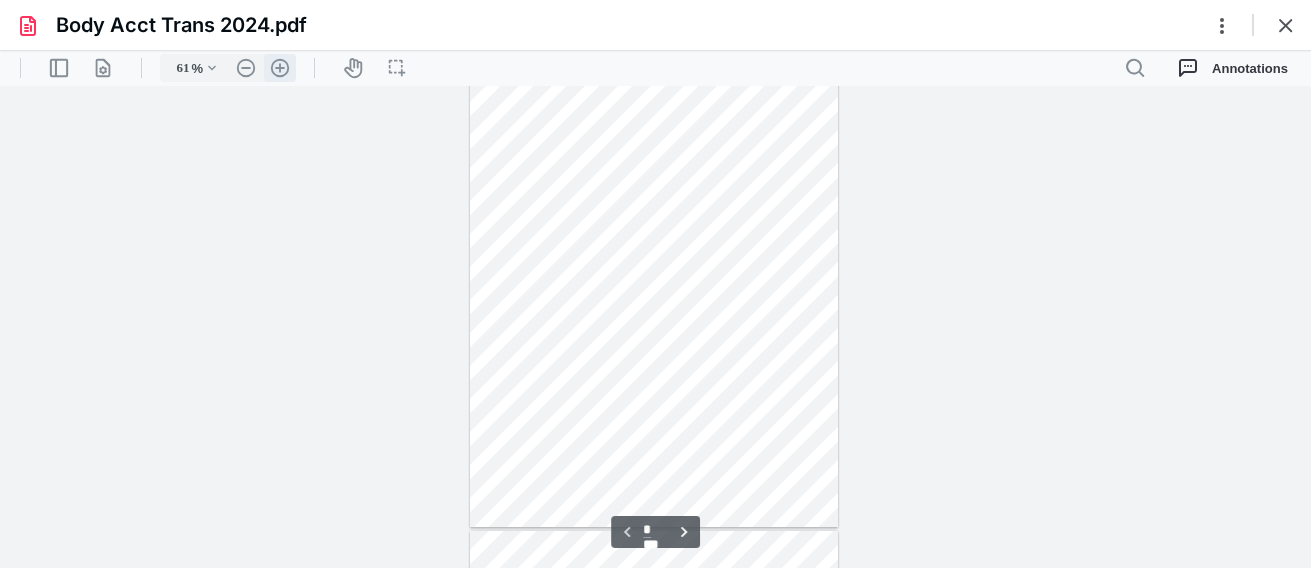 click on ".cls-1{fill:#abb0c4;} icon - header - zoom - in - line" at bounding box center [280, 68] 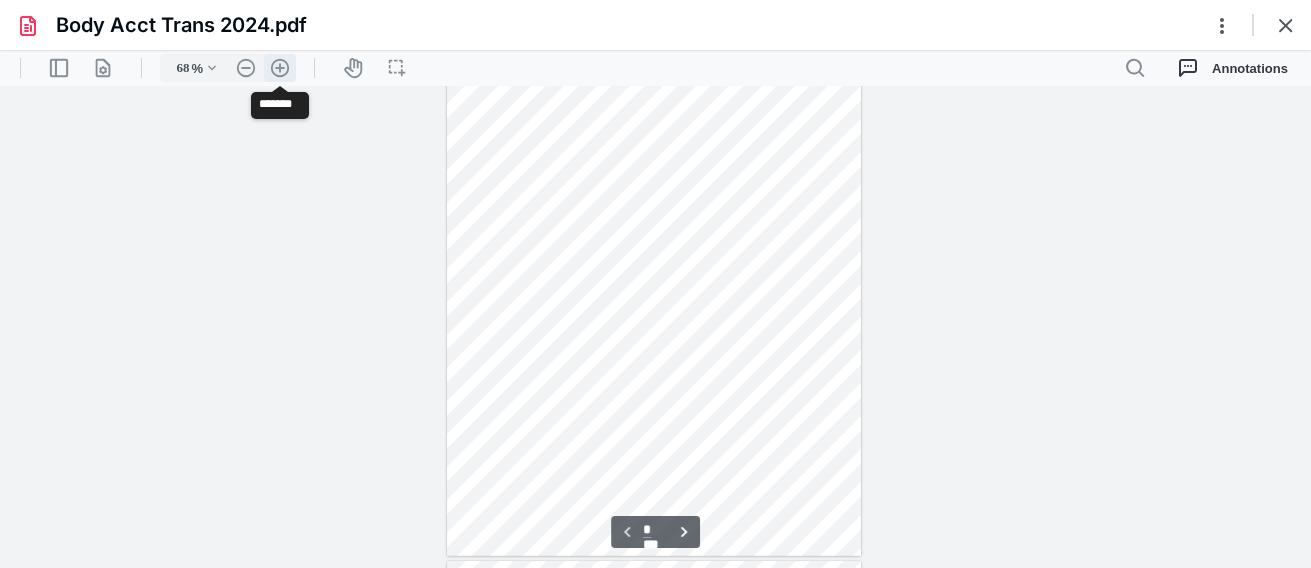 click on ".cls-1{fill:#abb0c4;} icon - header - zoom - in - line" at bounding box center [280, 68] 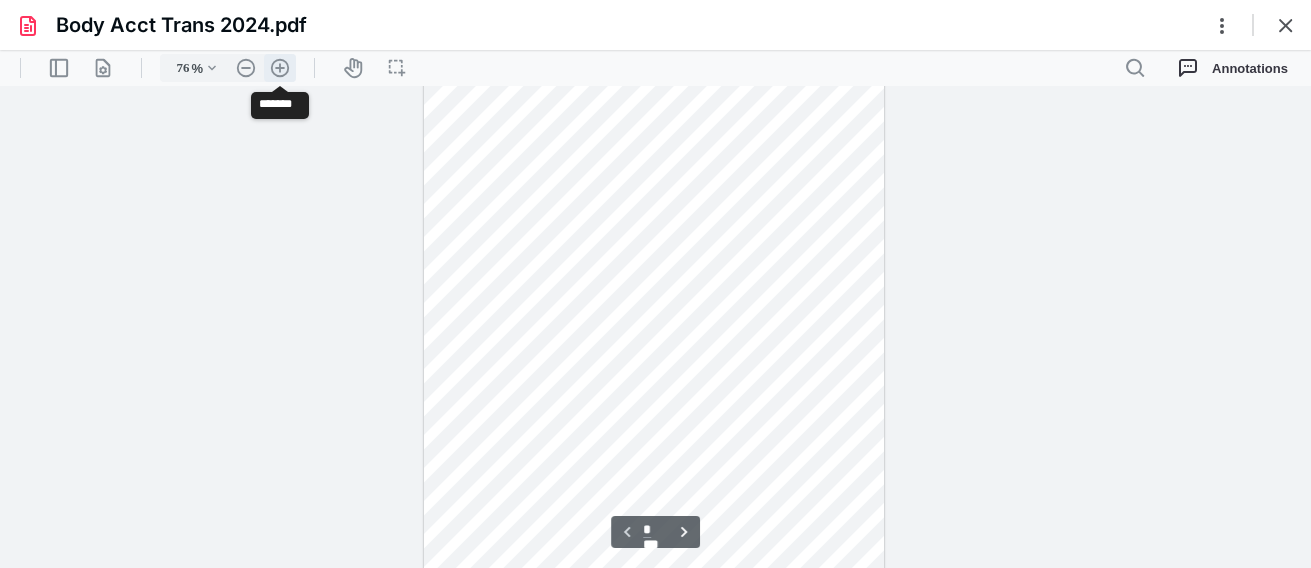 click on ".cls-1{fill:#abb0c4;} icon - header - zoom - in - line" at bounding box center [280, 68] 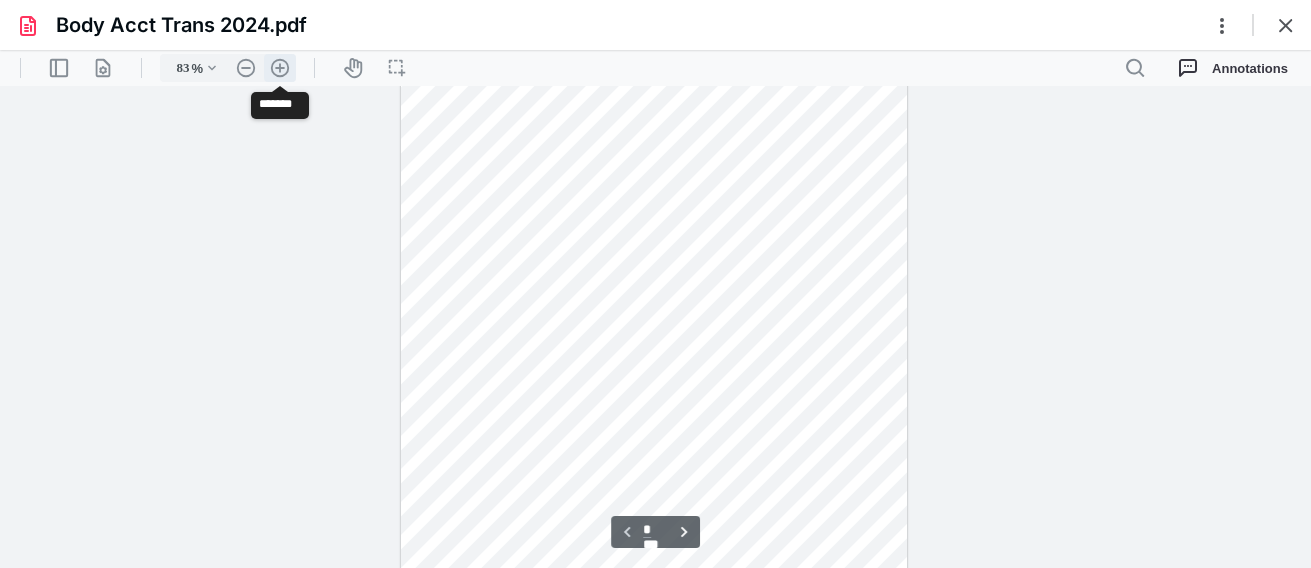 click on ".cls-1{fill:#abb0c4;} icon - header - zoom - in - line" at bounding box center [280, 68] 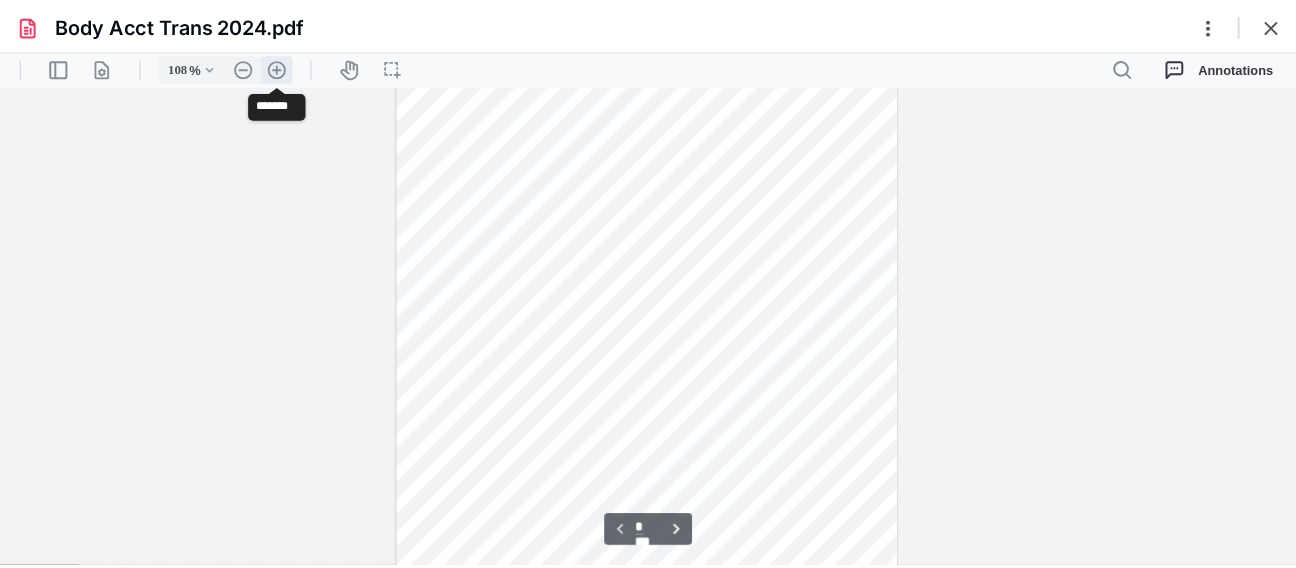 scroll, scrollTop: 242, scrollLeft: 0, axis: vertical 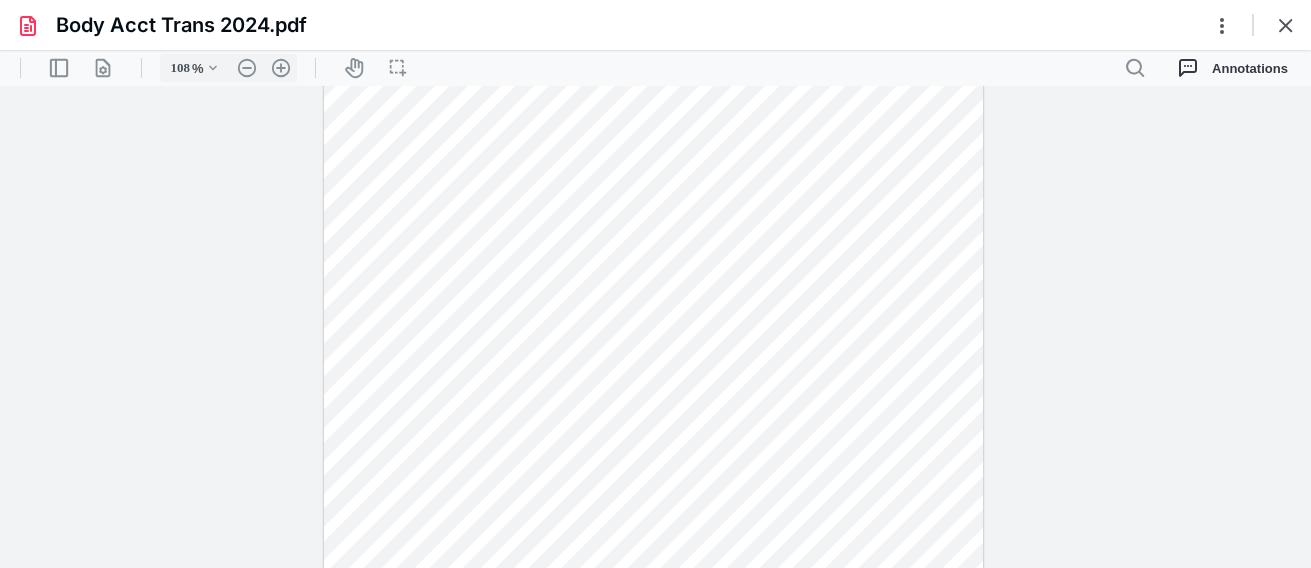 drag, startPoint x: 1285, startPoint y: 16, endPoint x: 1272, endPoint y: 26, distance: 16.40122 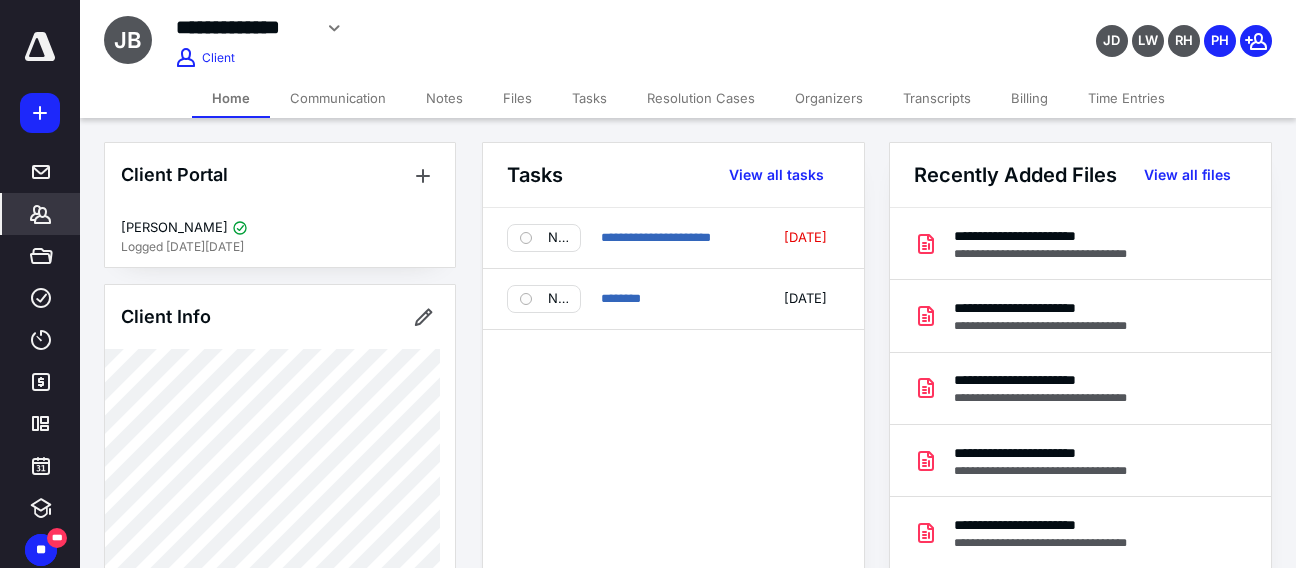 click on "Home Communication Notes Files Tasks Resolution Cases Organizers Transcripts Billing Time Entries" at bounding box center (688, 98) 